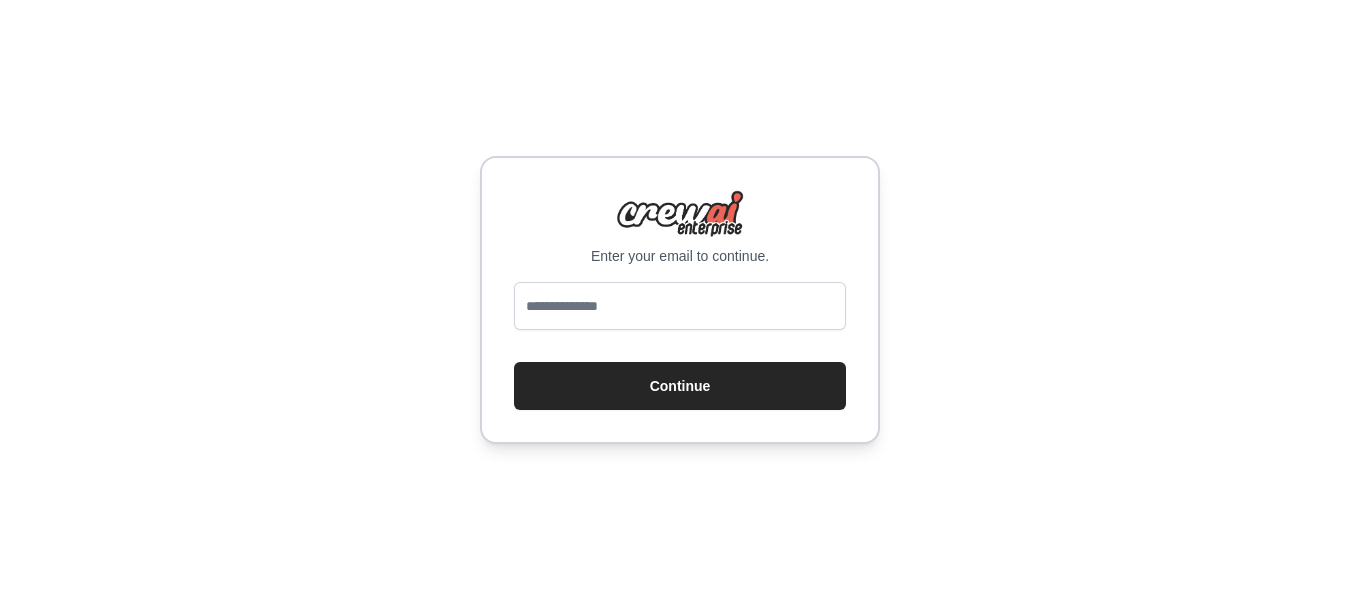 scroll, scrollTop: 0, scrollLeft: 0, axis: both 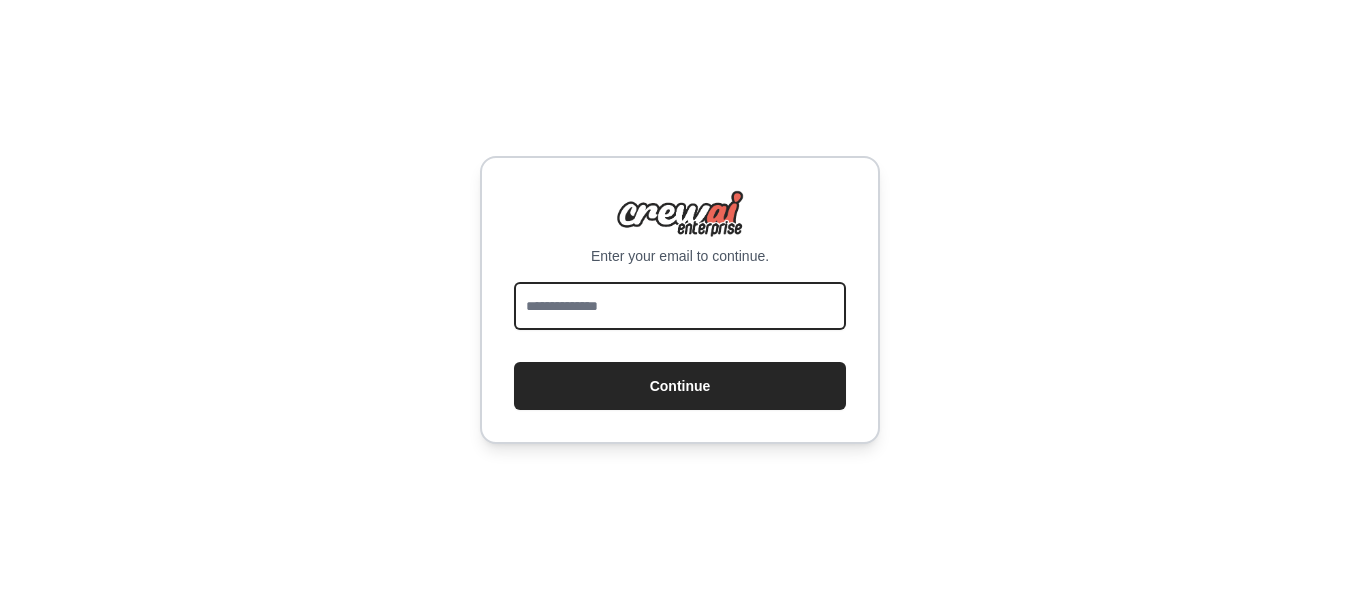 click at bounding box center (680, 306) 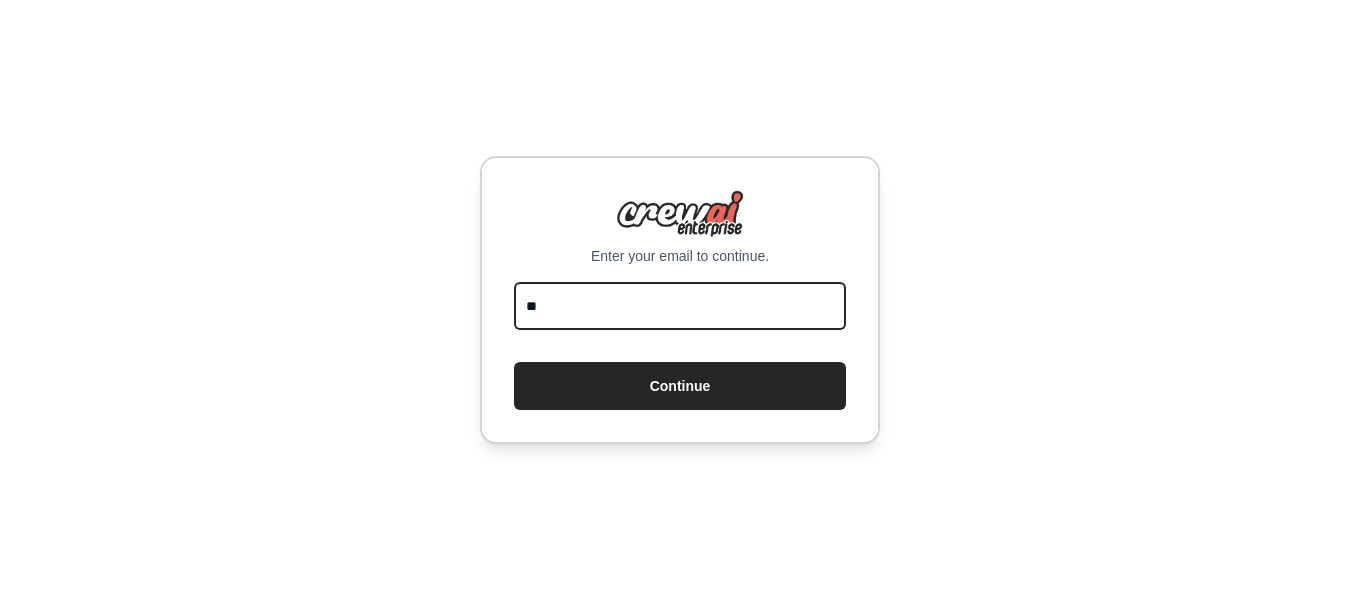 type on "**********" 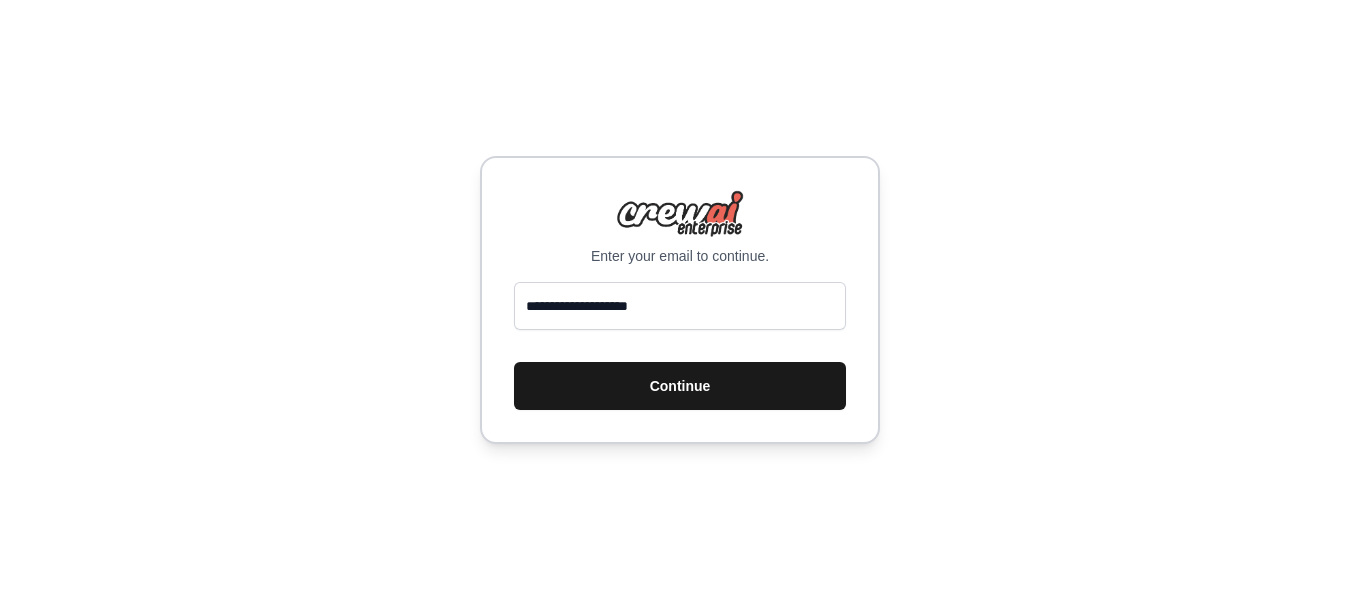click on "Continue" at bounding box center (680, 386) 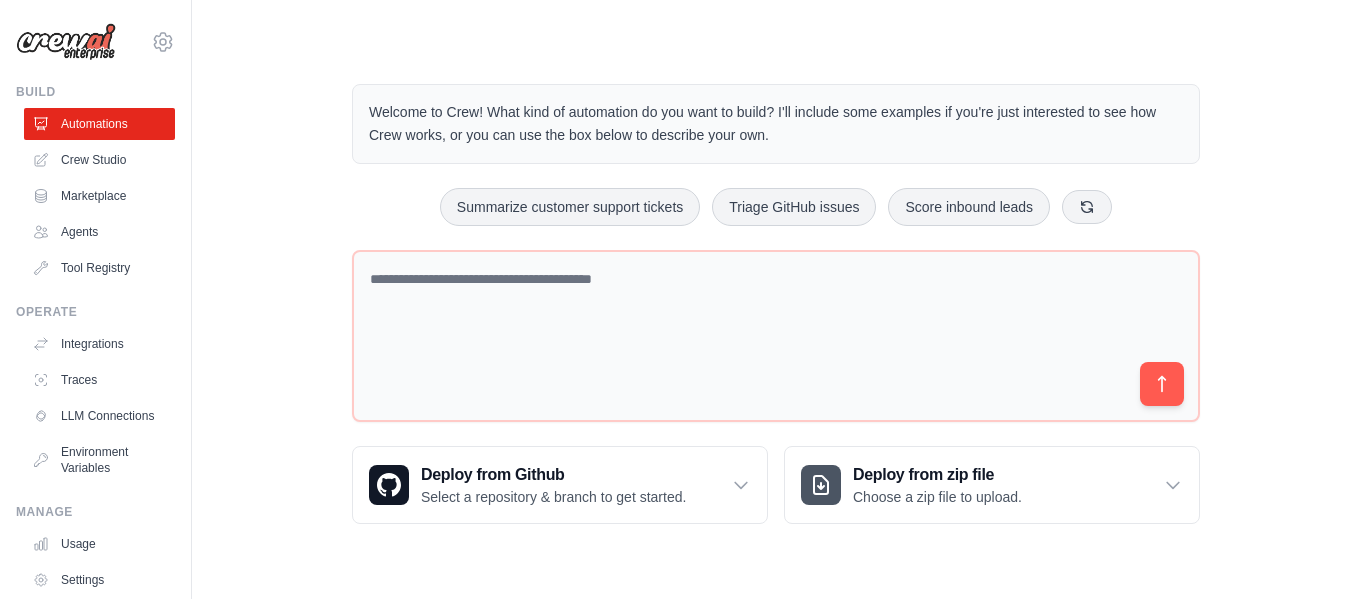 scroll, scrollTop: 0, scrollLeft: 0, axis: both 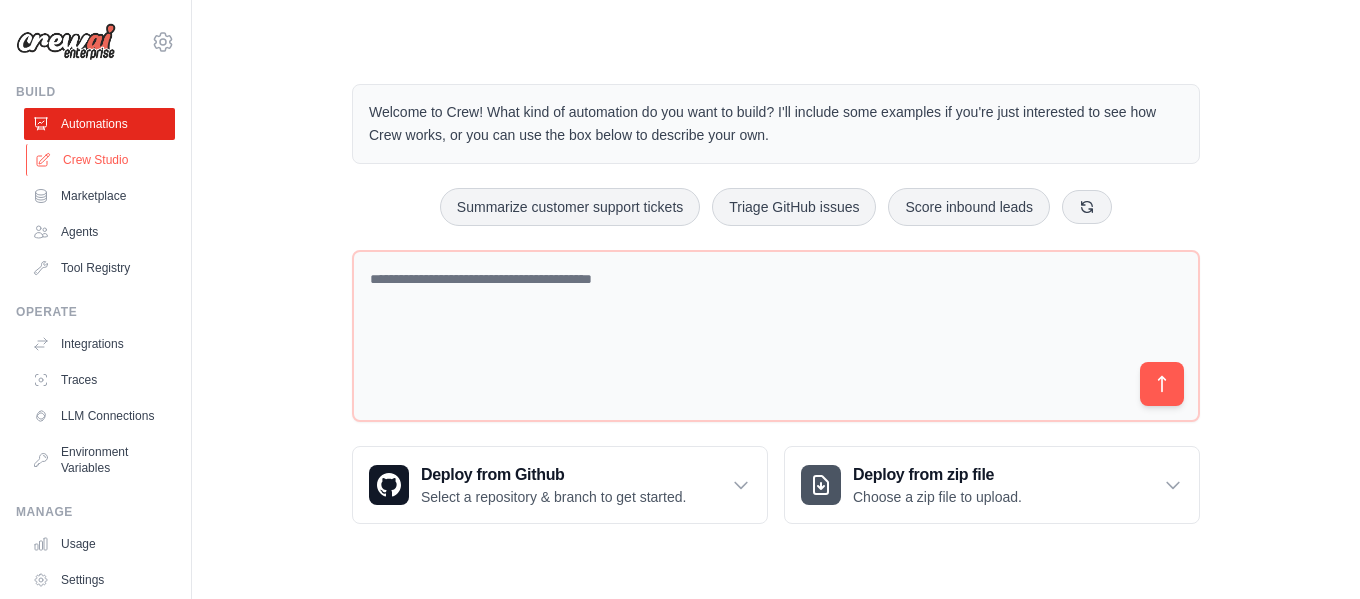 click on "Crew Studio" at bounding box center (101, 160) 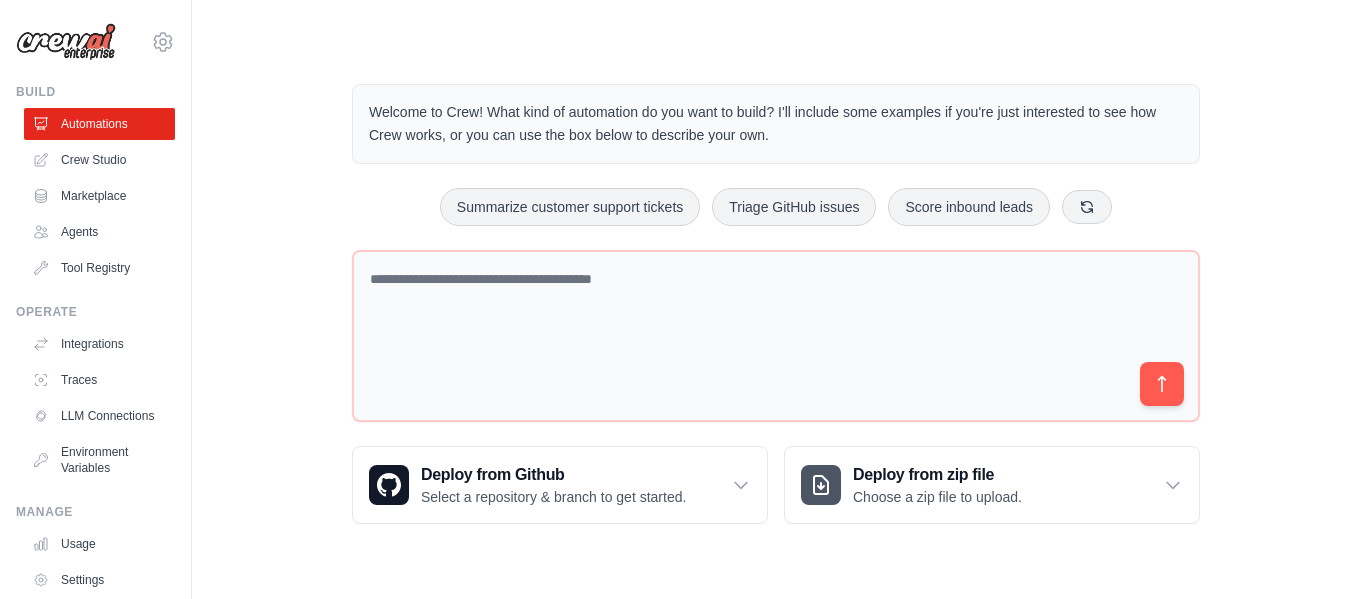 scroll, scrollTop: 0, scrollLeft: 0, axis: both 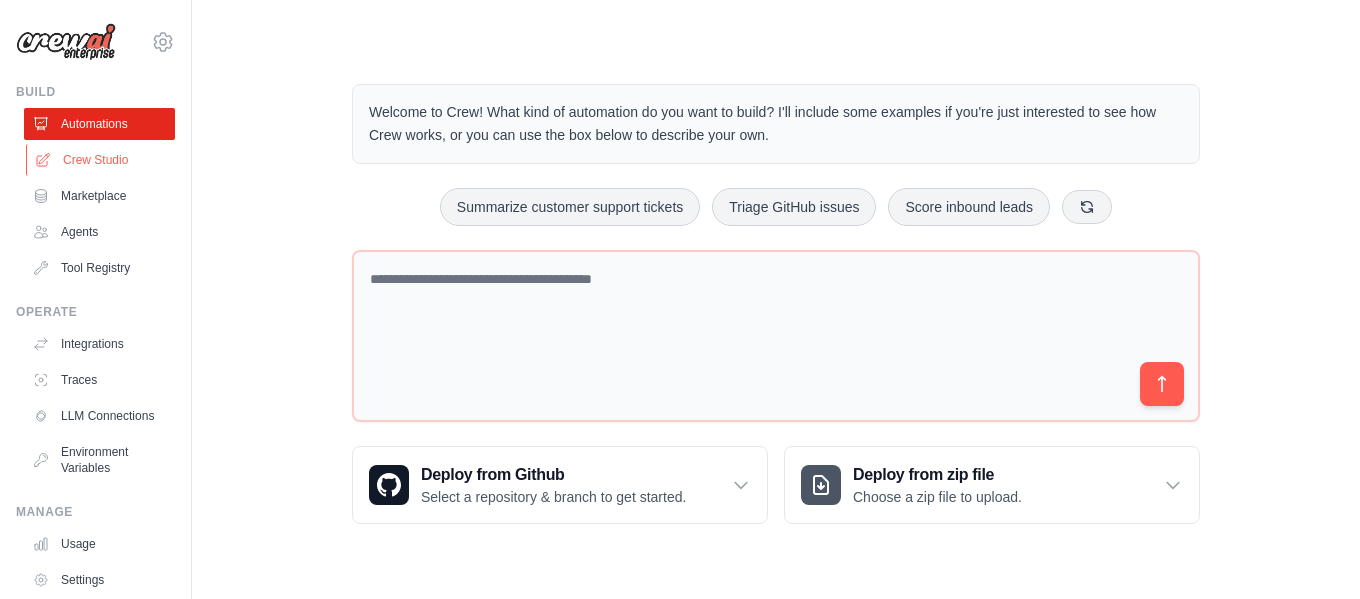 click on "Crew Studio" at bounding box center (101, 160) 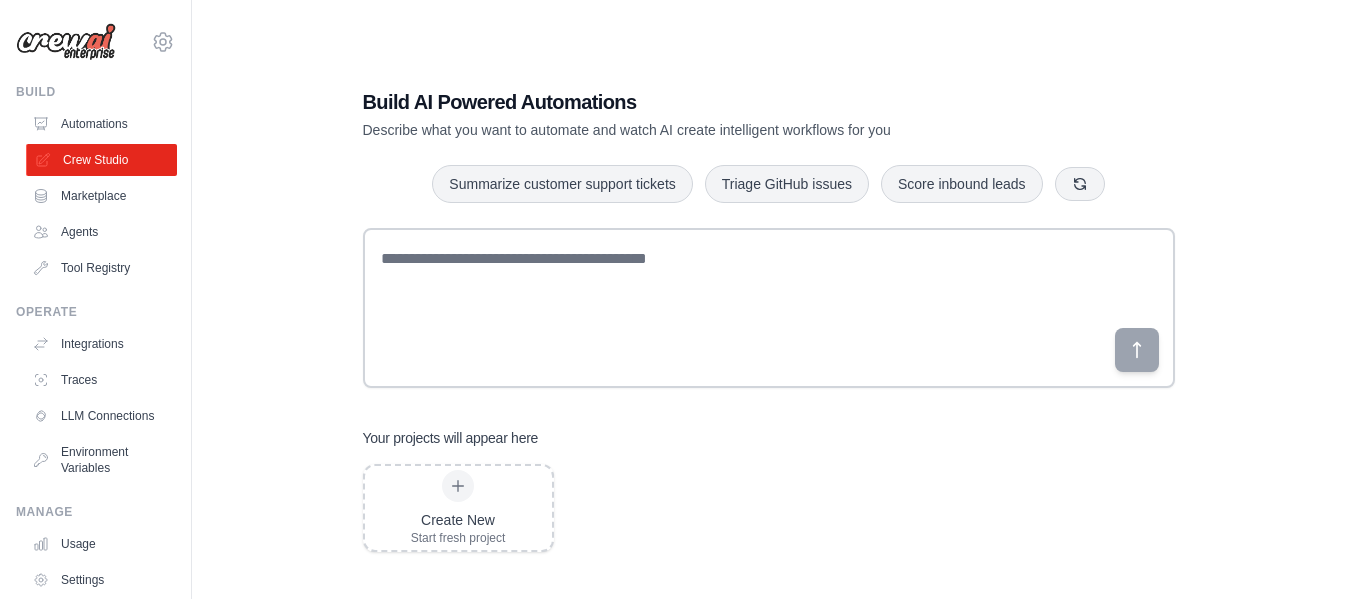 scroll, scrollTop: 0, scrollLeft: 0, axis: both 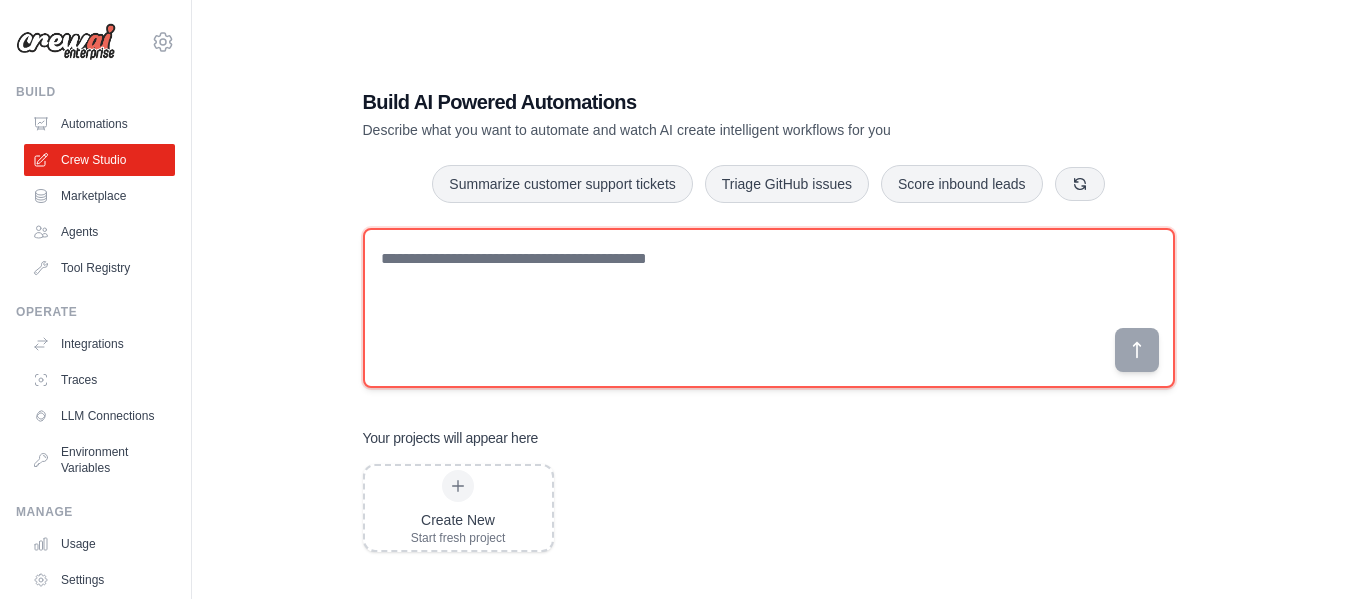 click at bounding box center [769, 308] 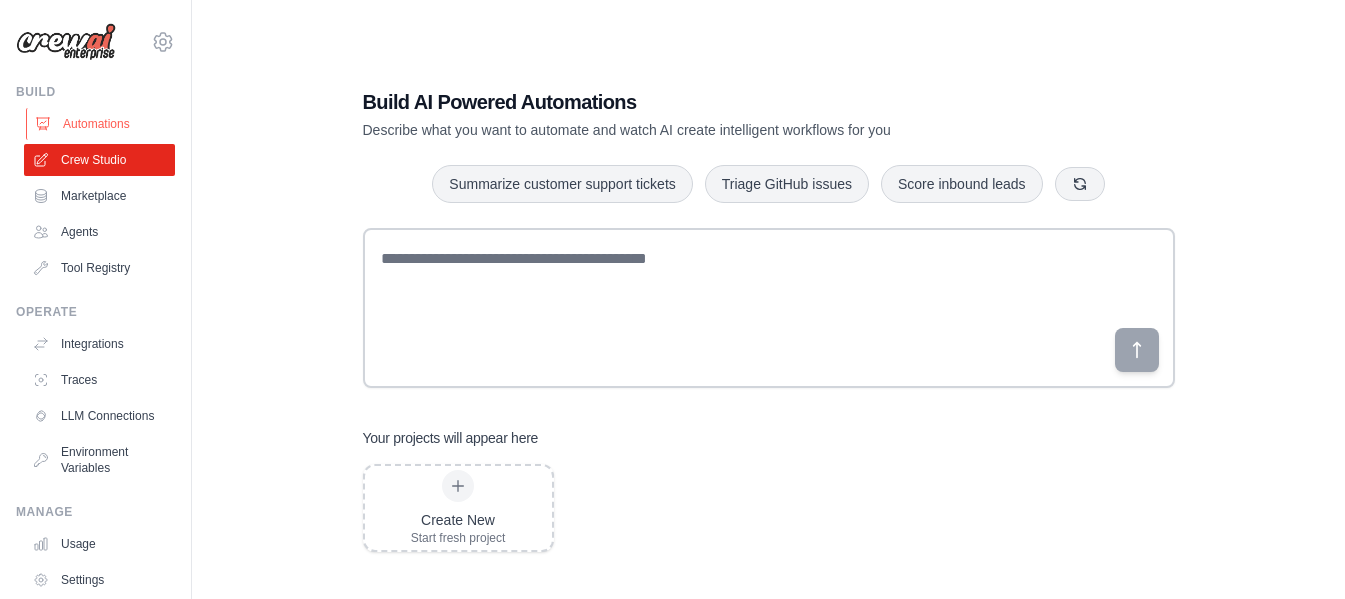 click on "Automations" at bounding box center [101, 124] 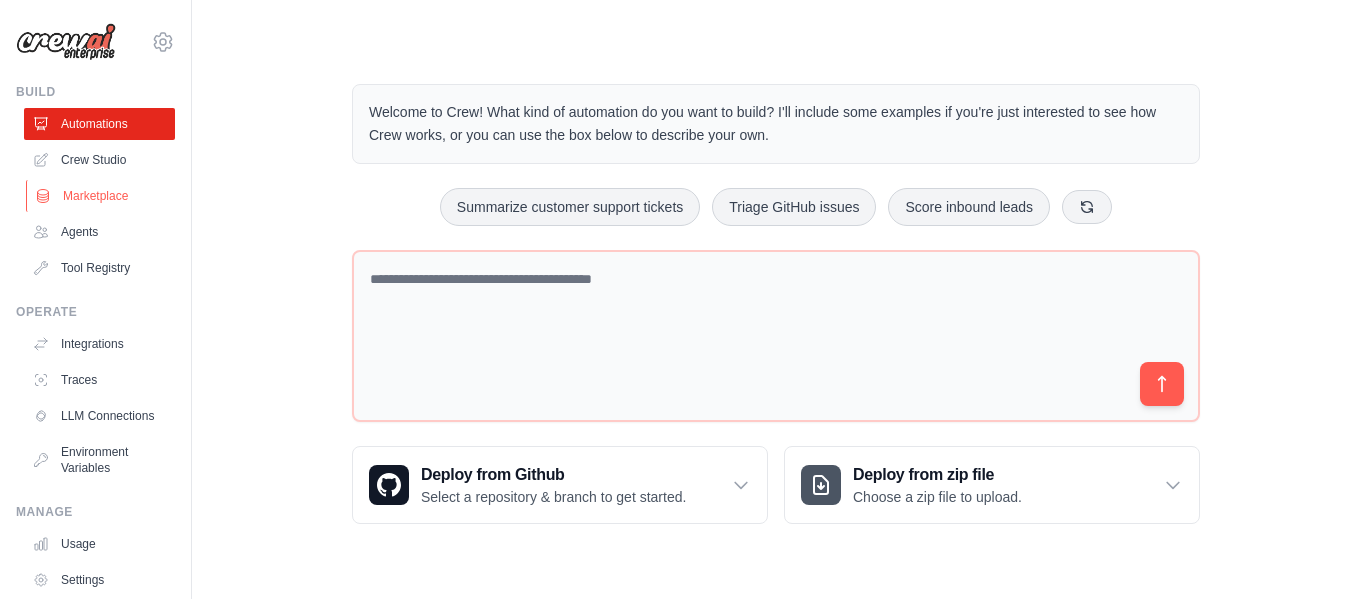 click on "Marketplace" at bounding box center [101, 196] 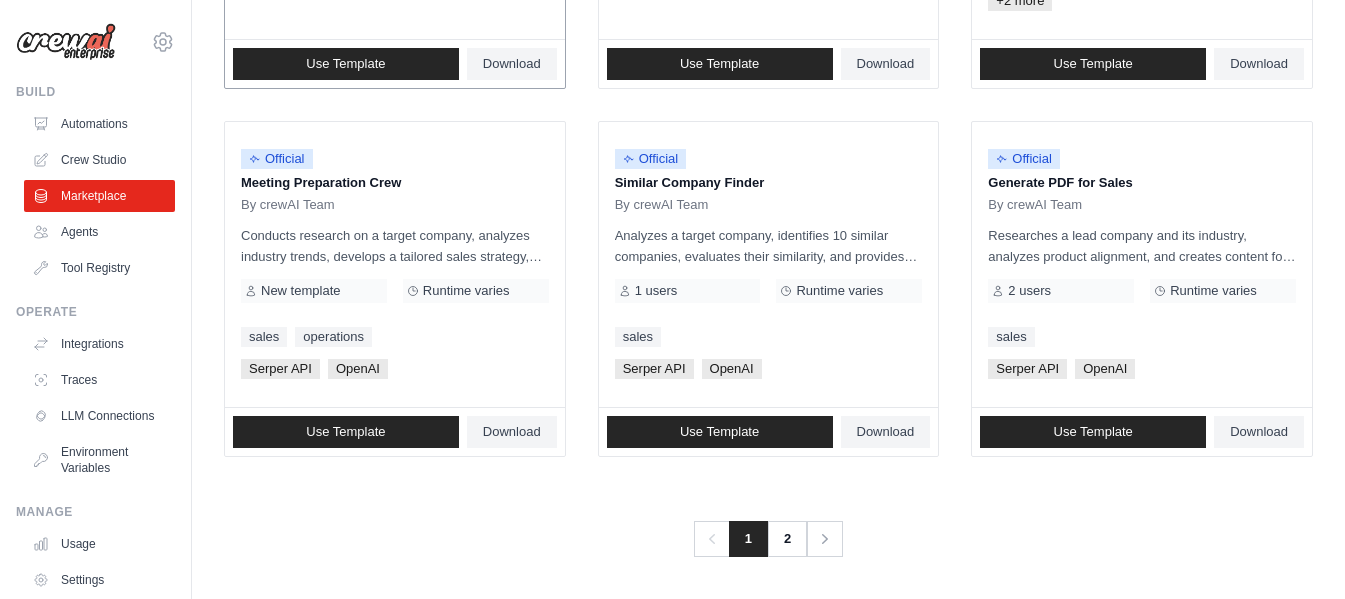 scroll, scrollTop: 1310, scrollLeft: 0, axis: vertical 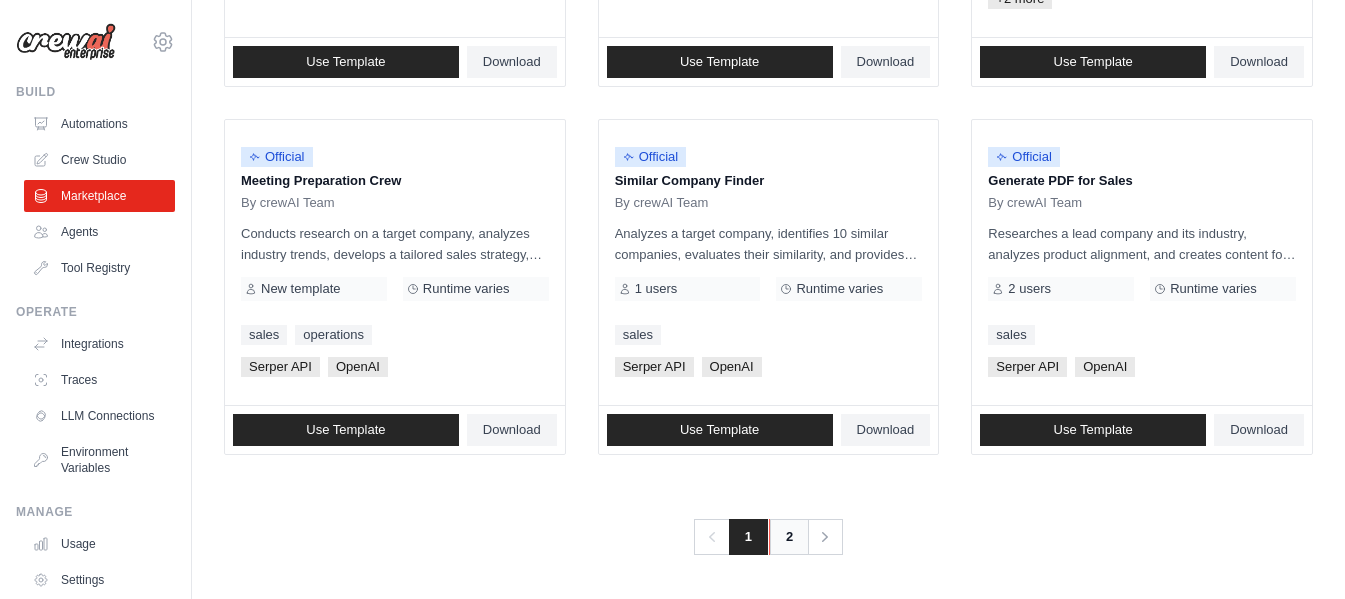 click on "2" at bounding box center (789, 537) 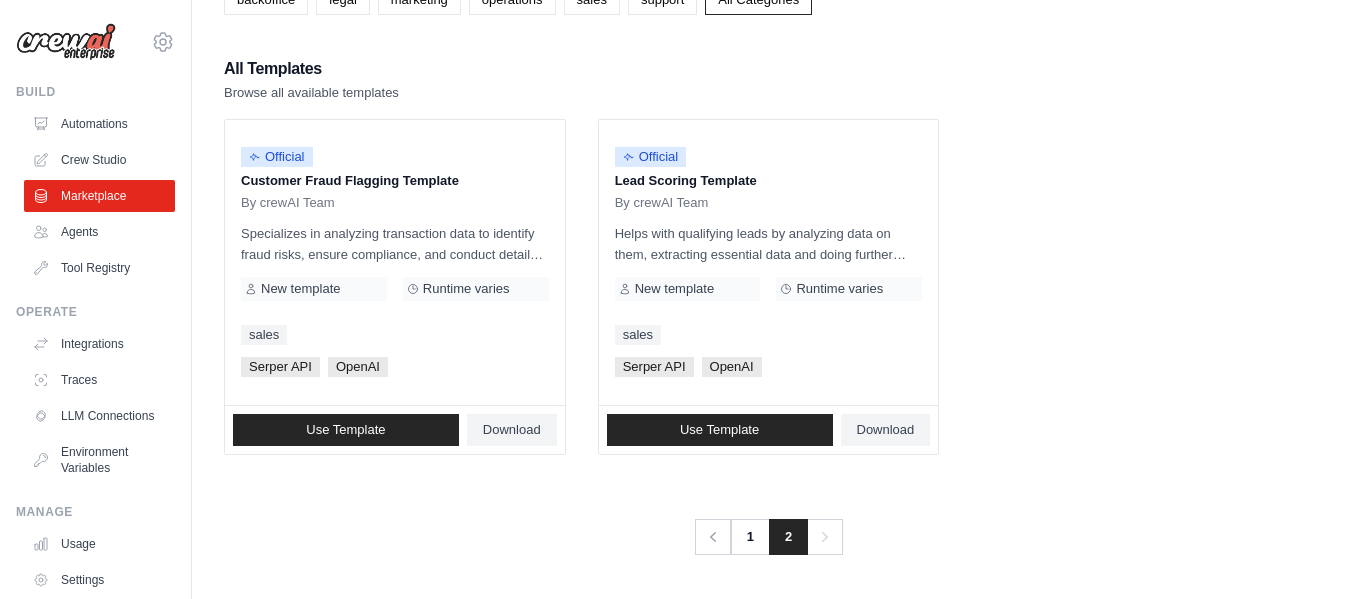 scroll, scrollTop: 0, scrollLeft: 0, axis: both 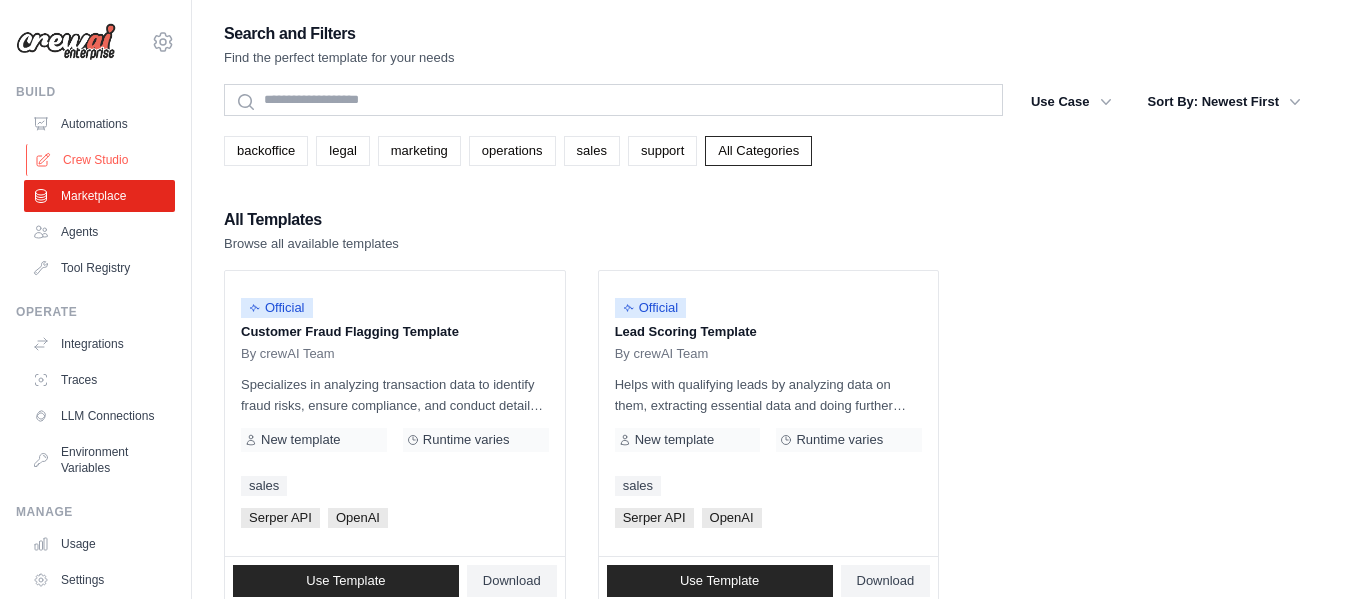 click on "Crew Studio" at bounding box center [101, 160] 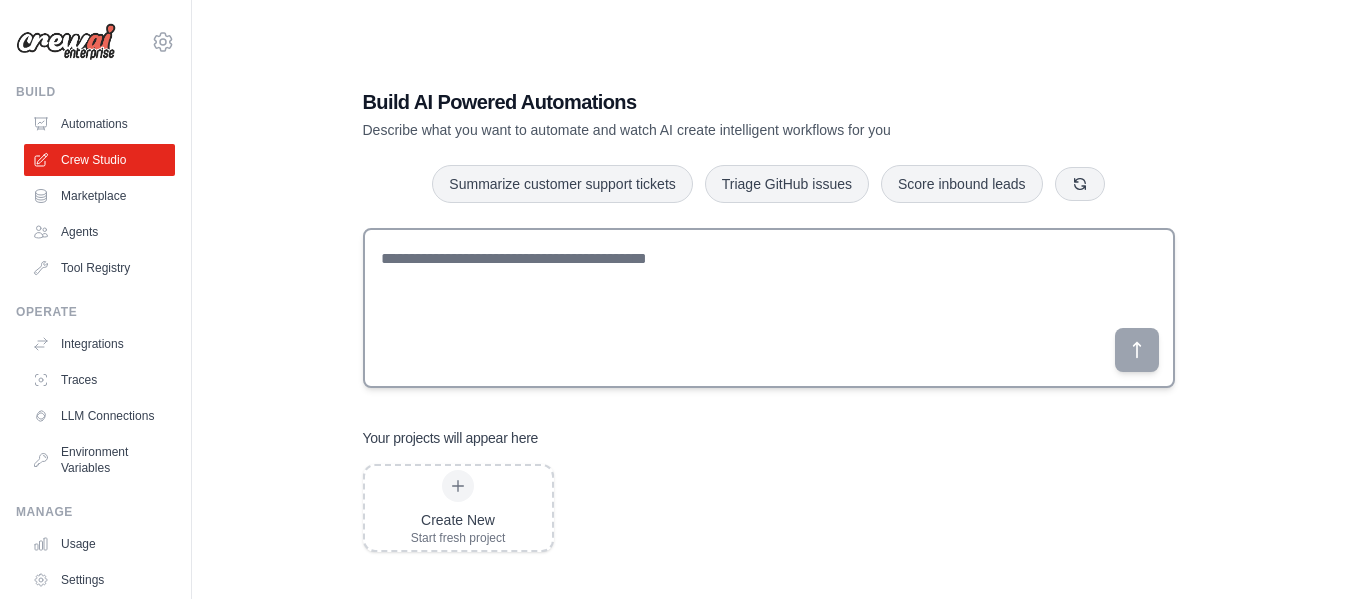 scroll, scrollTop: 0, scrollLeft: 0, axis: both 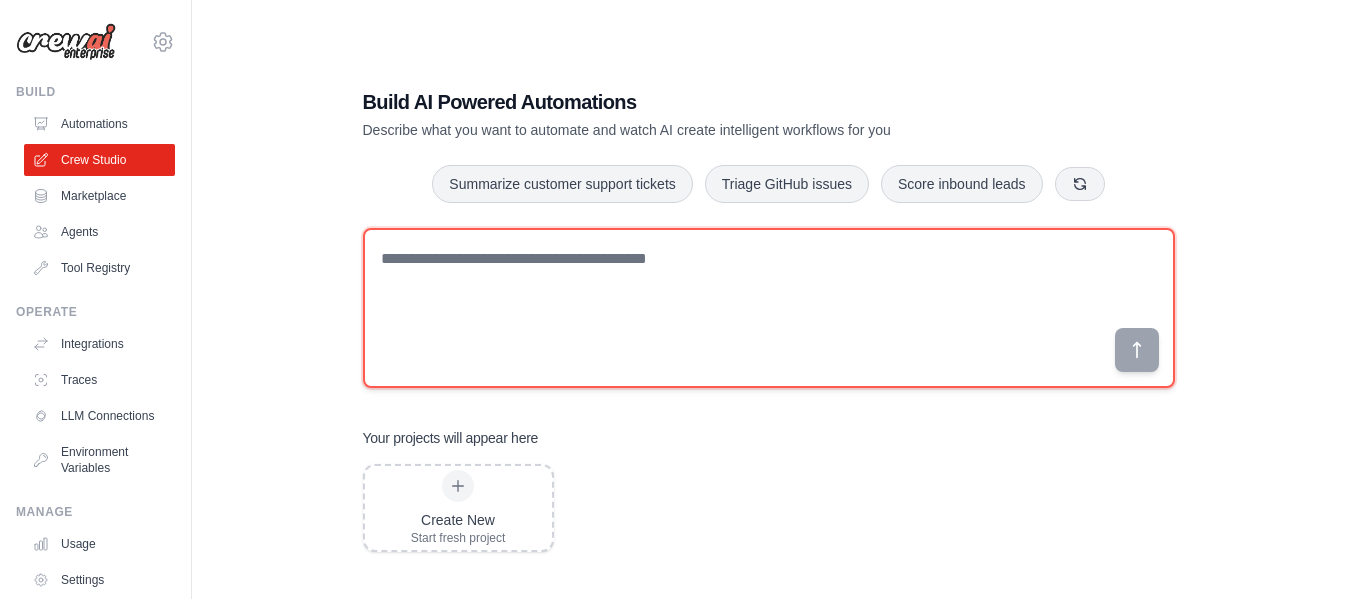click at bounding box center (769, 308) 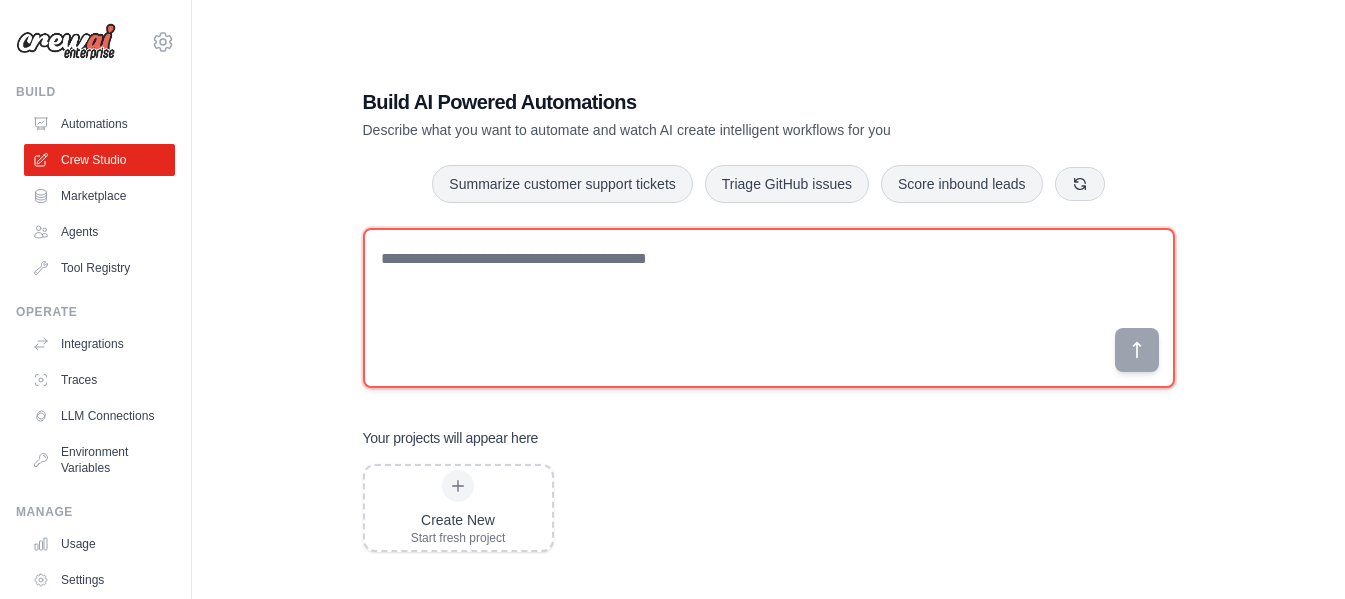 click at bounding box center (769, 308) 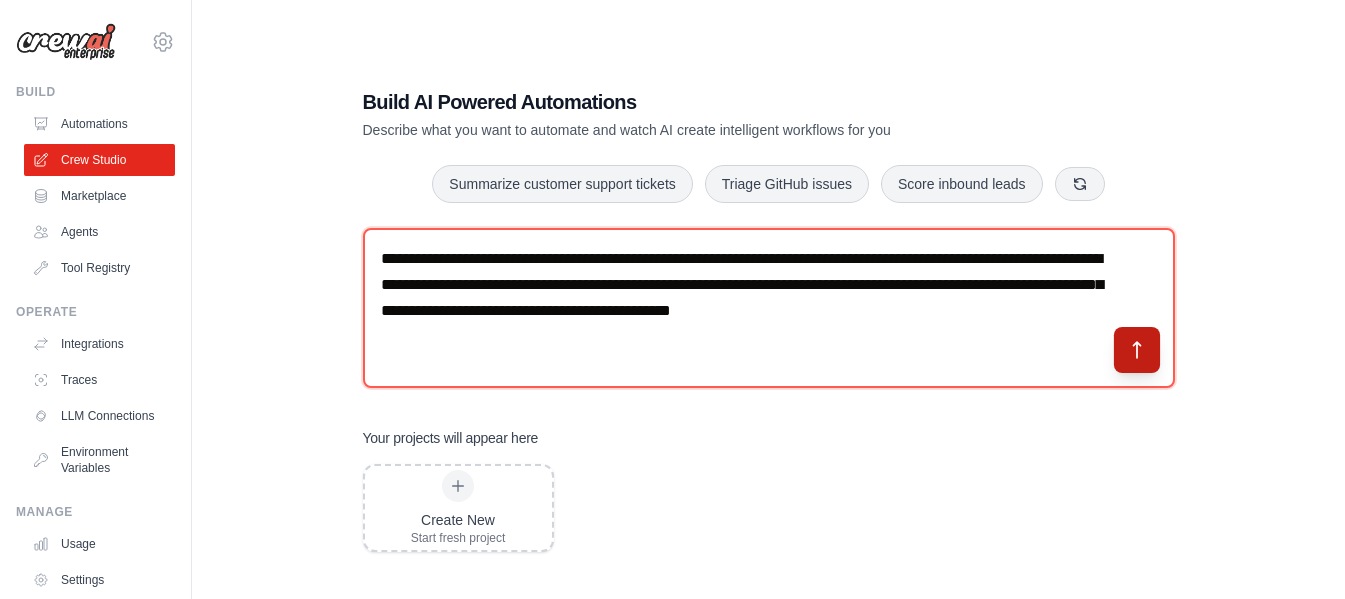 type on "**********" 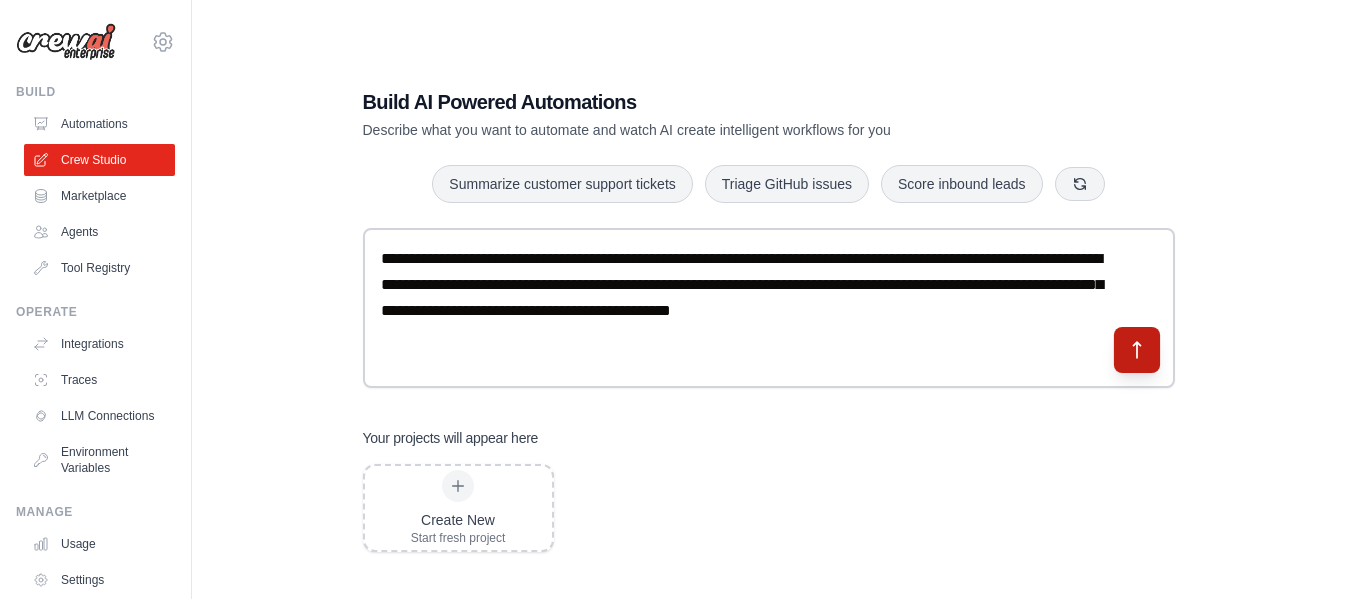click 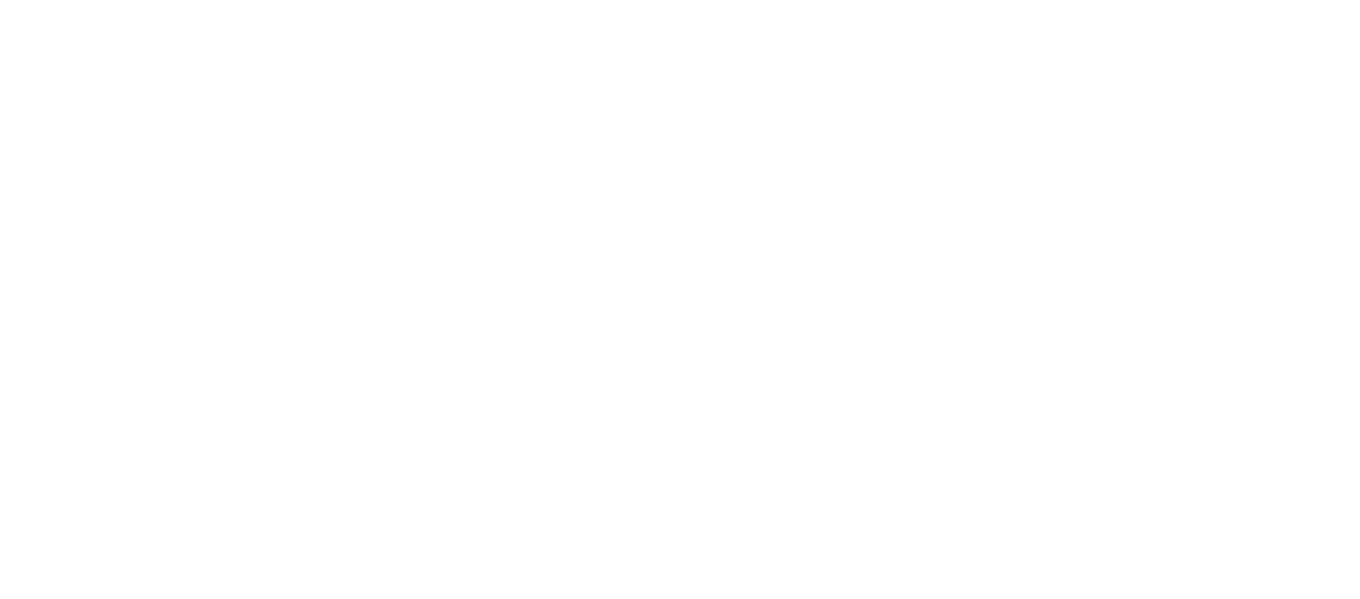 scroll, scrollTop: 0, scrollLeft: 0, axis: both 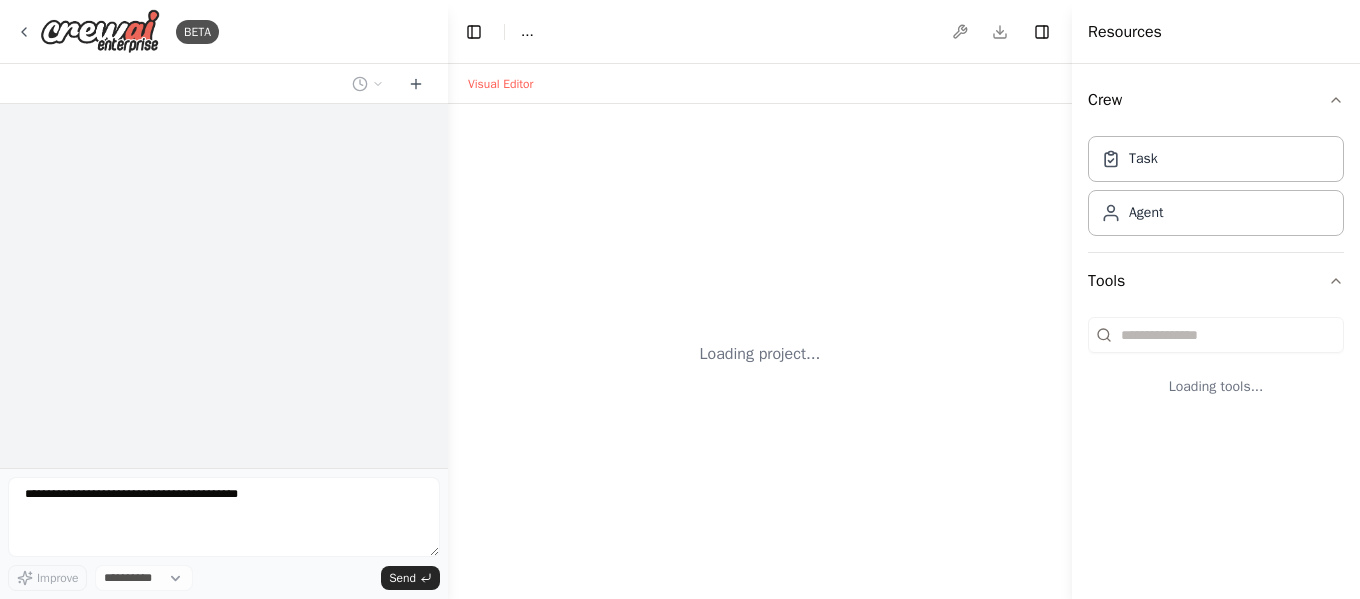 select on "****" 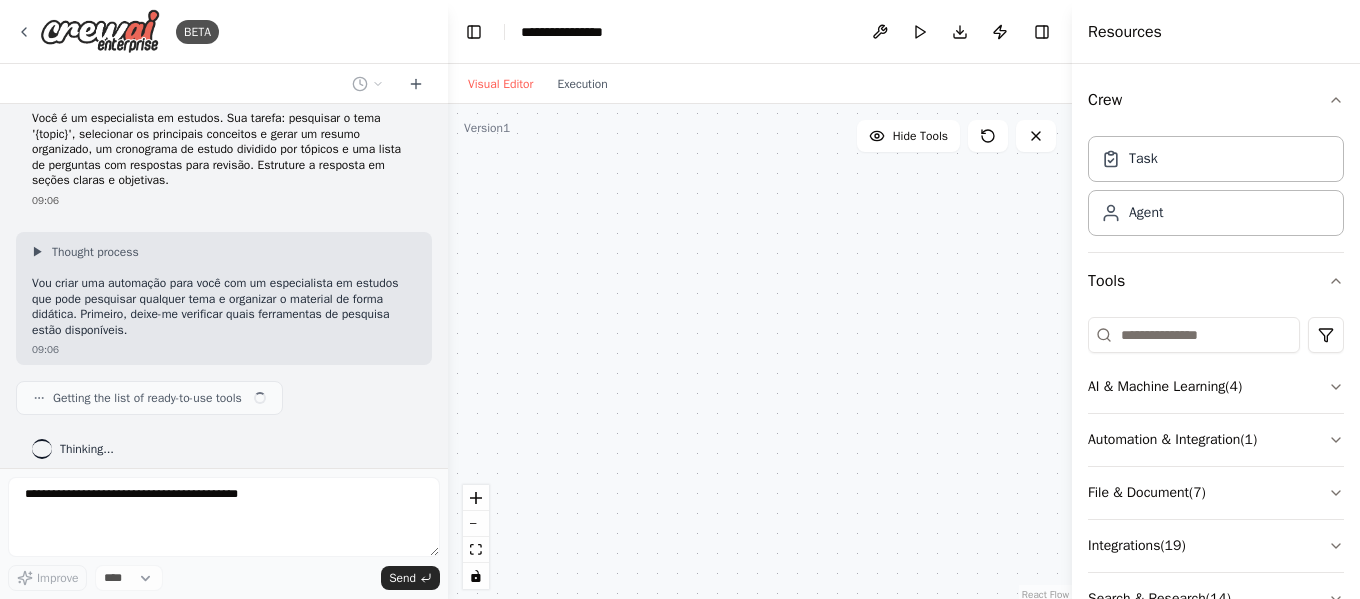 scroll, scrollTop: 32, scrollLeft: 0, axis: vertical 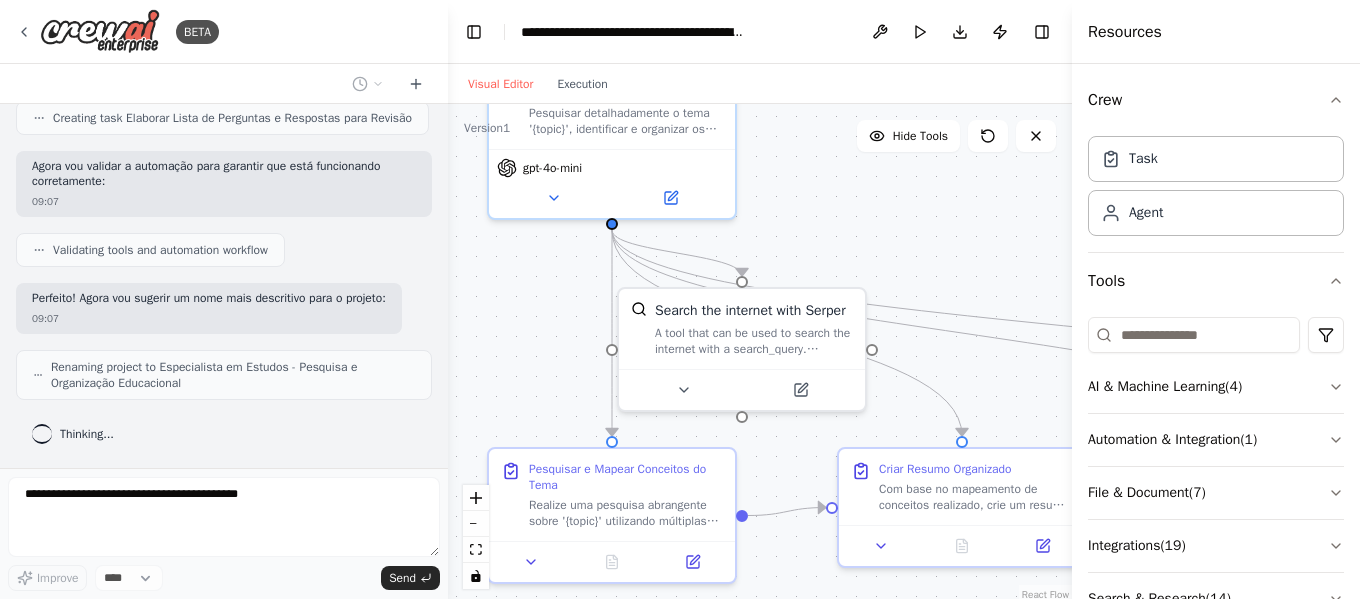 drag, startPoint x: 929, startPoint y: 332, endPoint x: 868, endPoint y: 175, distance: 168.43396 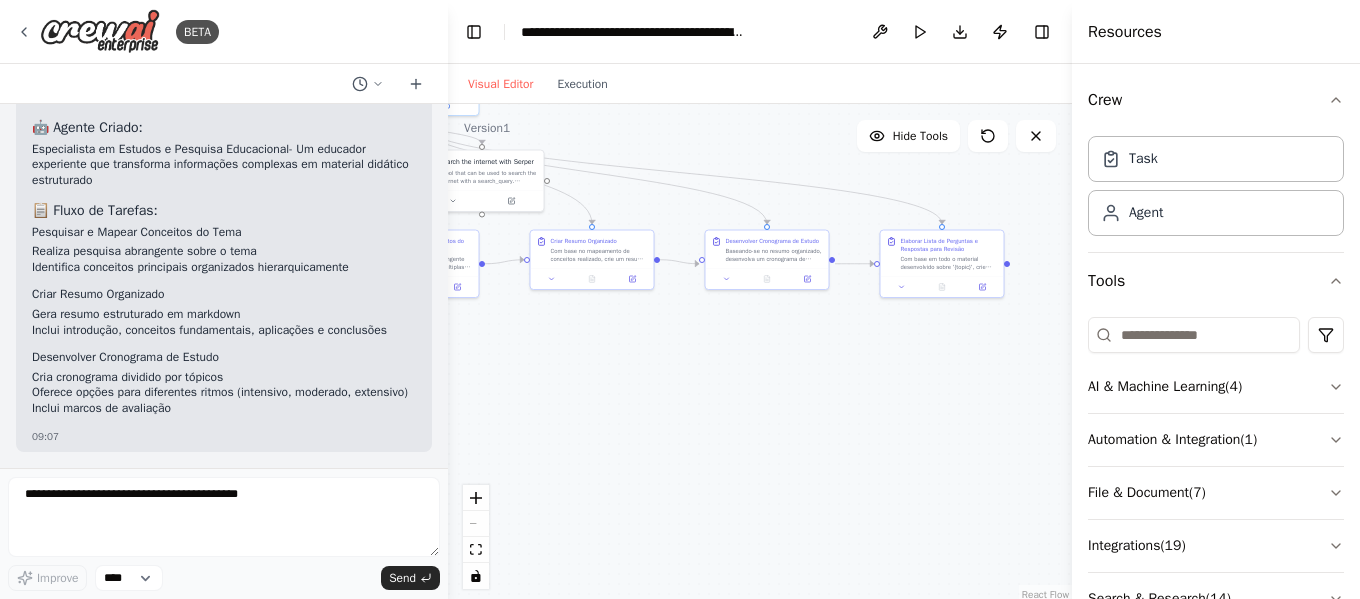 drag, startPoint x: 888, startPoint y: 474, endPoint x: 558, endPoint y: 363, distance: 348.16806 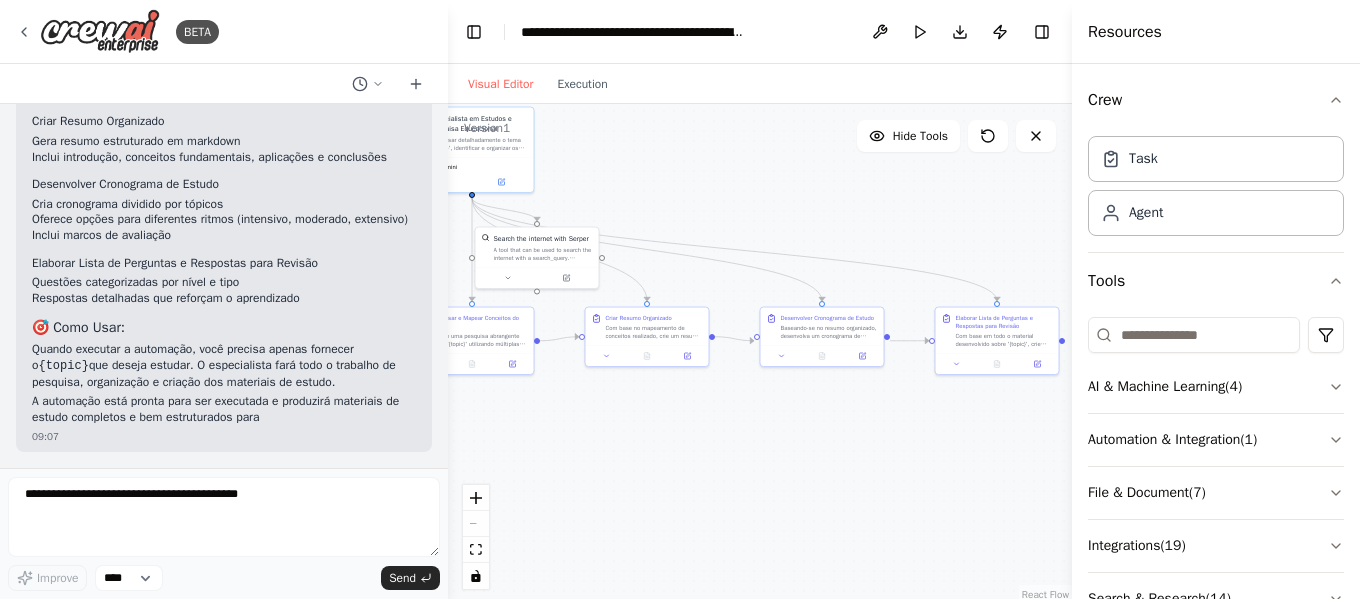 scroll, scrollTop: 1432, scrollLeft: 0, axis: vertical 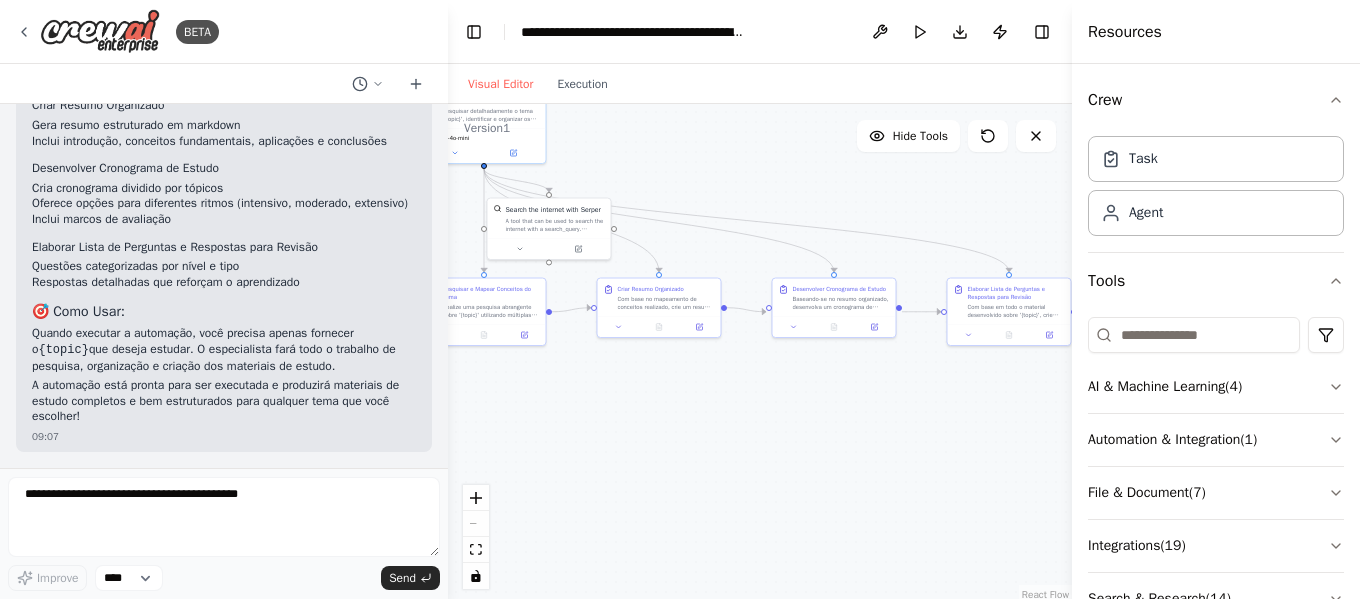 drag, startPoint x: 874, startPoint y: 408, endPoint x: 991, endPoint y: 437, distance: 120.54045 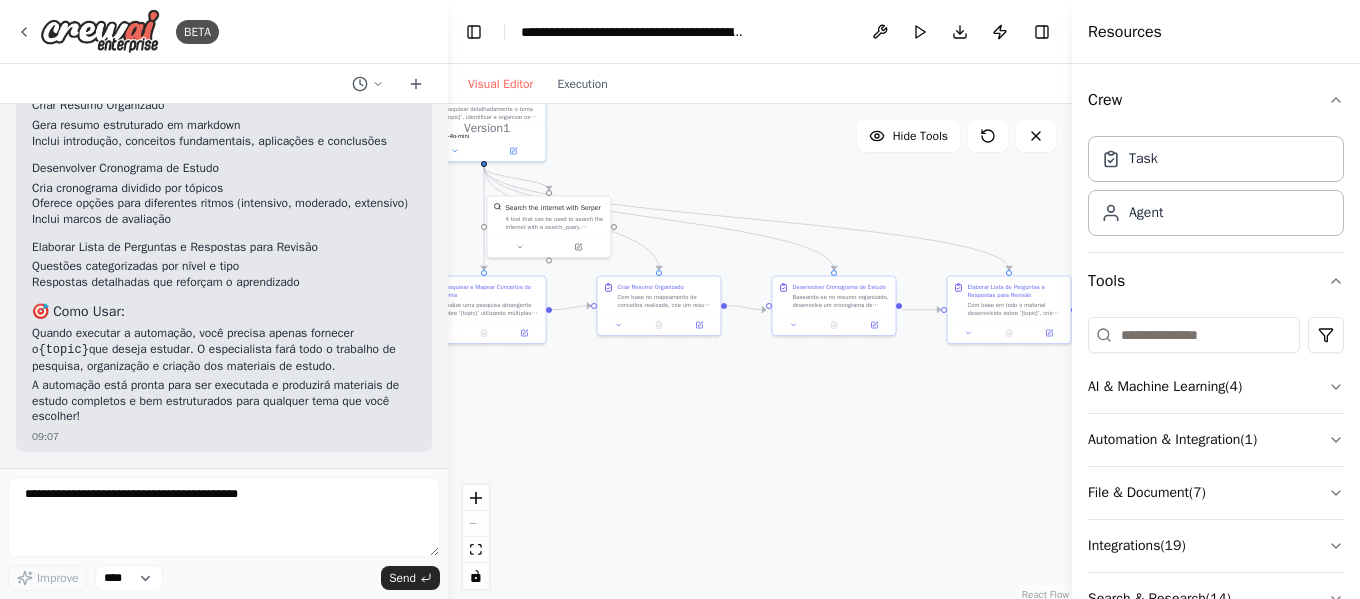 scroll, scrollTop: 1432, scrollLeft: 0, axis: vertical 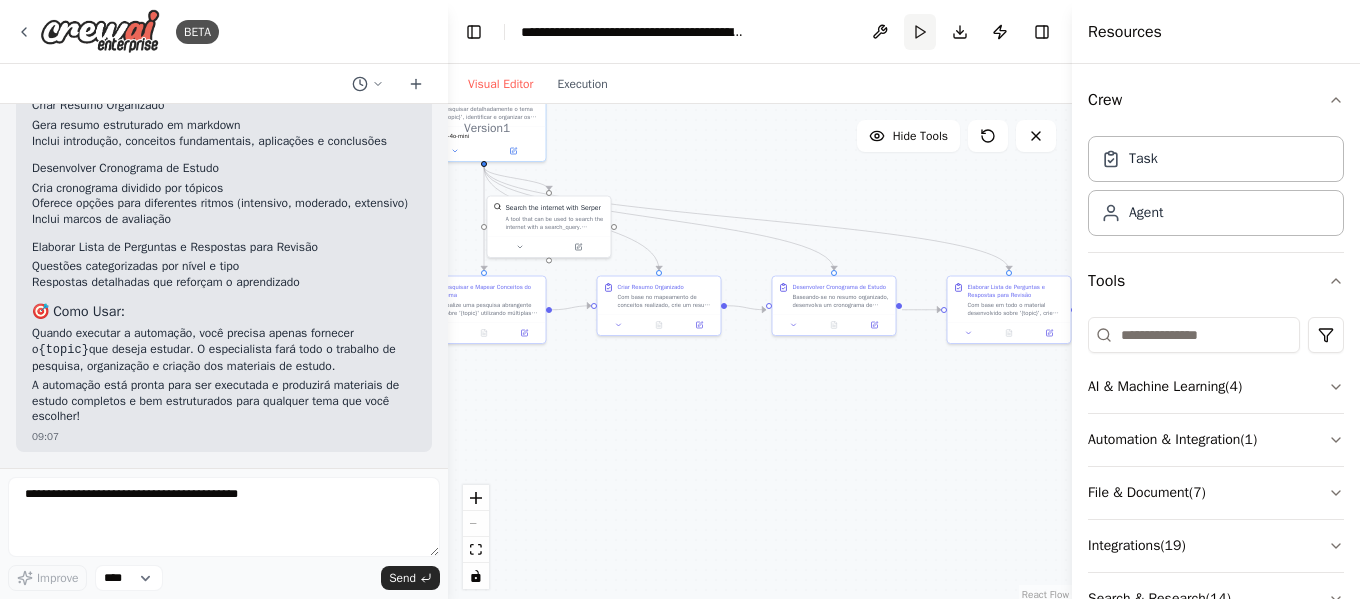click on "Run" at bounding box center [920, 32] 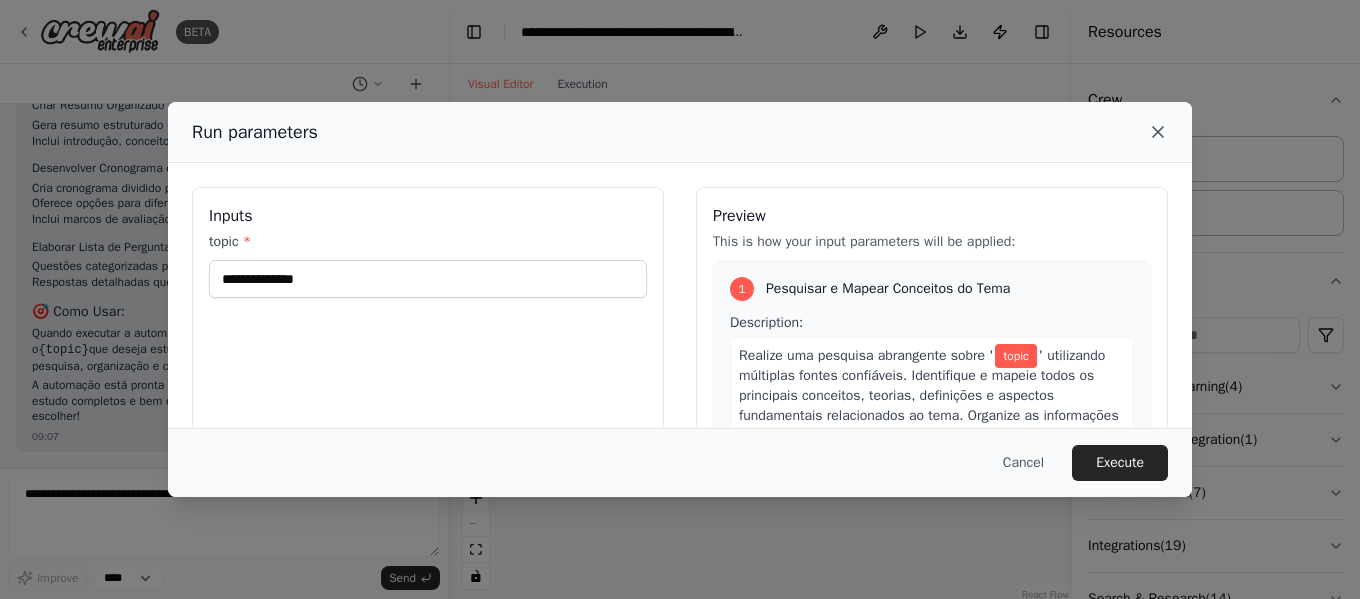click 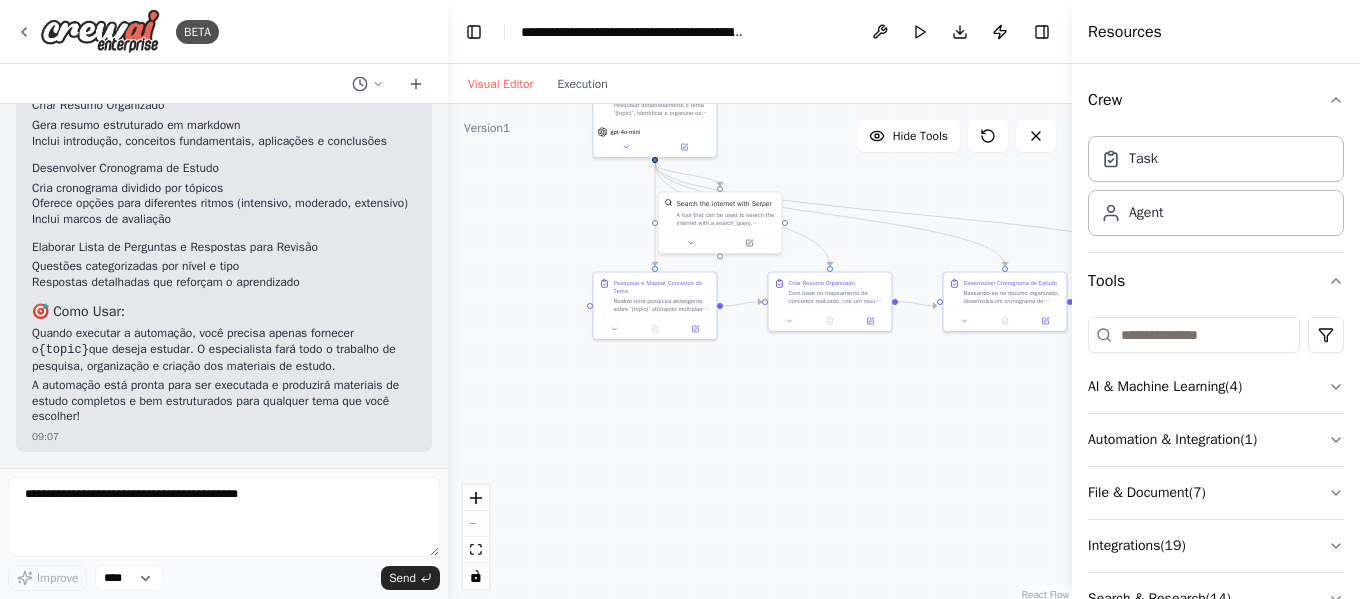 drag, startPoint x: 603, startPoint y: 438, endPoint x: 754, endPoint y: 434, distance: 151.05296 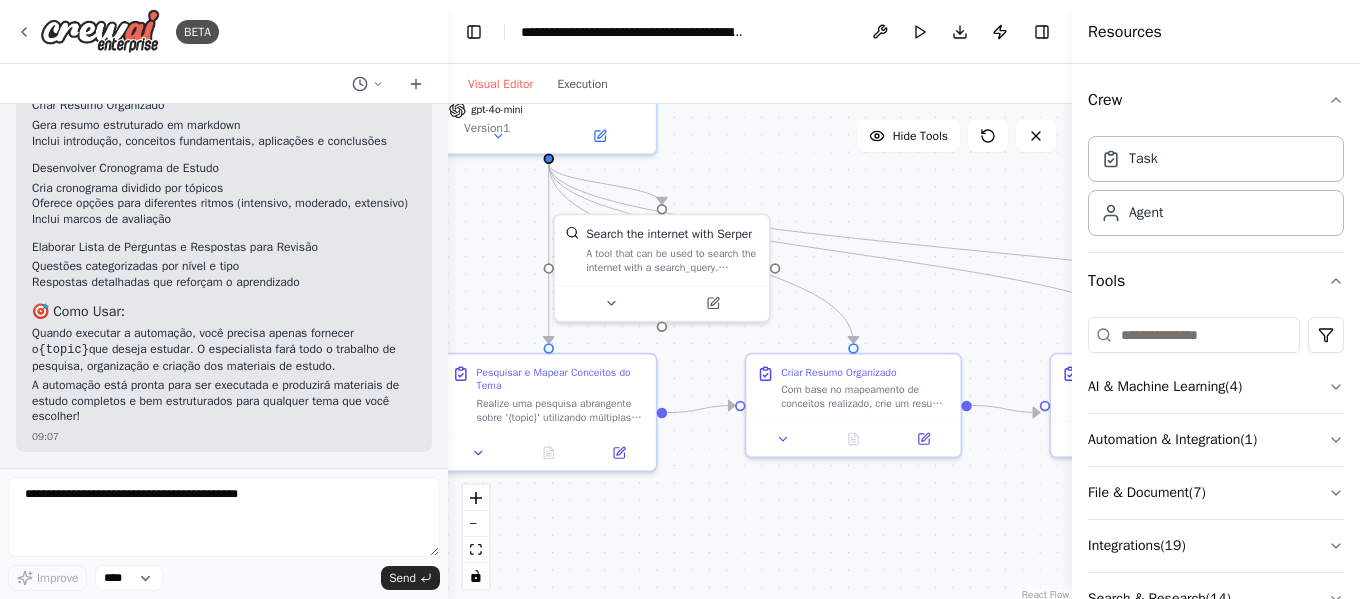 drag, startPoint x: 898, startPoint y: 452, endPoint x: 801, endPoint y: 539, distance: 130.29965 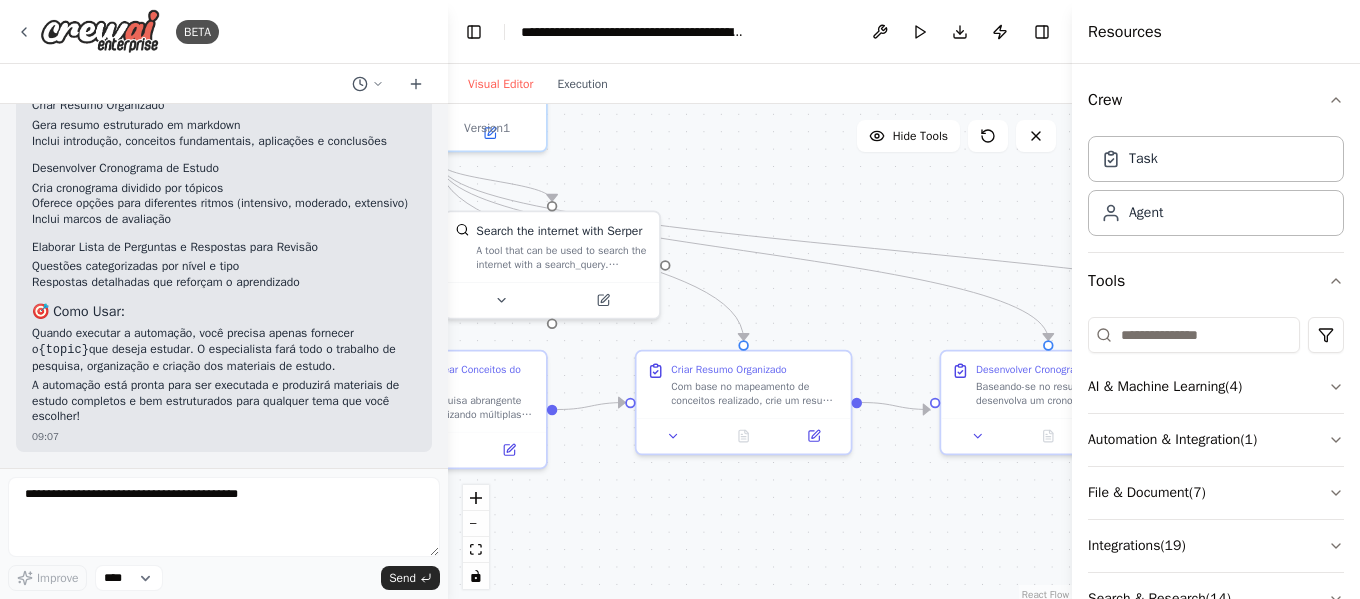 drag, startPoint x: 804, startPoint y: 520, endPoint x: 696, endPoint y: 511, distance: 108.37435 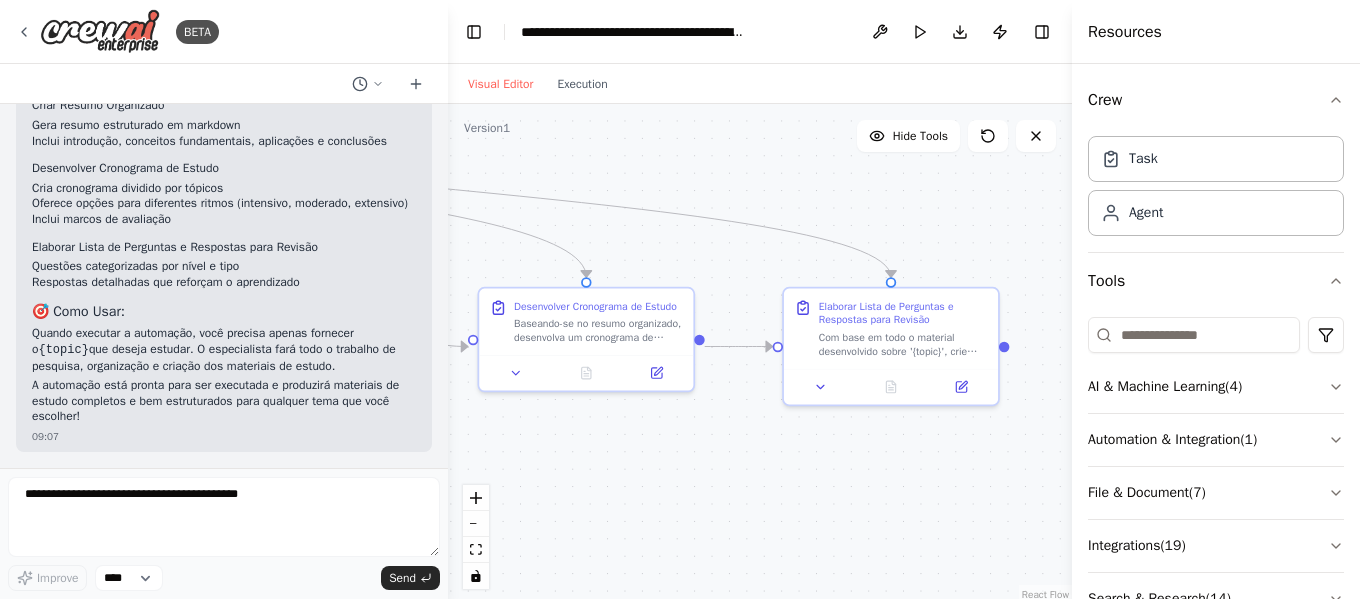 drag, startPoint x: 839, startPoint y: 504, endPoint x: 377, endPoint y: 441, distance: 466.27567 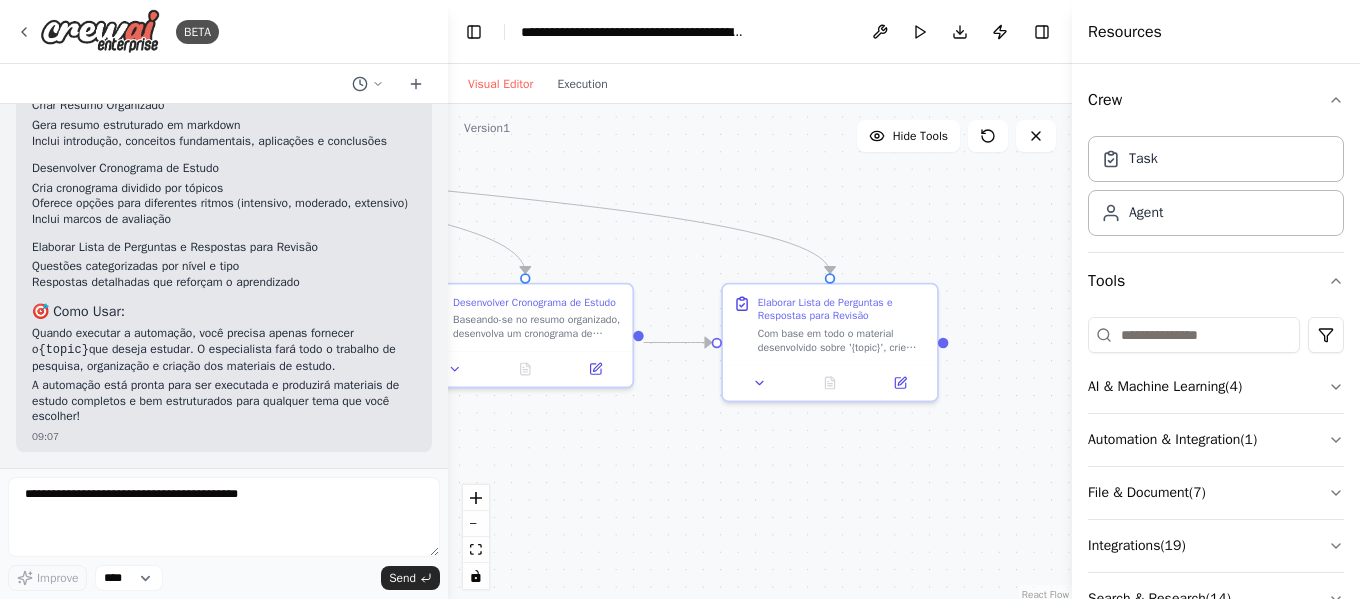drag, startPoint x: 806, startPoint y: 453, endPoint x: 819, endPoint y: 440, distance: 18.384777 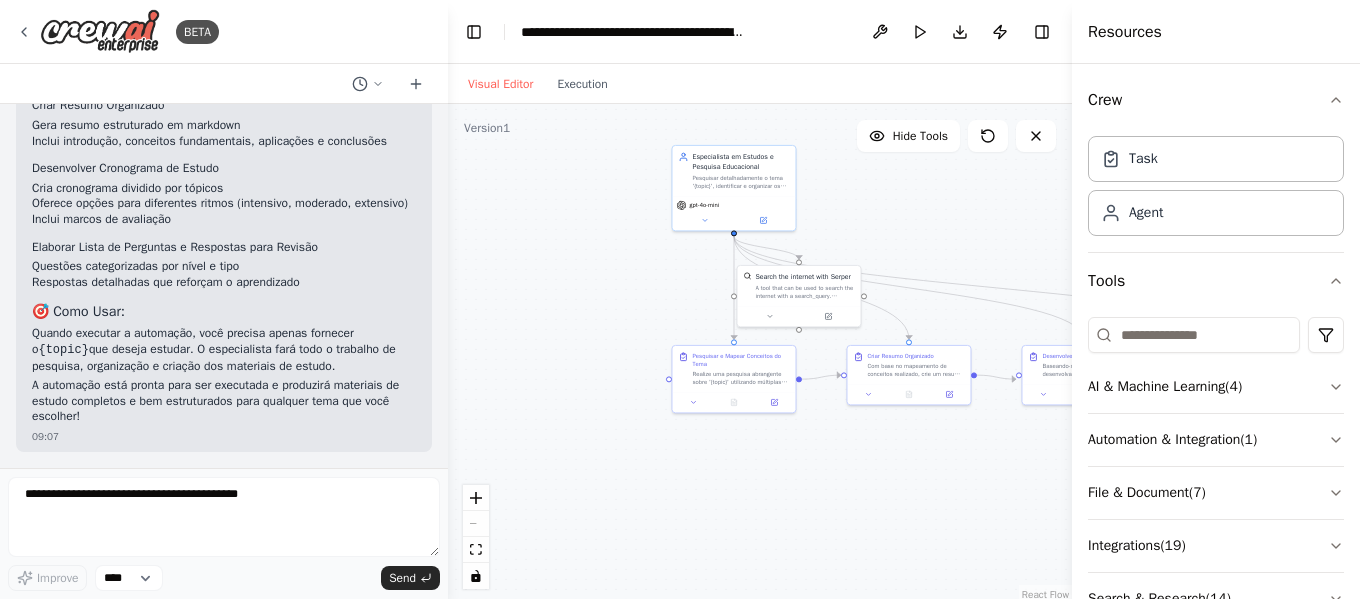 drag, startPoint x: 540, startPoint y: 446, endPoint x: 950, endPoint y: 450, distance: 410.0195 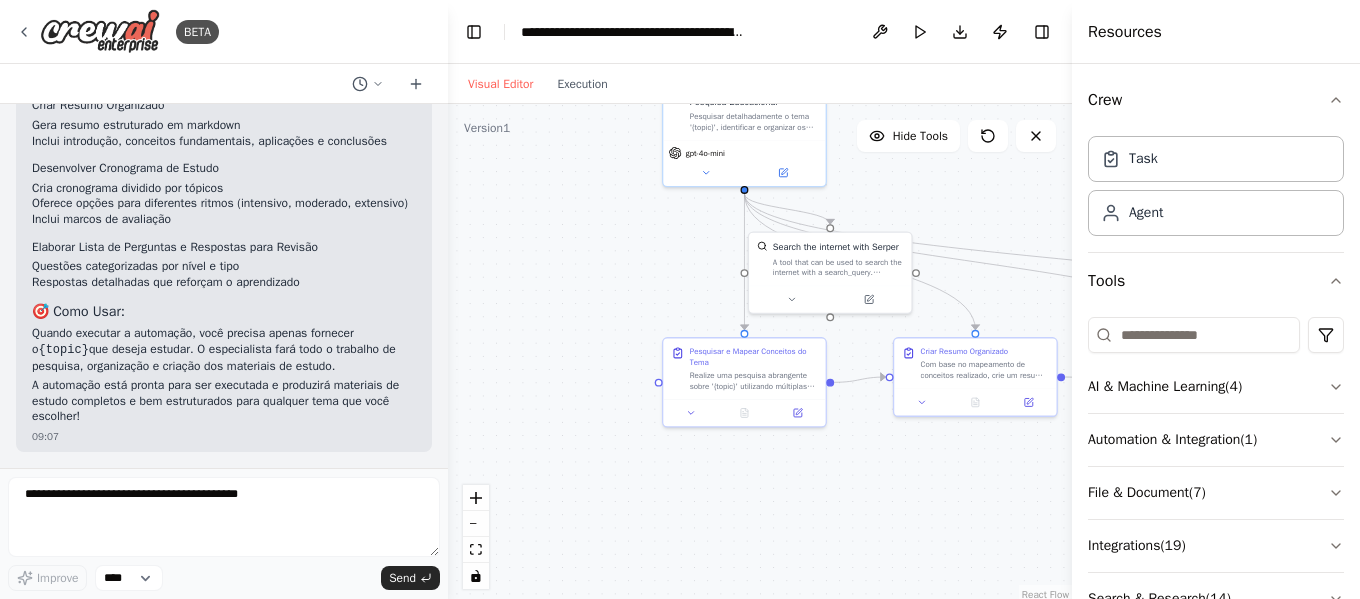drag, startPoint x: 666, startPoint y: 291, endPoint x: 597, endPoint y: 338, distance: 83.48653 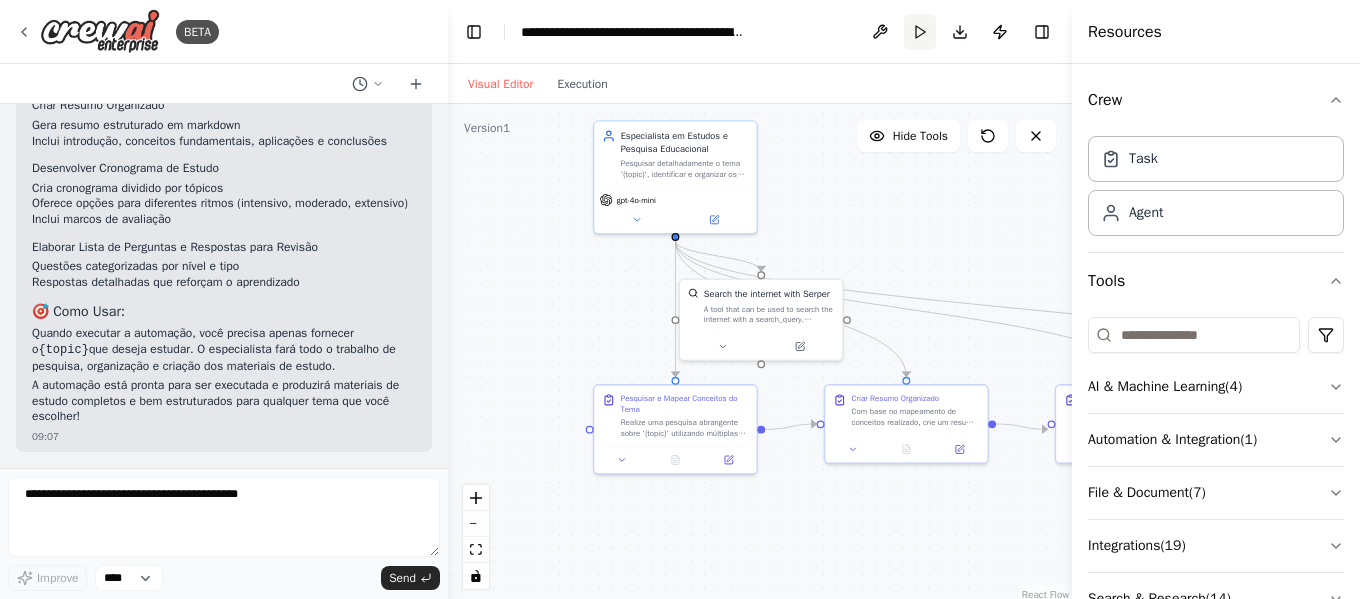 click on "Run" at bounding box center (920, 32) 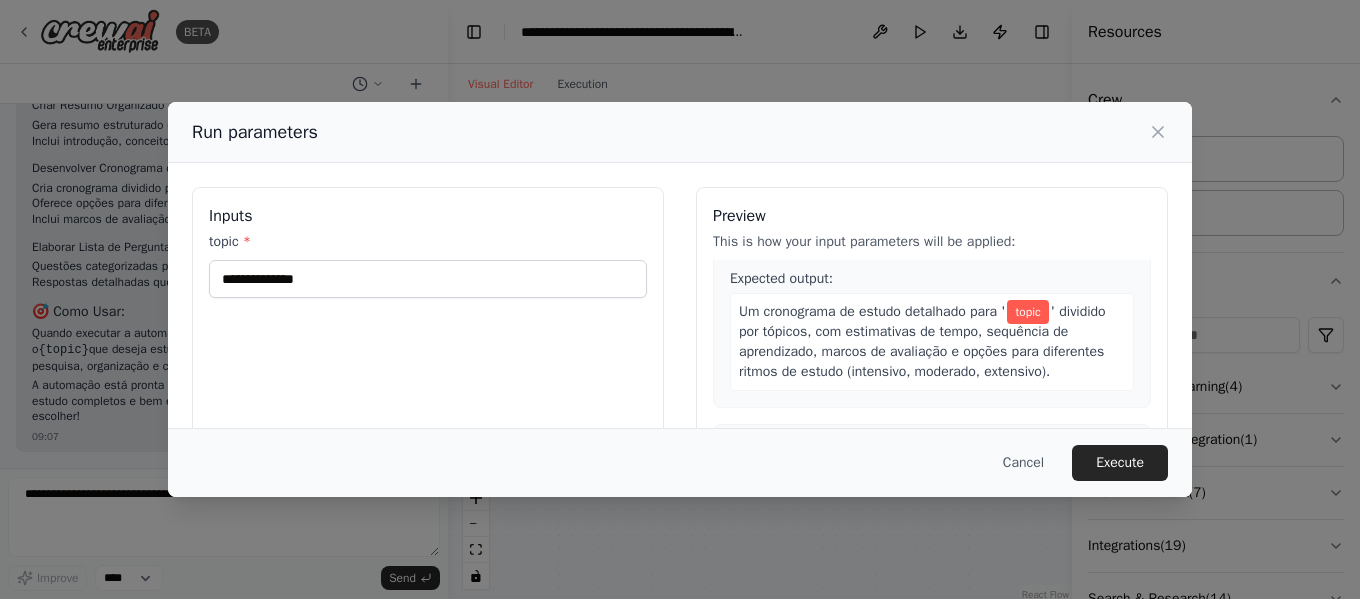 scroll, scrollTop: 1188, scrollLeft: 0, axis: vertical 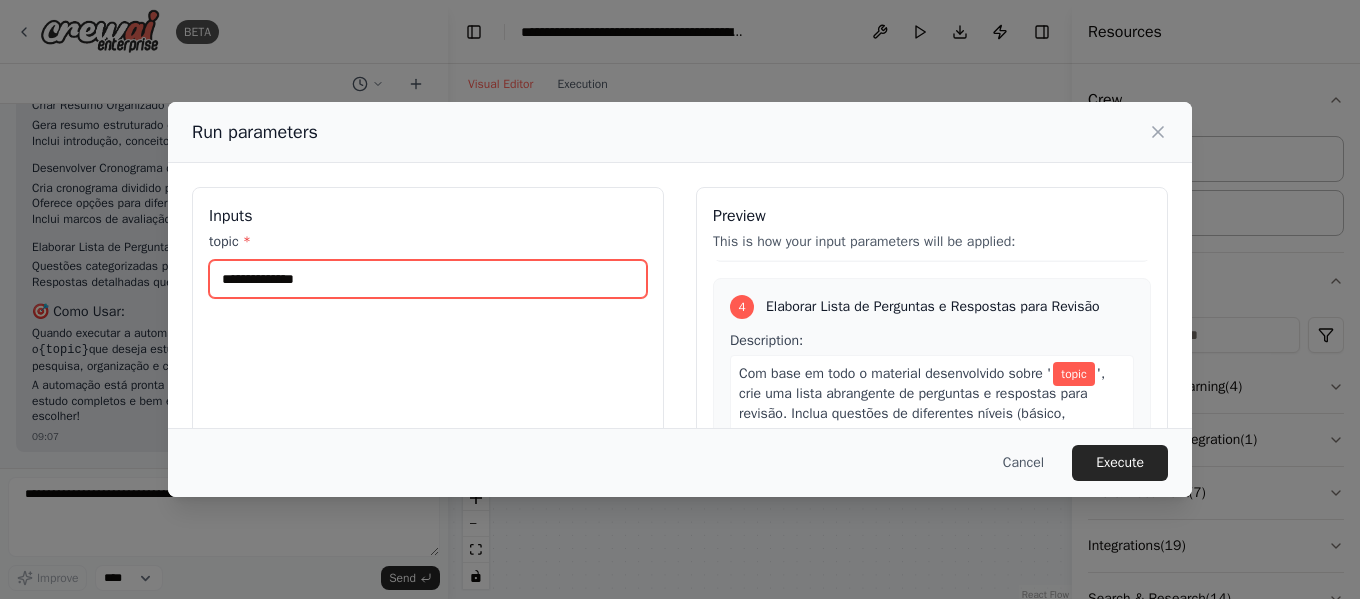 click on "topic *" at bounding box center (428, 279) 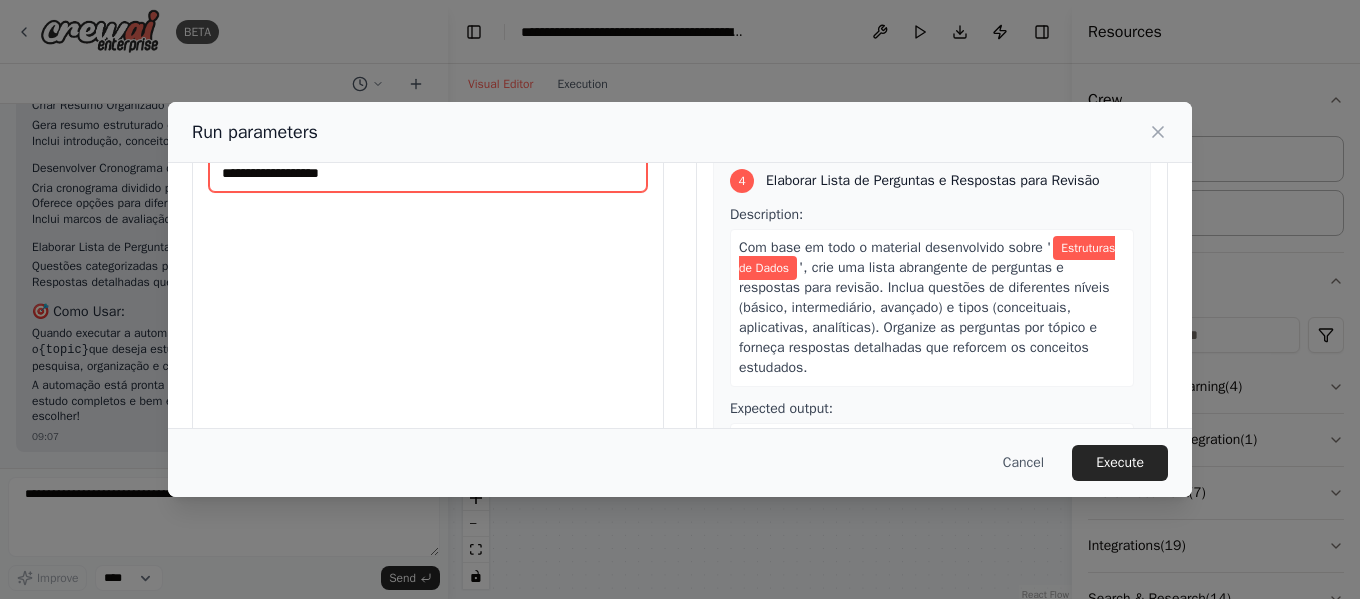 scroll, scrollTop: 0, scrollLeft: 0, axis: both 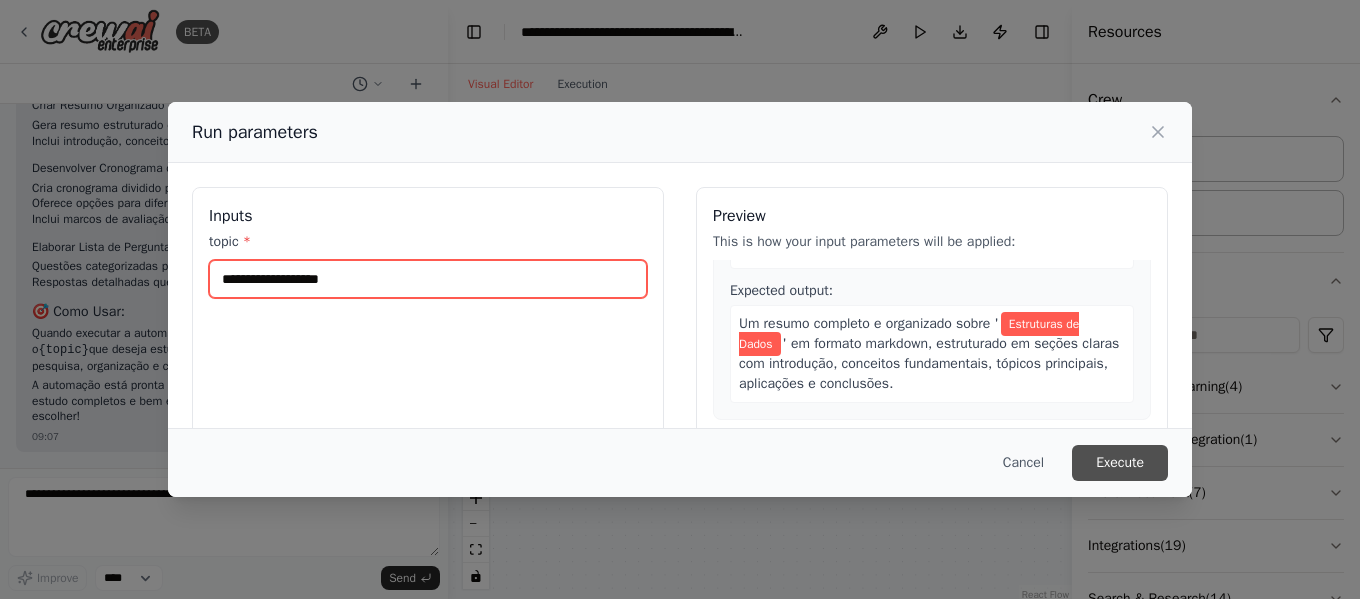 type on "**********" 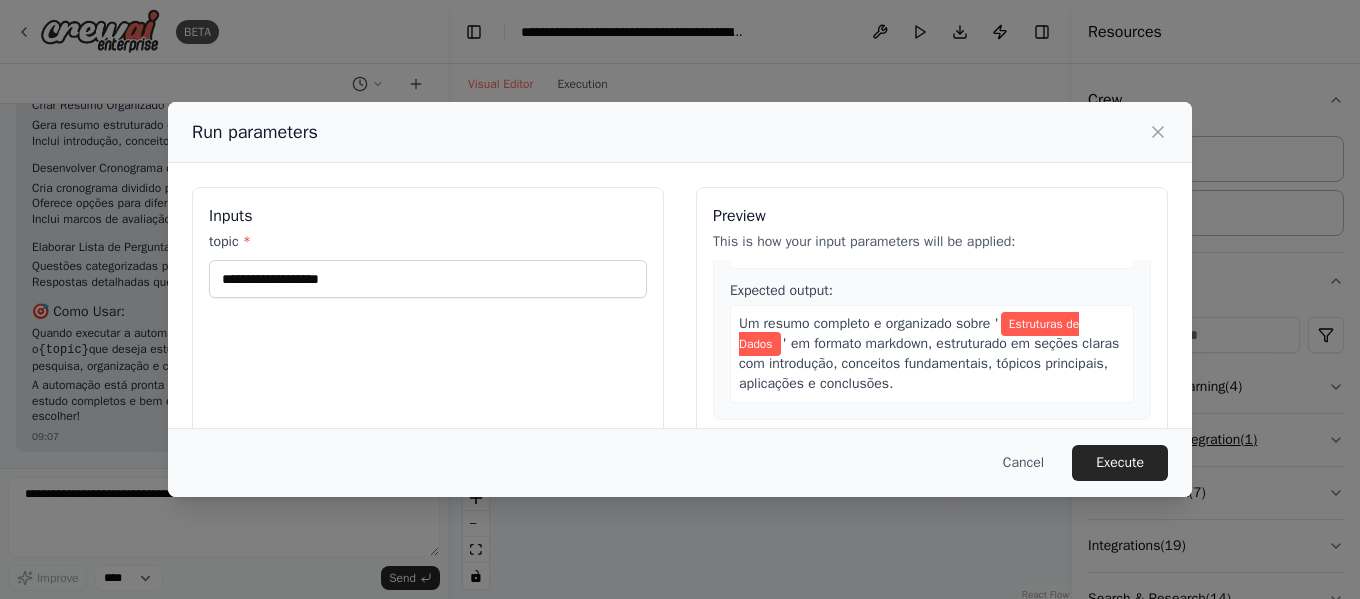 click on "Execute" at bounding box center [1120, 463] 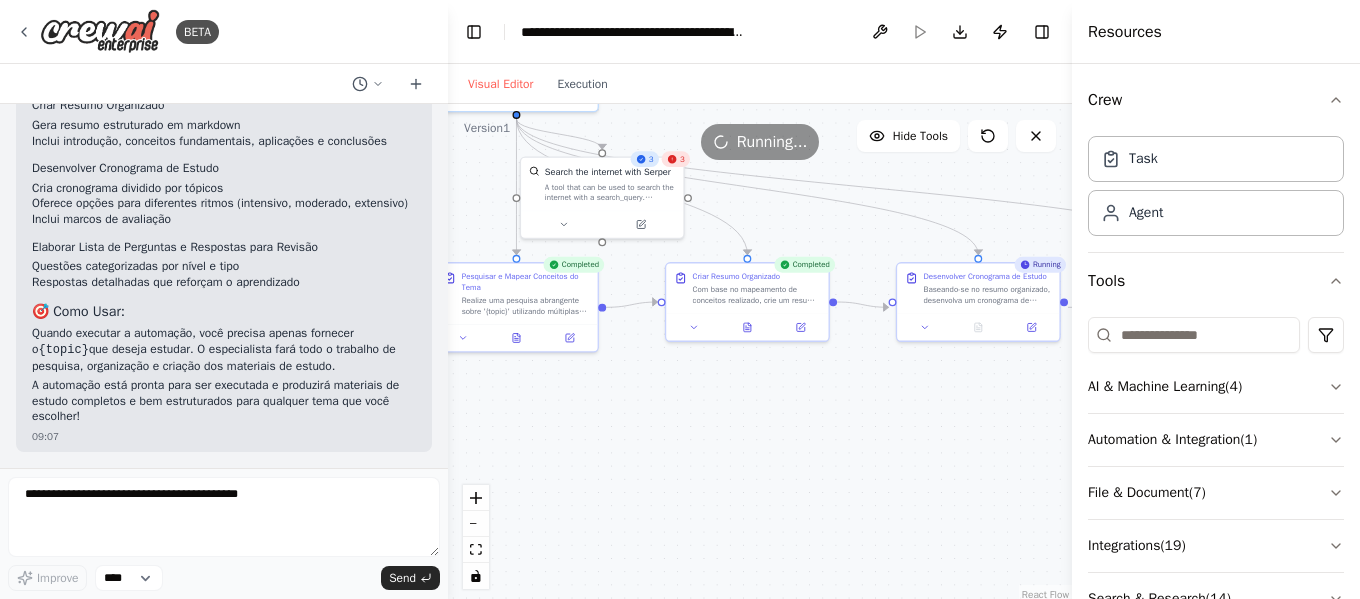 drag, startPoint x: 991, startPoint y: 528, endPoint x: 835, endPoint y: 406, distance: 198.0404 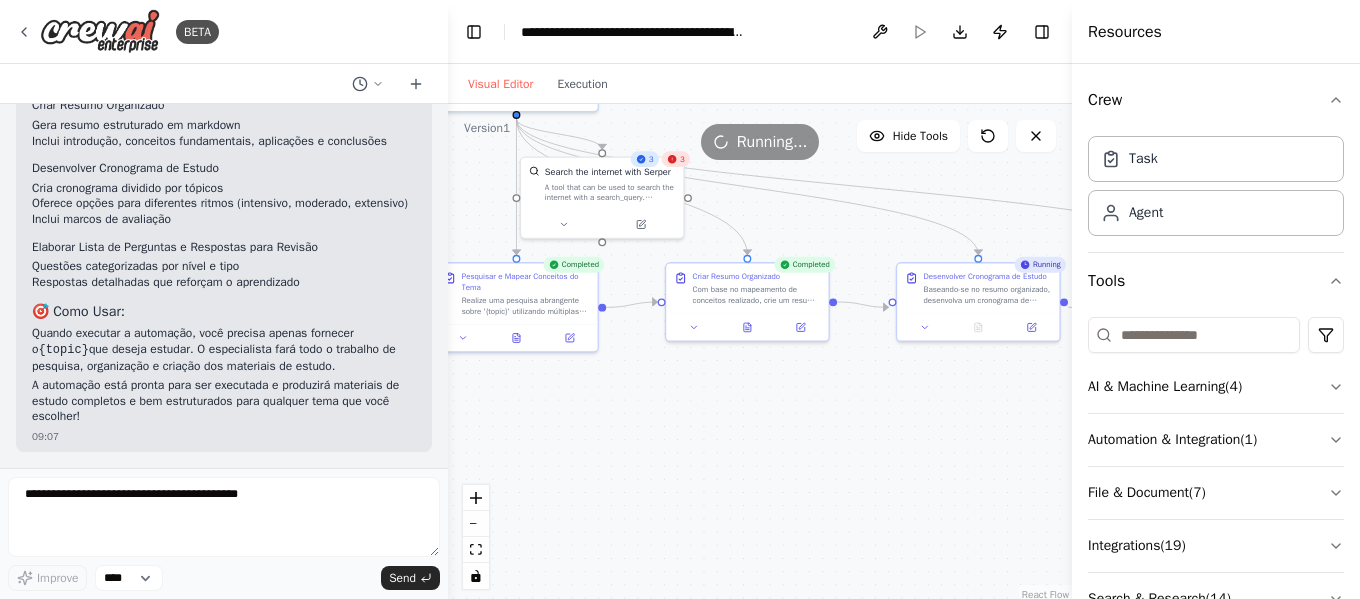 click on ".deletable-edge-delete-btn {
width: 20px;
height: 20px;
border: 0px solid #ffffff;
color: #6b7280;
background-color: #f8fafc;
cursor: pointer;
border-radius: 50%;
font-size: 12px;
padding: 3px;
display: flex;
align-items: center;
justify-content: center;
transition: all 0.2s cubic-bezier(0.4, 0, 0.2, 1);
box-shadow: 0 2px 4px rgba(0, 0, 0, 0.1);
}
.deletable-edge-delete-btn:hover {
background-color: #ef4444;
color: #ffffff;
border-color: #dc2626;
transform: scale(1.1);
box-shadow: 0 4px 12px rgba(239, 68, 68, 0.4);
}
.deletable-edge-delete-btn:active {
transform: scale(0.95);
box-shadow: 0 2px 4px rgba(239, 68, 68, 0.3);
}
Busy Especialista em Estudos e Pesquisa Educacional gpt-4o-mini 3 3" at bounding box center (760, 354) 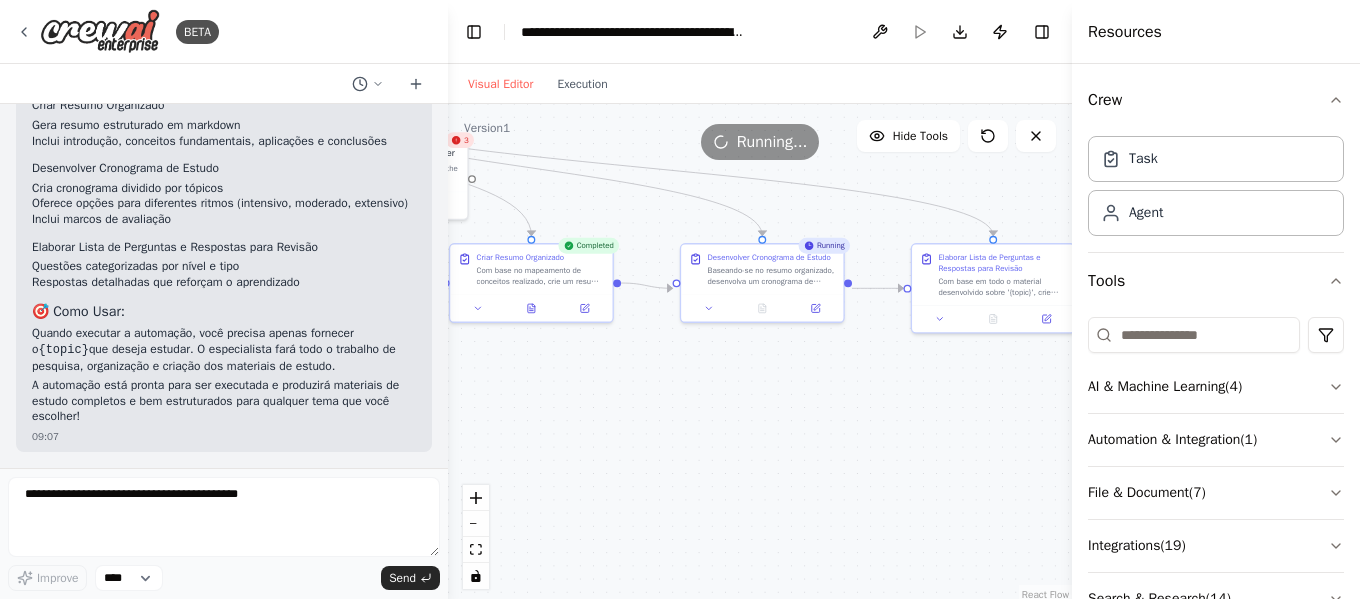 drag, startPoint x: 823, startPoint y: 365, endPoint x: 607, endPoint y: 349, distance: 216.59178 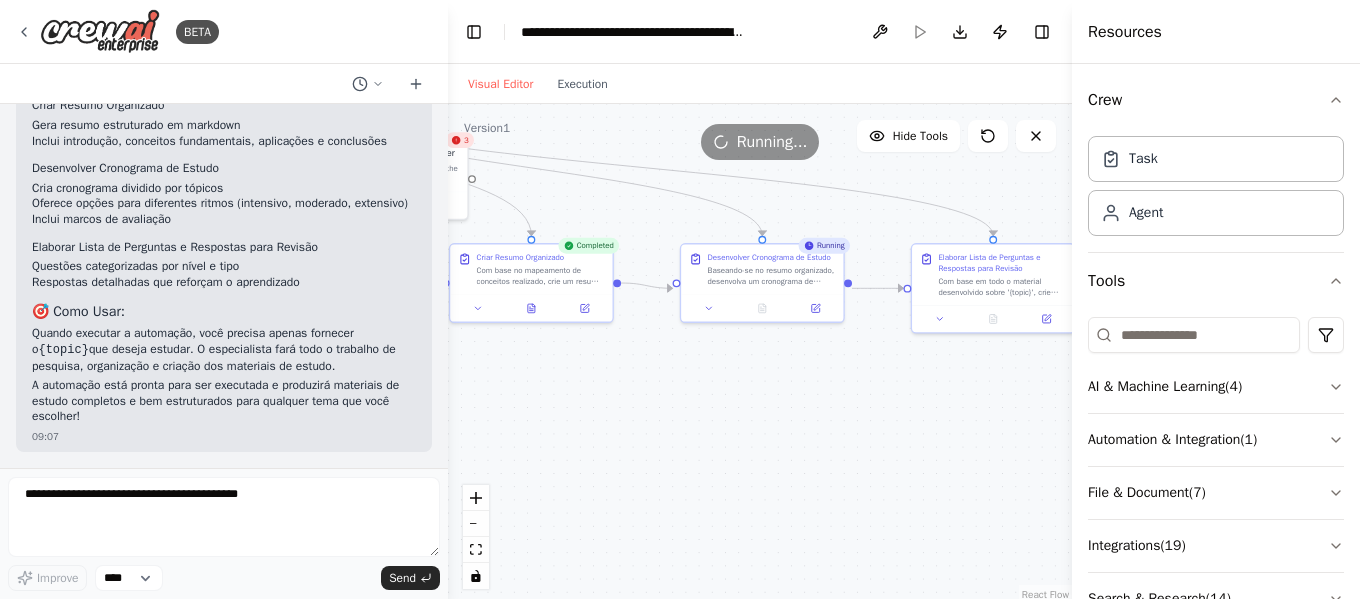 click on ".deletable-edge-delete-btn {
width: 20px;
height: 20px;
border: 0px solid #ffffff;
color: #6b7280;
background-color: #f8fafc;
cursor: pointer;
border-radius: 50%;
font-size: 12px;
padding: 3px;
display: flex;
align-items: center;
justify-content: center;
transition: all 0.2s cubic-bezier(0.4, 0, 0.2, 1);
box-shadow: 0 2px 4px rgba(0, 0, 0, 0.1);
}
.deletable-edge-delete-btn:hover {
background-color: #ef4444;
color: #ffffff;
border-color: #dc2626;
transform: scale(1.1);
box-shadow: 0 4px 12px rgba(239, 68, 68, 0.4);
}
.deletable-edge-delete-btn:active {
transform: scale(0.95);
box-shadow: 0 2px 4px rgba(239, 68, 68, 0.3);
}
Busy Especialista em Estudos e Pesquisa Educacional gpt-4o-mini 3 3" at bounding box center (760, 354) 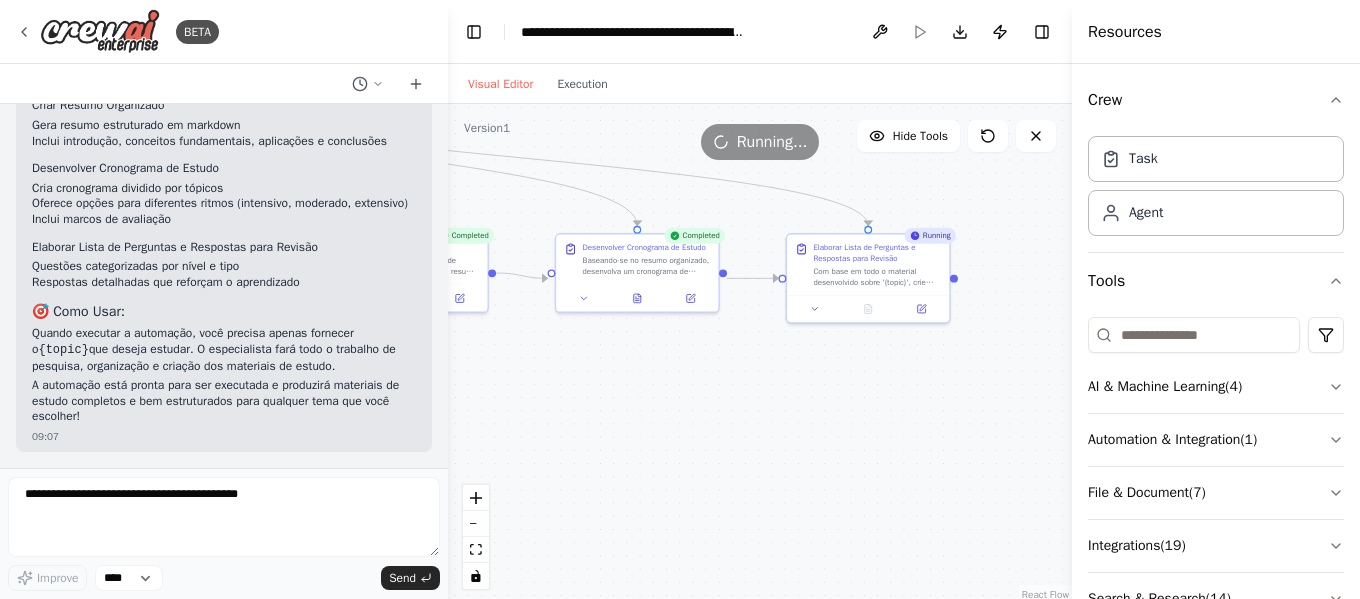 drag, startPoint x: 802, startPoint y: 417, endPoint x: 710, endPoint y: 402, distance: 93.214806 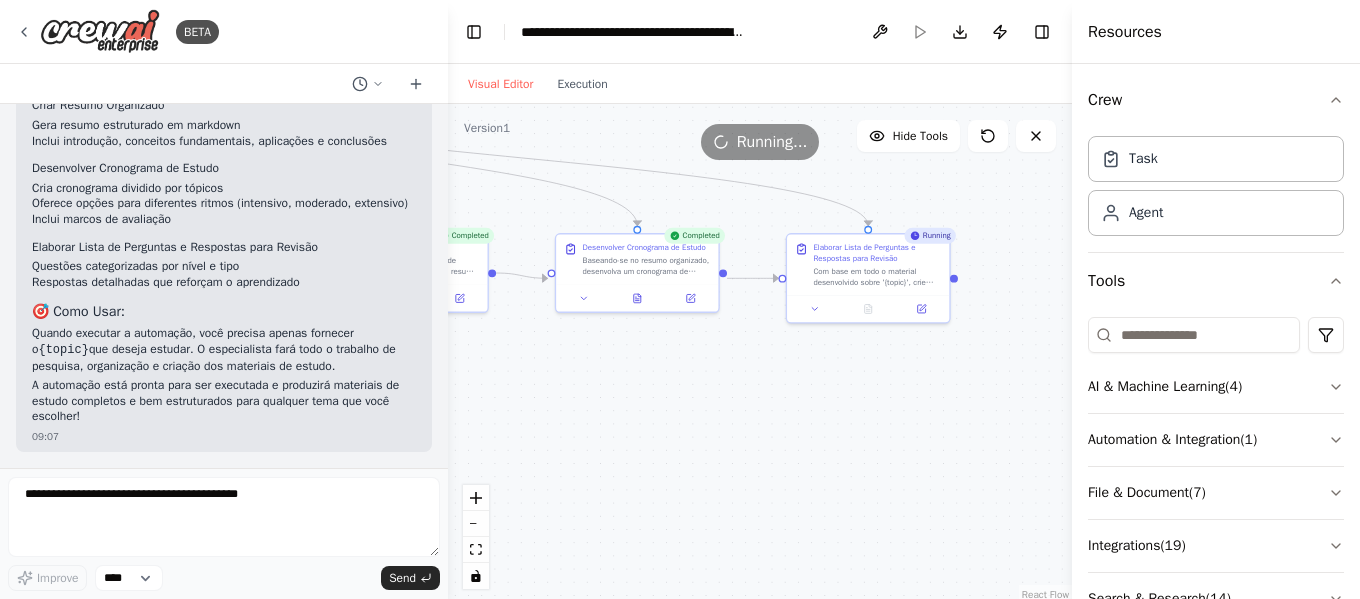 click on ".deletable-edge-delete-btn {
width: 20px;
height: 20px;
border: 0px solid #ffffff;
color: #6b7280;
background-color: #f8fafc;
cursor: pointer;
border-radius: 50%;
font-size: 12px;
padding: 3px;
display: flex;
align-items: center;
justify-content: center;
transition: all 0.2s cubic-bezier(0.4, 0, 0.2, 1);
box-shadow: 0 2px 4px rgba(0, 0, 0, 0.1);
}
.deletable-edge-delete-btn:hover {
background-color: #ef4444;
color: #ffffff;
border-color: #dc2626;
transform: scale(1.1);
box-shadow: 0 4px 12px rgba(239, 68, 68, 0.4);
}
.deletable-edge-delete-btn:active {
transform: scale(0.95);
box-shadow: 0 2px 4px rgba(239, 68, 68, 0.3);
}
Busy Especialista em Estudos e Pesquisa Educacional gpt-4o-mini 4 3" at bounding box center [760, 354] 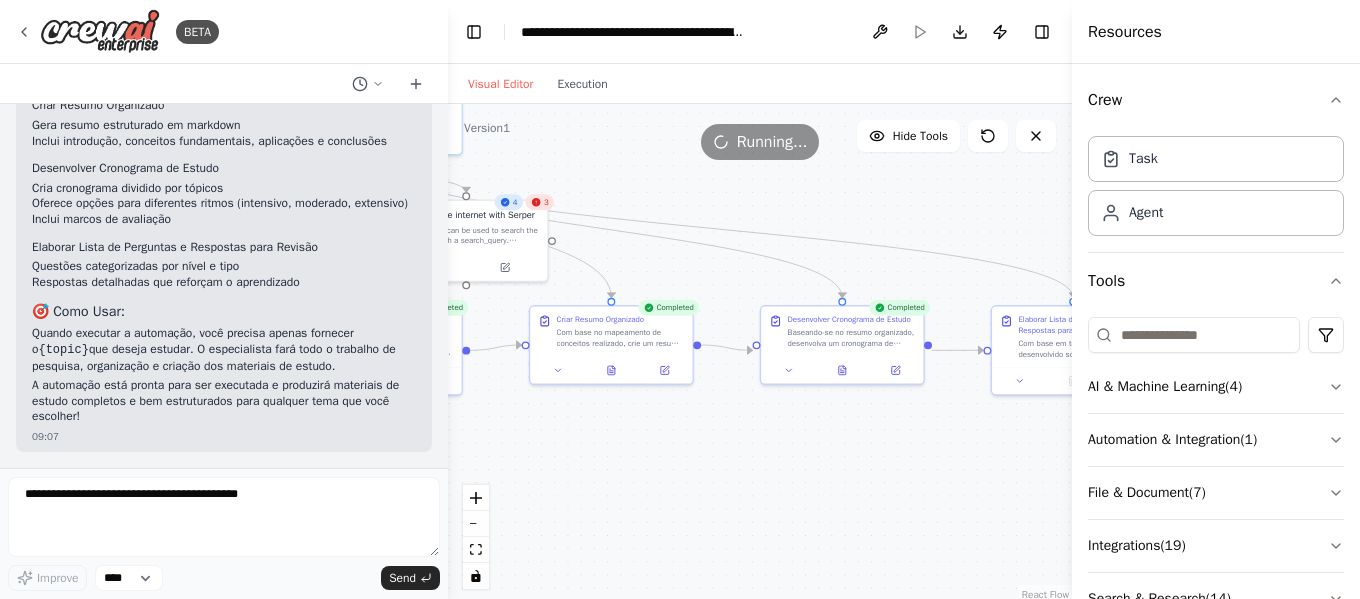 drag, startPoint x: 710, startPoint y: 375, endPoint x: 958, endPoint y: 461, distance: 262.4881 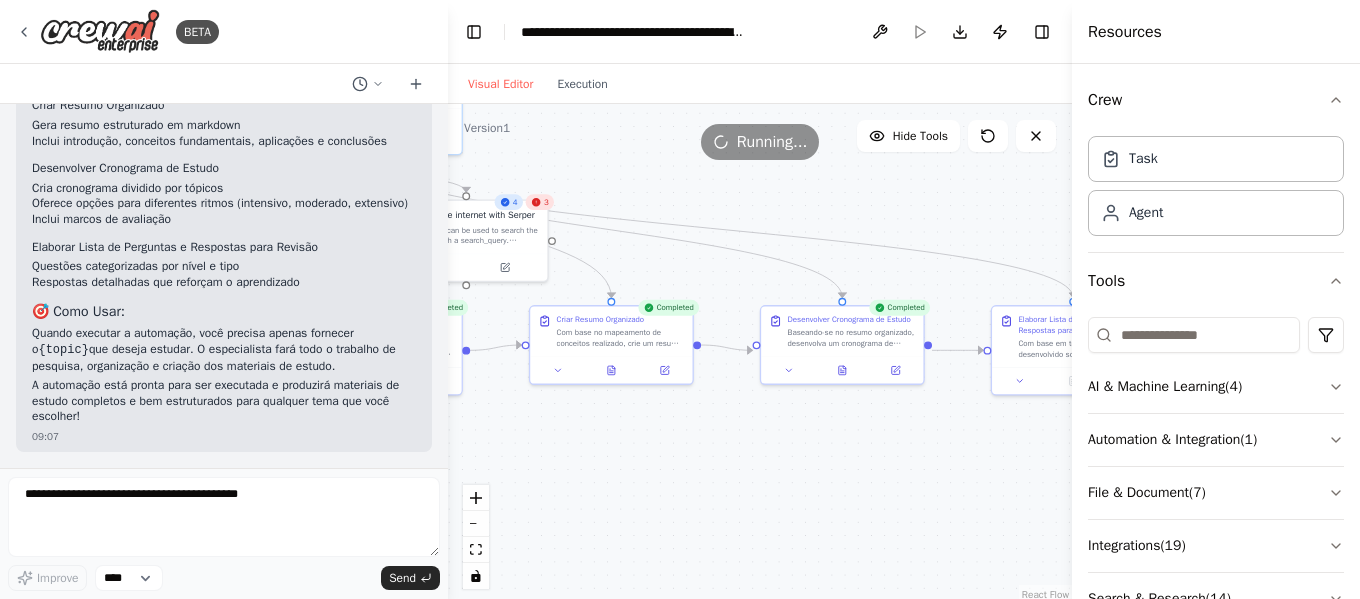 click on ".deletable-edge-delete-btn {
width: 20px;
height: 20px;
border: 0px solid #ffffff;
color: #6b7280;
background-color: #f8fafc;
cursor: pointer;
border-radius: 50%;
font-size: 12px;
padding: 3px;
display: flex;
align-items: center;
justify-content: center;
transition: all 0.2s cubic-bezier(0.4, 0, 0.2, 1);
box-shadow: 0 2px 4px rgba(0, 0, 0, 0.1);
}
.deletable-edge-delete-btn:hover {
background-color: #ef4444;
color: #ffffff;
border-color: #dc2626;
transform: scale(1.1);
box-shadow: 0 4px 12px rgba(239, 68, 68, 0.4);
}
.deletable-edge-delete-btn:active {
transform: scale(0.95);
box-shadow: 0 2px 4px rgba(239, 68, 68, 0.3);
}
Busy Especialista em Estudos e Pesquisa Educacional gpt-4o-mini 4 3" at bounding box center (760, 354) 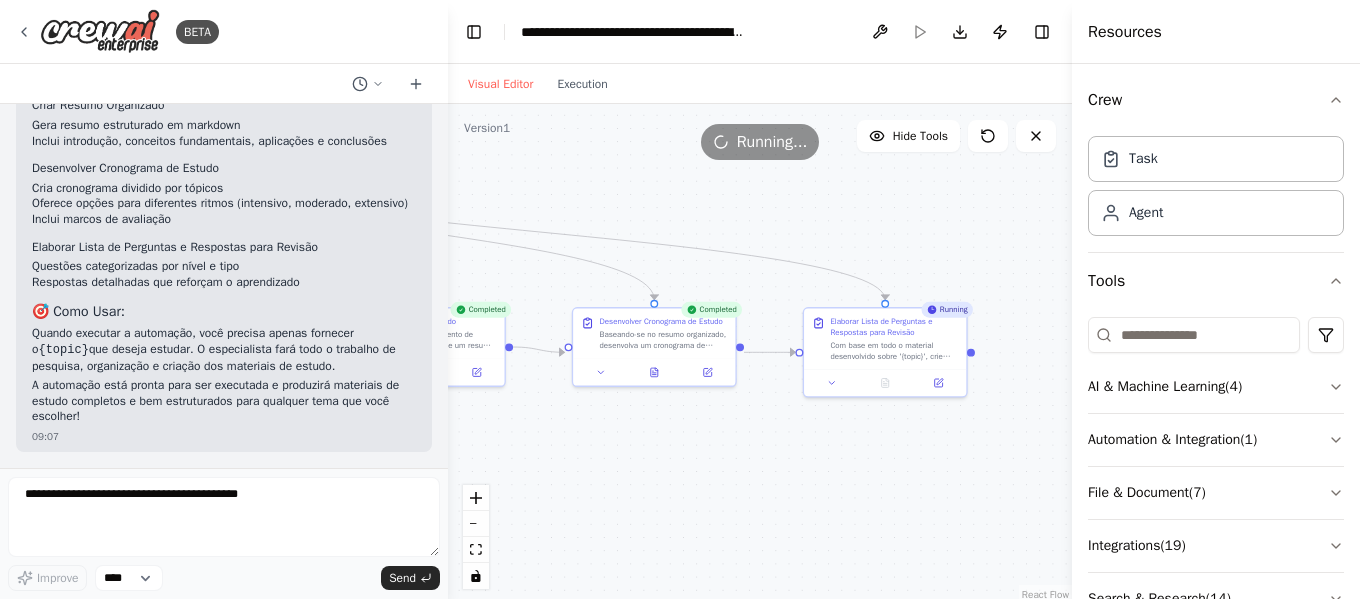 drag, startPoint x: 778, startPoint y: 427, endPoint x: 538, endPoint y: 409, distance: 240.67406 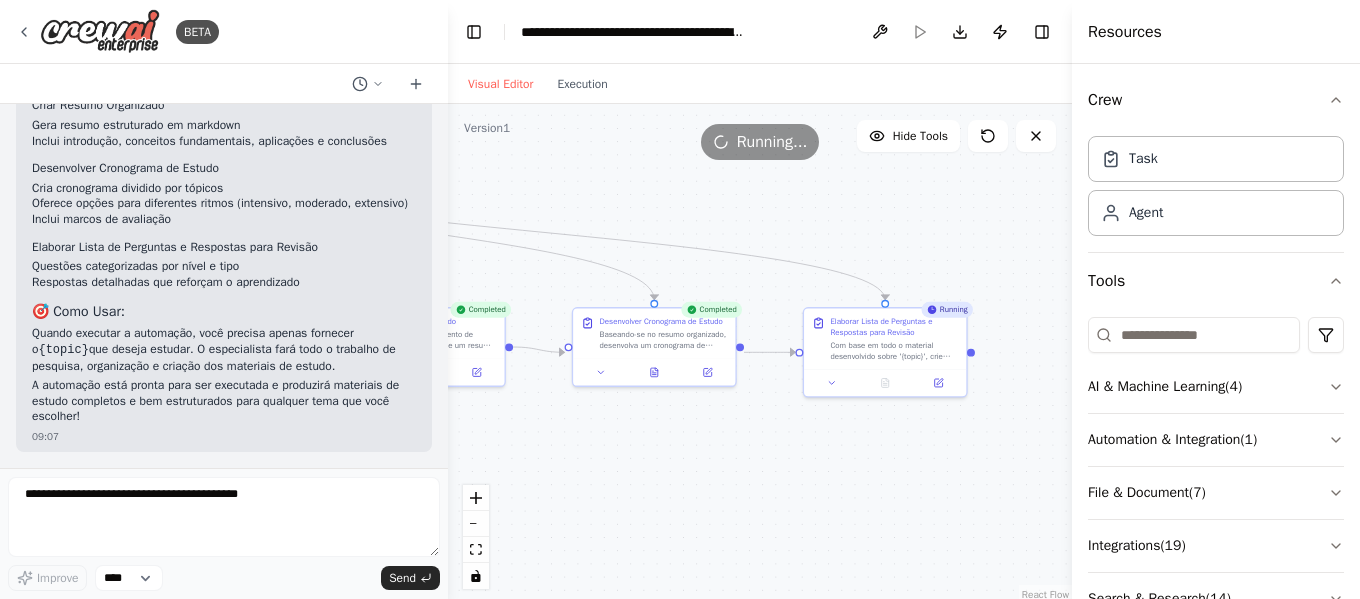 click on ".deletable-edge-delete-btn {
width: 20px;
height: 20px;
border: 0px solid #ffffff;
color: #6b7280;
background-color: #f8fafc;
cursor: pointer;
border-radius: 50%;
font-size: 12px;
padding: 3px;
display: flex;
align-items: center;
justify-content: center;
transition: all 0.2s cubic-bezier(0.4, 0, 0.2, 1);
box-shadow: 0 2px 4px rgba(0, 0, 0, 0.1);
}
.deletable-edge-delete-btn:hover {
background-color: #ef4444;
color: #ffffff;
border-color: #dc2626;
transform: scale(1.1);
box-shadow: 0 4px 12px rgba(239, 68, 68, 0.4);
}
.deletable-edge-delete-btn:active {
transform: scale(0.95);
box-shadow: 0 2px 4px rgba(239, 68, 68, 0.3);
}
Busy Especialista em Estudos e Pesquisa Educacional gpt-4o-mini 4 3" at bounding box center [760, 354] 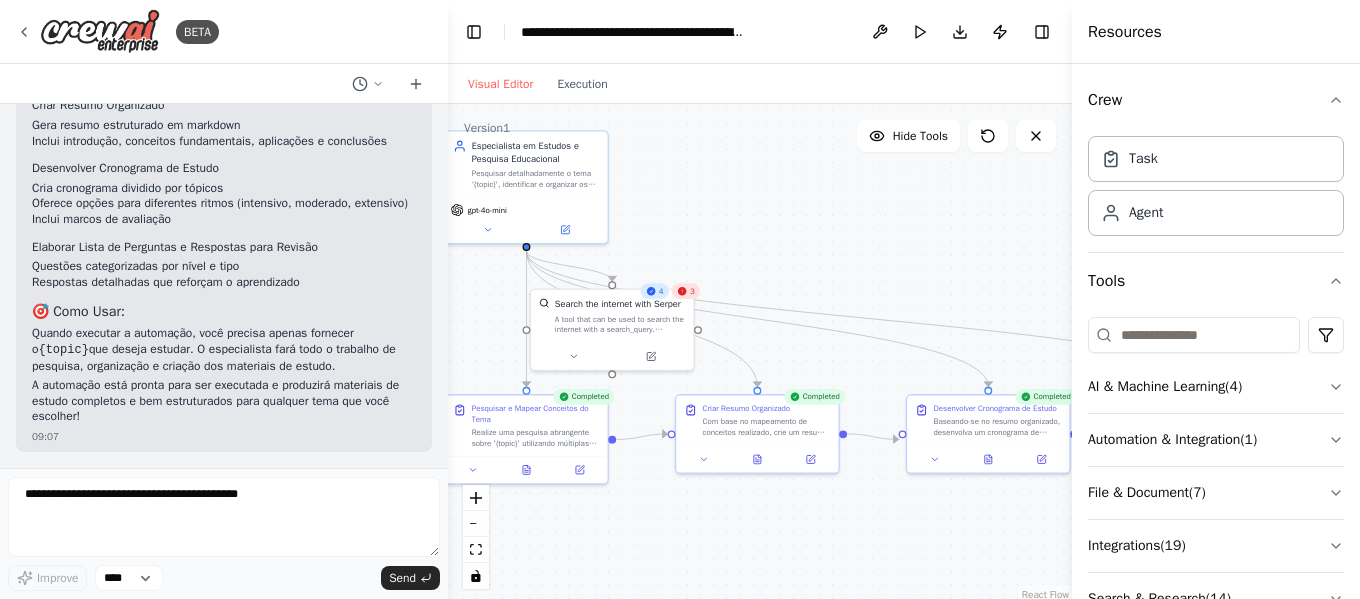 drag, startPoint x: 614, startPoint y: 208, endPoint x: 979, endPoint y: 306, distance: 377.92725 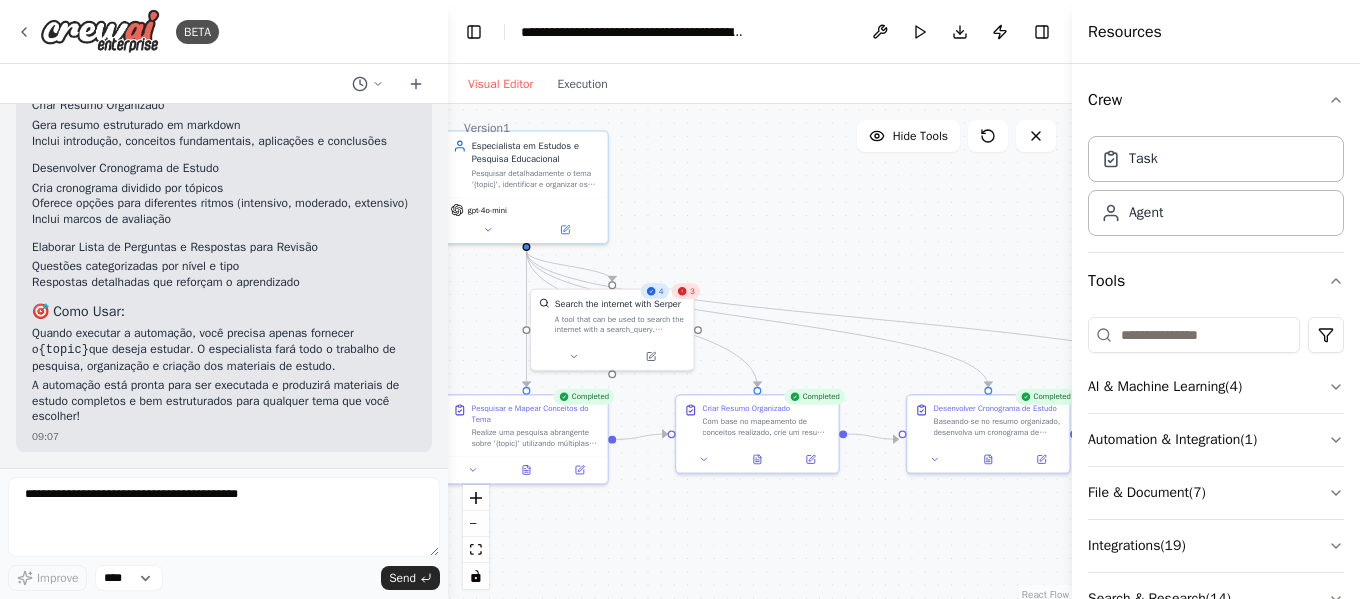 click on ".deletable-edge-delete-btn {
width: 20px;
height: 20px;
border: 0px solid #ffffff;
color: #6b7280;
background-color: #f8fafc;
cursor: pointer;
border-radius: 50%;
font-size: 12px;
padding: 3px;
display: flex;
align-items: center;
justify-content: center;
transition: all 0.2s cubic-bezier(0.4, 0, 0.2, 1);
box-shadow: 0 2px 4px rgba(0, 0, 0, 0.1);
}
.deletable-edge-delete-btn:hover {
background-color: #ef4444;
color: #ffffff;
border-color: #dc2626;
transform: scale(1.1);
box-shadow: 0 4px 12px rgba(239, 68, 68, 0.4);
}
.deletable-edge-delete-btn:active {
transform: scale(0.95);
box-shadow: 0 2px 4px rgba(239, 68, 68, 0.3);
}
Especialista em Estudos e Pesquisa Educacional gpt-4o-mini 4 3" at bounding box center [760, 354] 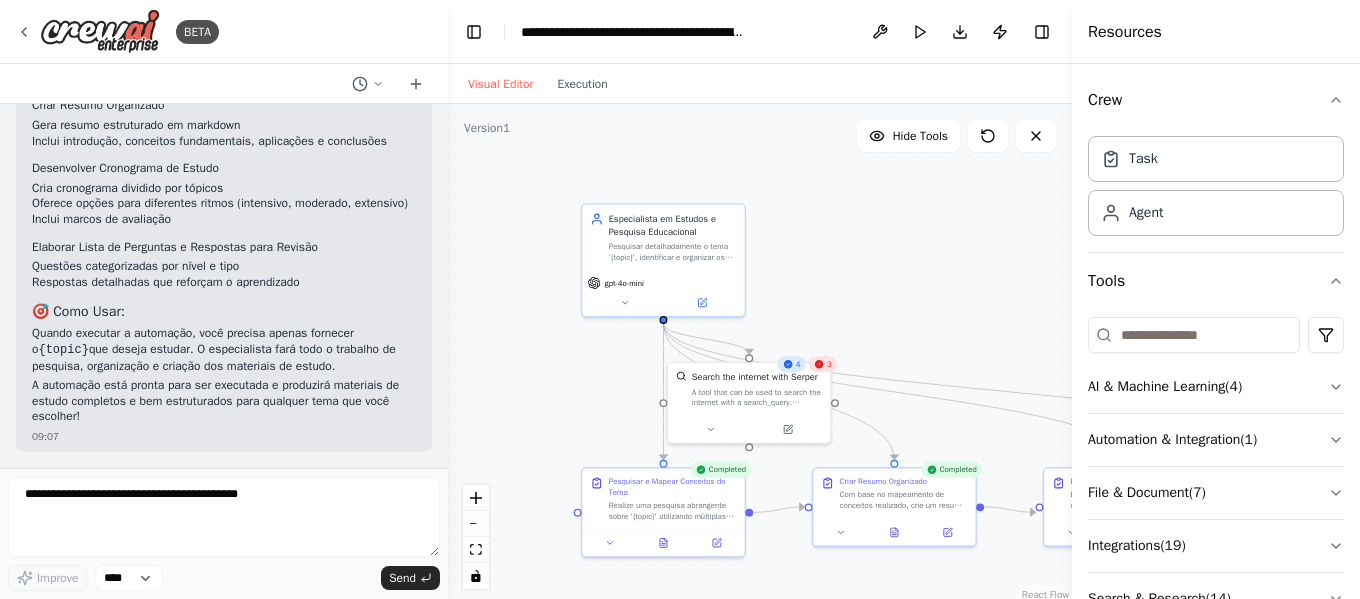 drag, startPoint x: 733, startPoint y: 212, endPoint x: 837, endPoint y: 284, distance: 126.491104 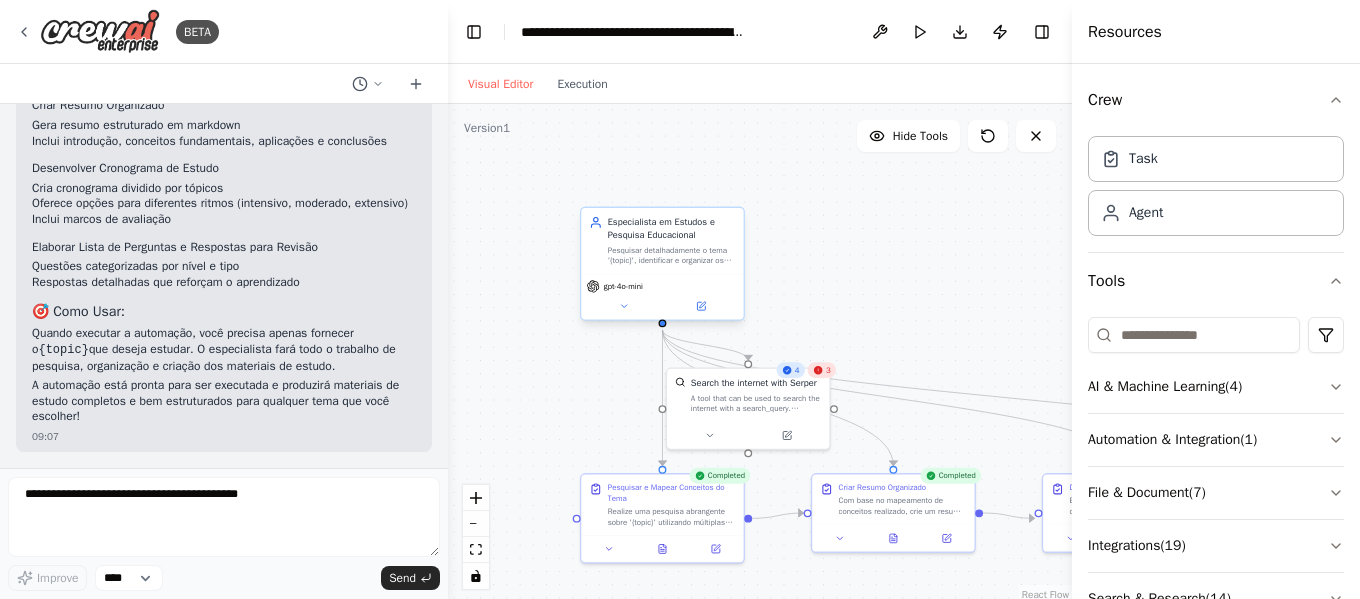 click on "Pesquisar detalhadamente o tema '{topic}', identificar e organizar os principais conceitos, criar materiais de estudo estruturados incluindo resumos organizados, cronogramas de estudo por tópicos, e elaborar questões com respostas para revisão eficaz do conteúdo." at bounding box center [672, 255] 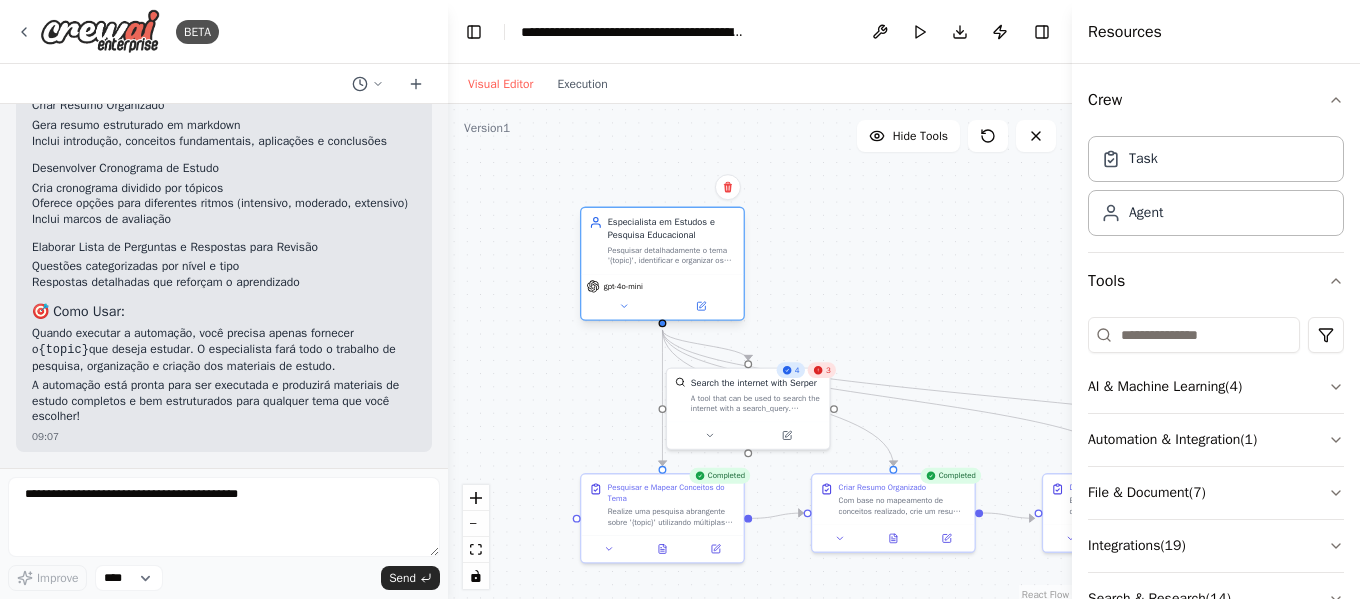 click on "Pesquisar detalhadamente o tema '{topic}', identificar e organizar os principais conceitos, criar materiais de estudo estruturados incluindo resumos organizados, cronogramas de estudo por tópicos, e elaborar questões com respostas para revisão eficaz do conteúdo." at bounding box center [672, 255] 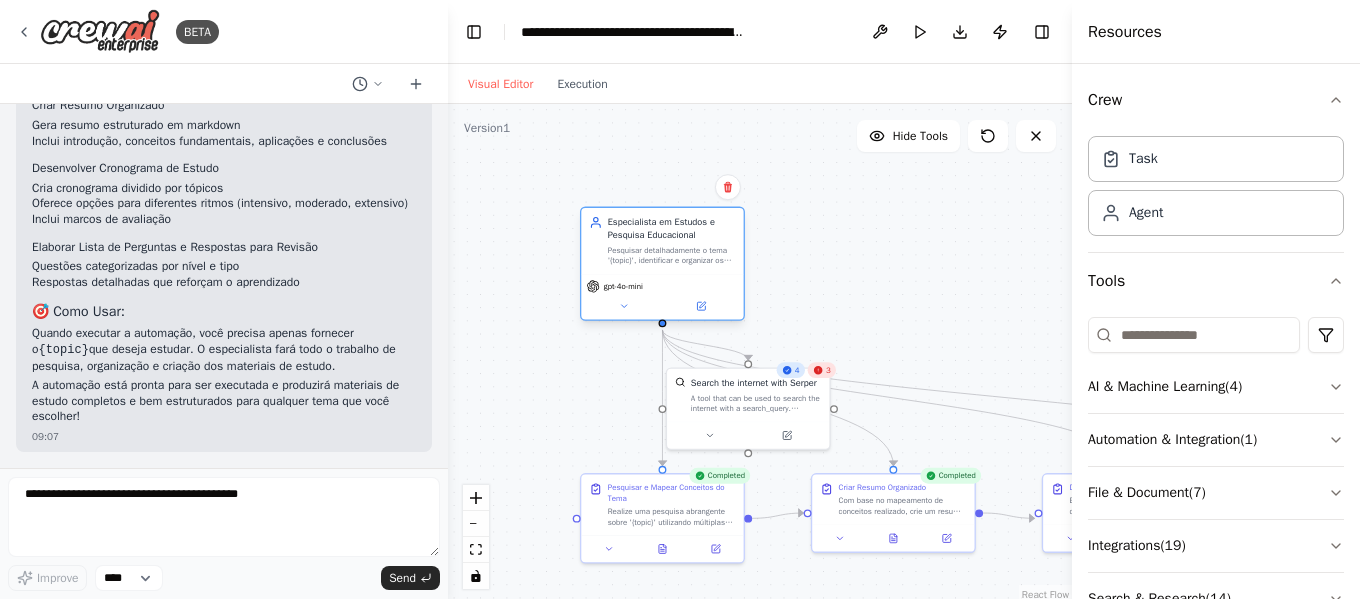 click on "gpt-4o-mini" at bounding box center [662, 297] 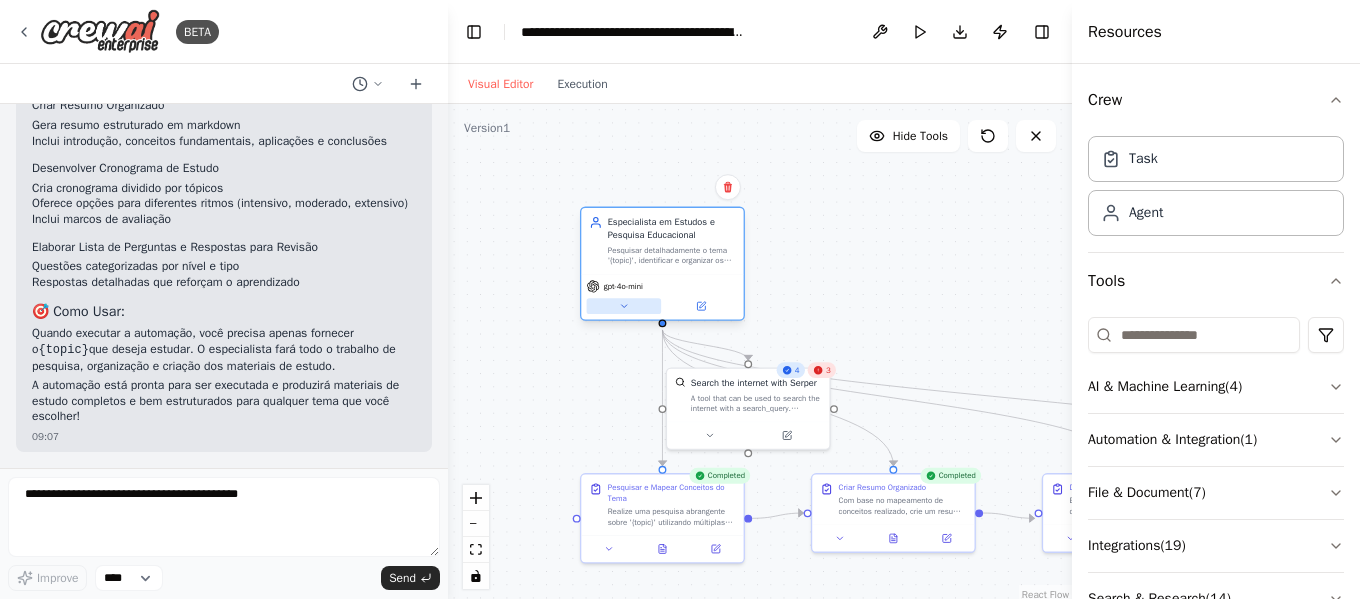 click at bounding box center (624, 306) 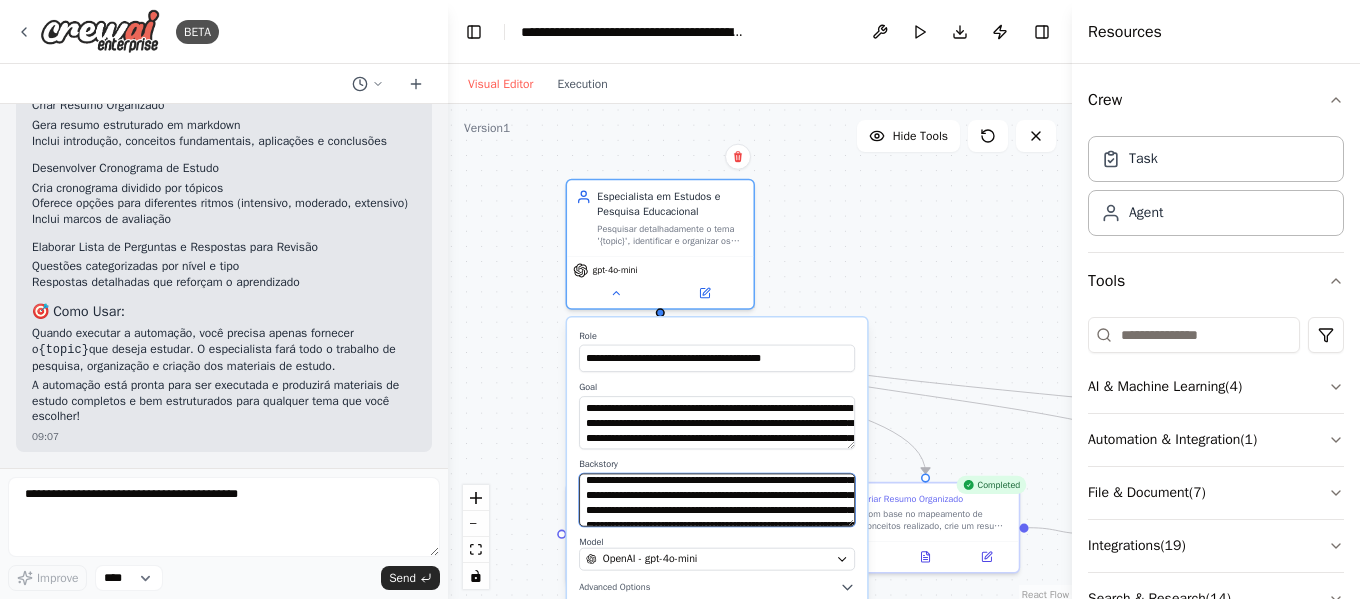 scroll, scrollTop: 40, scrollLeft: 0, axis: vertical 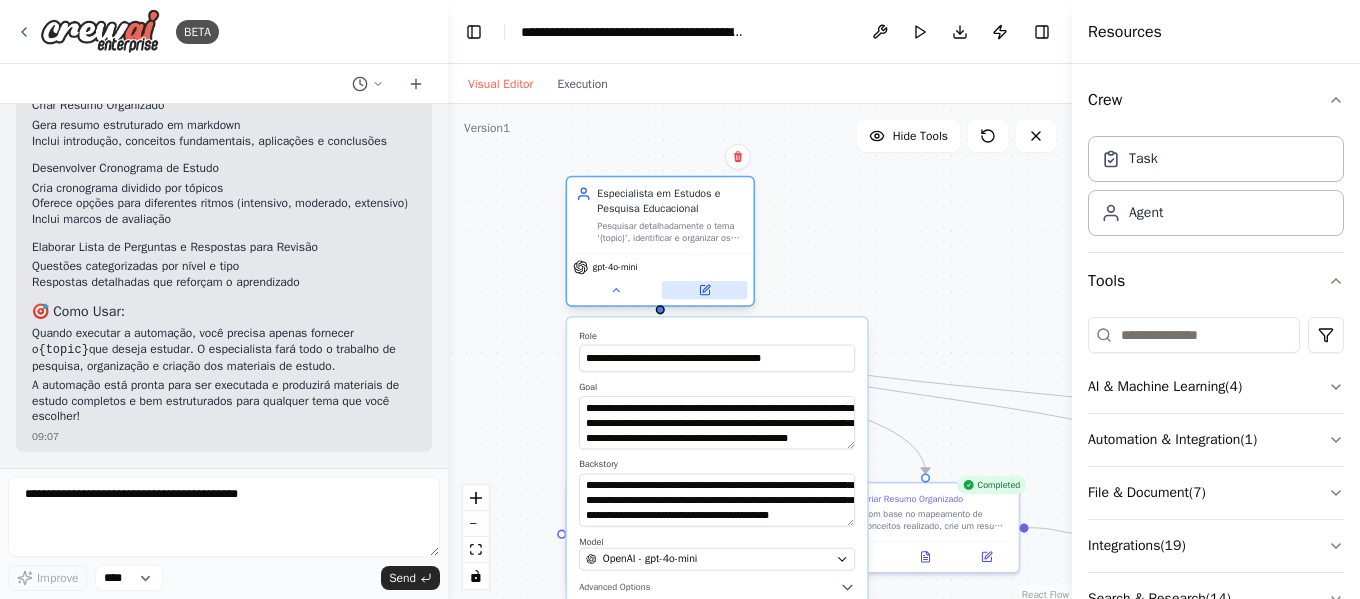 click 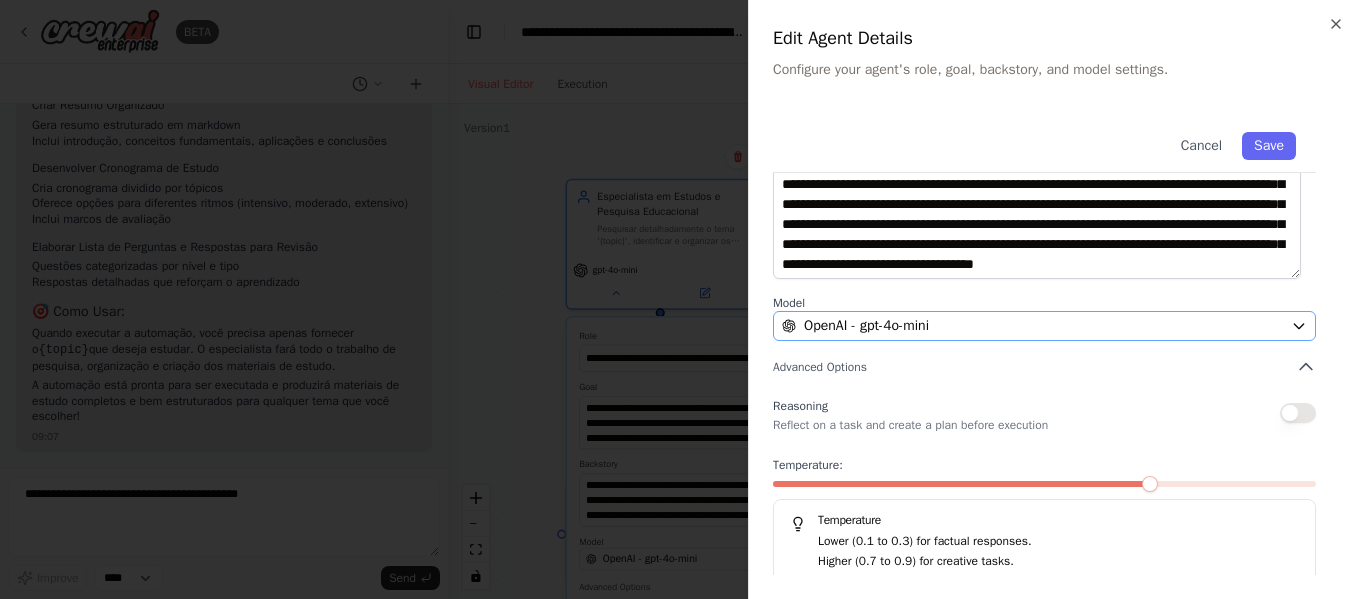 scroll, scrollTop: 307, scrollLeft: 0, axis: vertical 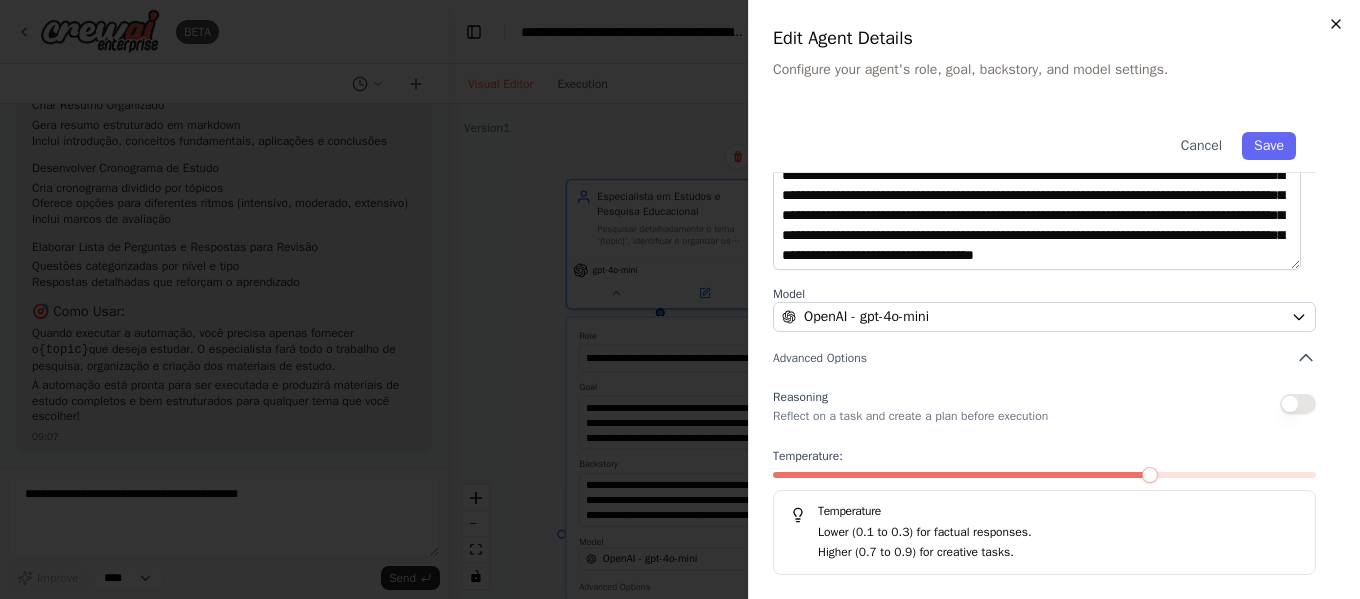 click 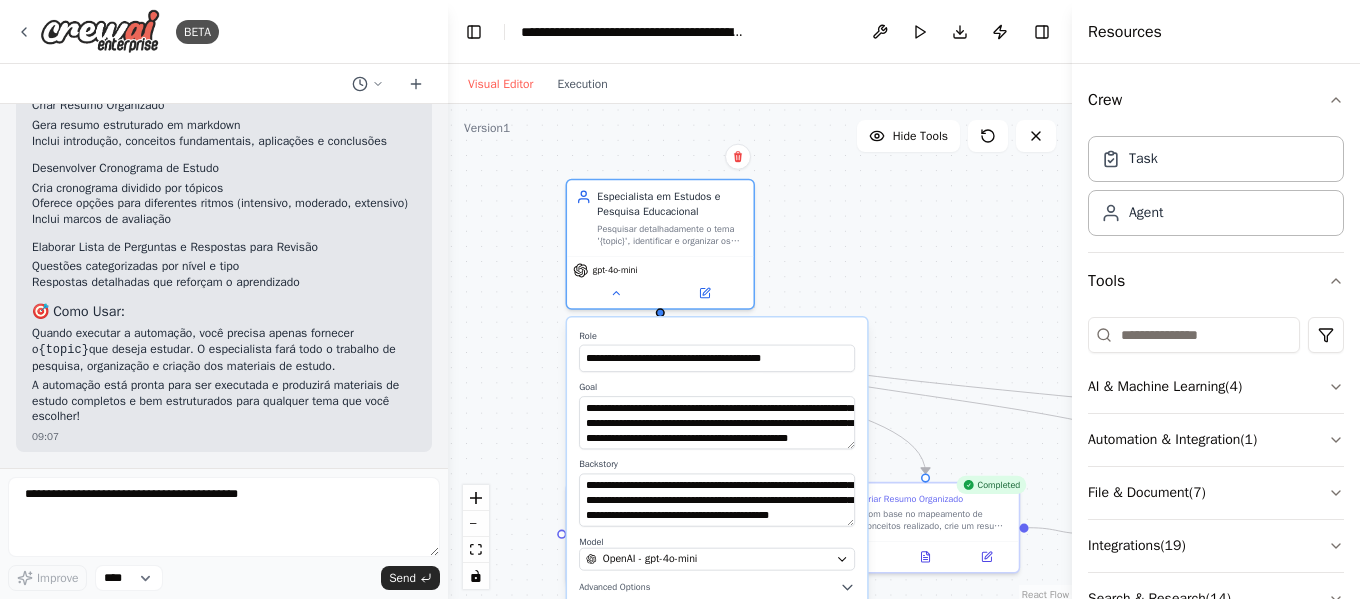 click on ".deletable-edge-delete-btn {
width: 20px;
height: 20px;
border: 0px solid #ffffff;
color: #6b7280;
background-color: #f8fafc;
cursor: pointer;
border-radius: 50%;
font-size: 12px;
padding: 3px;
display: flex;
align-items: center;
justify-content: center;
transition: all 0.2s cubic-bezier(0.4, 0, 0.2, 1);
box-shadow: 0 2px 4px rgba(0, 0, 0, 0.1);
}
.deletable-edge-delete-btn:hover {
background-color: #ef4444;
color: #ffffff;
border-color: #dc2626;
transform: scale(1.1);
box-shadow: 0 4px 12px rgba(239, 68, 68, 0.4);
}
.deletable-edge-delete-btn:active {
transform: scale(0.95);
box-shadow: 0 2px 4px rgba(239, 68, 68, 0.3);
}
Especialista em Estudos e Pesquisa Educacional gpt-4o-mini Role Goal" at bounding box center [760, 354] 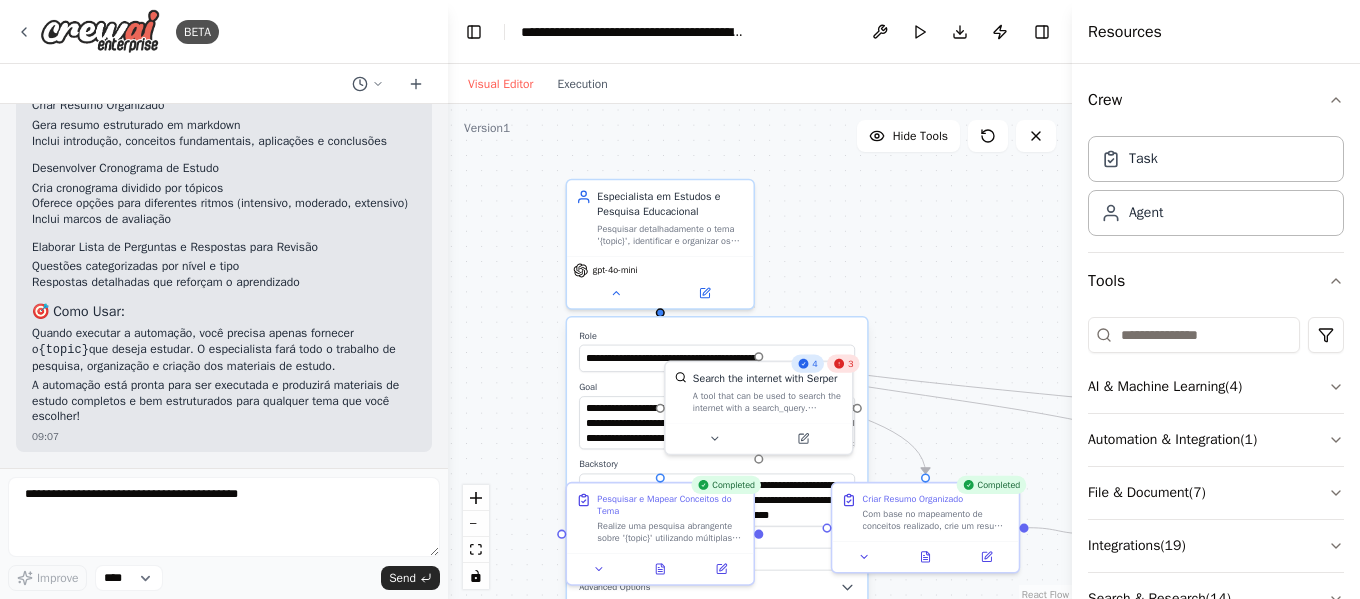 click on ".deletable-edge-delete-btn {
width: 20px;
height: 20px;
border: 0px solid #ffffff;
color: #6b7280;
background-color: #f8fafc;
cursor: pointer;
border-radius: 50%;
font-size: 12px;
padding: 3px;
display: flex;
align-items: center;
justify-content: center;
transition: all 0.2s cubic-bezier(0.4, 0, 0.2, 1);
box-shadow: 0 2px 4px rgba(0, 0, 0, 0.1);
}
.deletable-edge-delete-btn:hover {
background-color: #ef4444;
color: #ffffff;
border-color: #dc2626;
transform: scale(1.1);
box-shadow: 0 4px 12px rgba(239, 68, 68, 0.4);
}
.deletable-edge-delete-btn:active {
transform: scale(0.95);
box-shadow: 0 2px 4px rgba(239, 68, 68, 0.3);
}
Especialista em Estudos e Pesquisa Educacional gpt-4o-mini Role Goal" at bounding box center (760, 354) 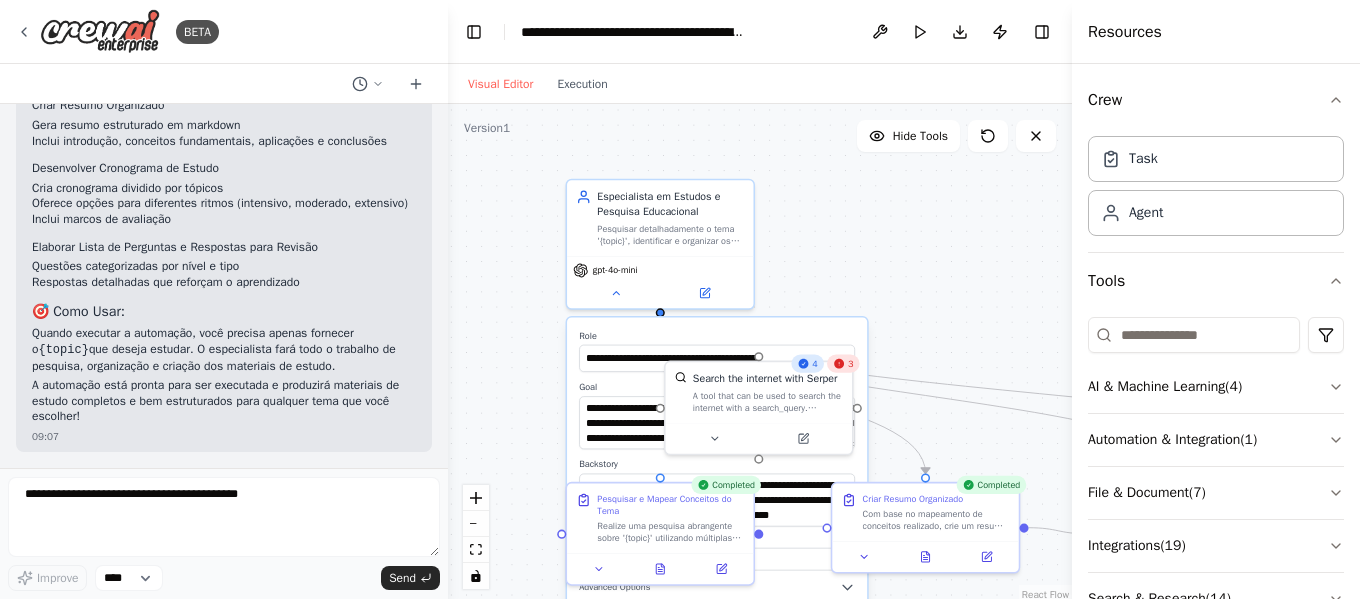 click on ".deletable-edge-delete-btn {
width: 20px;
height: 20px;
border: 0px solid #ffffff;
color: #6b7280;
background-color: #f8fafc;
cursor: pointer;
border-radius: 50%;
font-size: 12px;
padding: 3px;
display: flex;
align-items: center;
justify-content: center;
transition: all 0.2s cubic-bezier(0.4, 0, 0.2, 1);
box-shadow: 0 2px 4px rgba(0, 0, 0, 0.1);
}
.deletable-edge-delete-btn:hover {
background-color: #ef4444;
color: #ffffff;
border-color: #dc2626;
transform: scale(1.1);
box-shadow: 0 4px 12px rgba(239, 68, 68, 0.4);
}
.deletable-edge-delete-btn:active {
transform: scale(0.95);
box-shadow: 0 2px 4px rgba(239, 68, 68, 0.3);
}
Especialista em Estudos e Pesquisa Educacional gpt-4o-mini Role Goal" at bounding box center [760, 354] 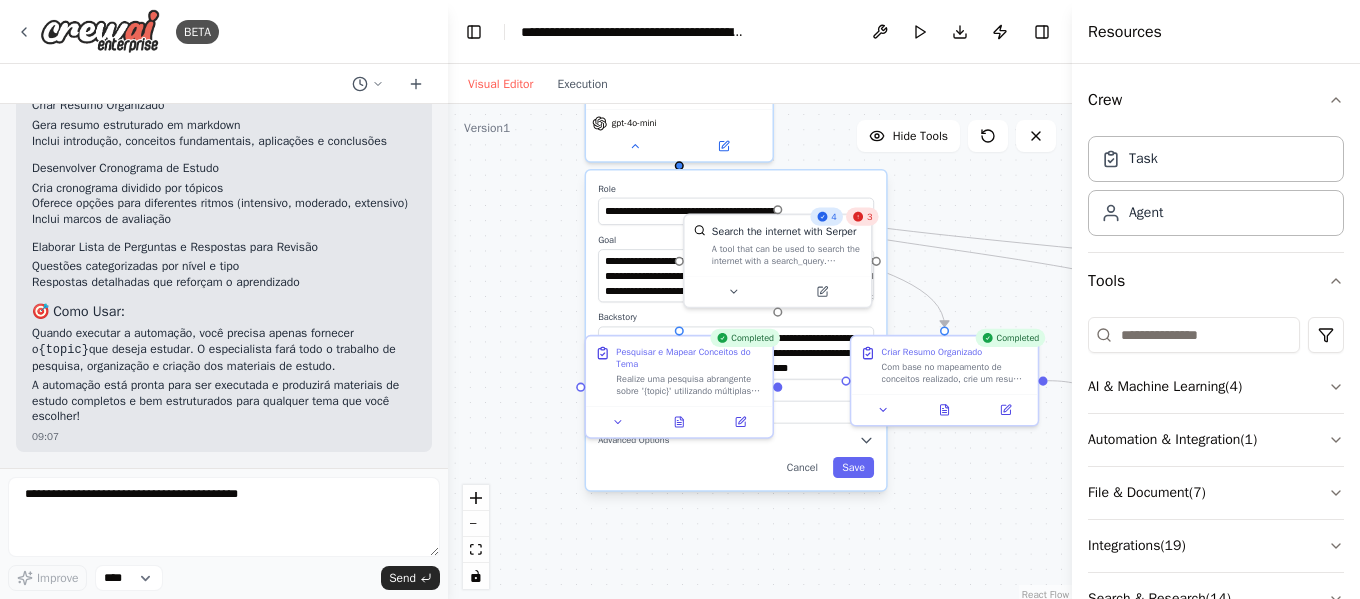 drag, startPoint x: 527, startPoint y: 360, endPoint x: 539, endPoint y: 226, distance: 134.53624 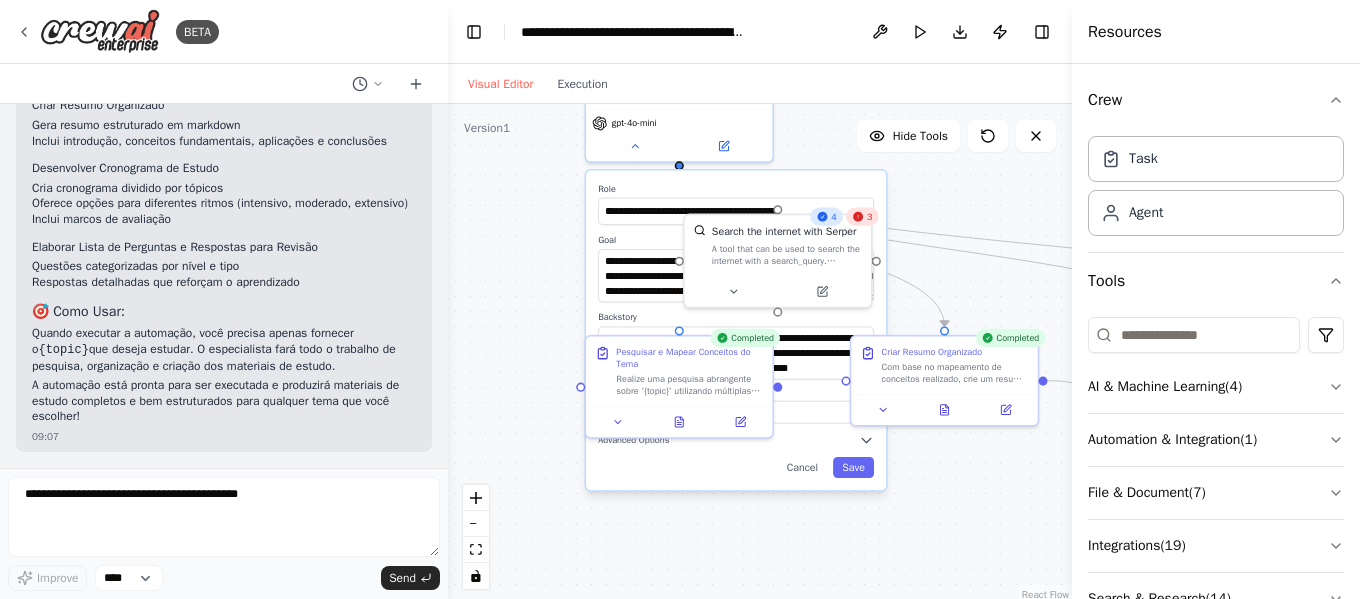 click on ".deletable-edge-delete-btn {
width: 20px;
height: 20px;
border: 0px solid #ffffff;
color: #6b7280;
background-color: #f8fafc;
cursor: pointer;
border-radius: 50%;
font-size: 12px;
padding: 3px;
display: flex;
align-items: center;
justify-content: center;
transition: all 0.2s cubic-bezier(0.4, 0, 0.2, 1);
box-shadow: 0 2px 4px rgba(0, 0, 0, 0.1);
}
.deletable-edge-delete-btn:hover {
background-color: #ef4444;
color: #ffffff;
border-color: #dc2626;
transform: scale(1.1);
box-shadow: 0 4px 12px rgba(239, 68, 68, 0.4);
}
.deletable-edge-delete-btn:active {
transform: scale(0.95);
box-shadow: 0 2px 4px rgba(239, 68, 68, 0.3);
}
Especialista em Estudos e Pesquisa Educacional gpt-4o-mini Role Goal" at bounding box center [760, 354] 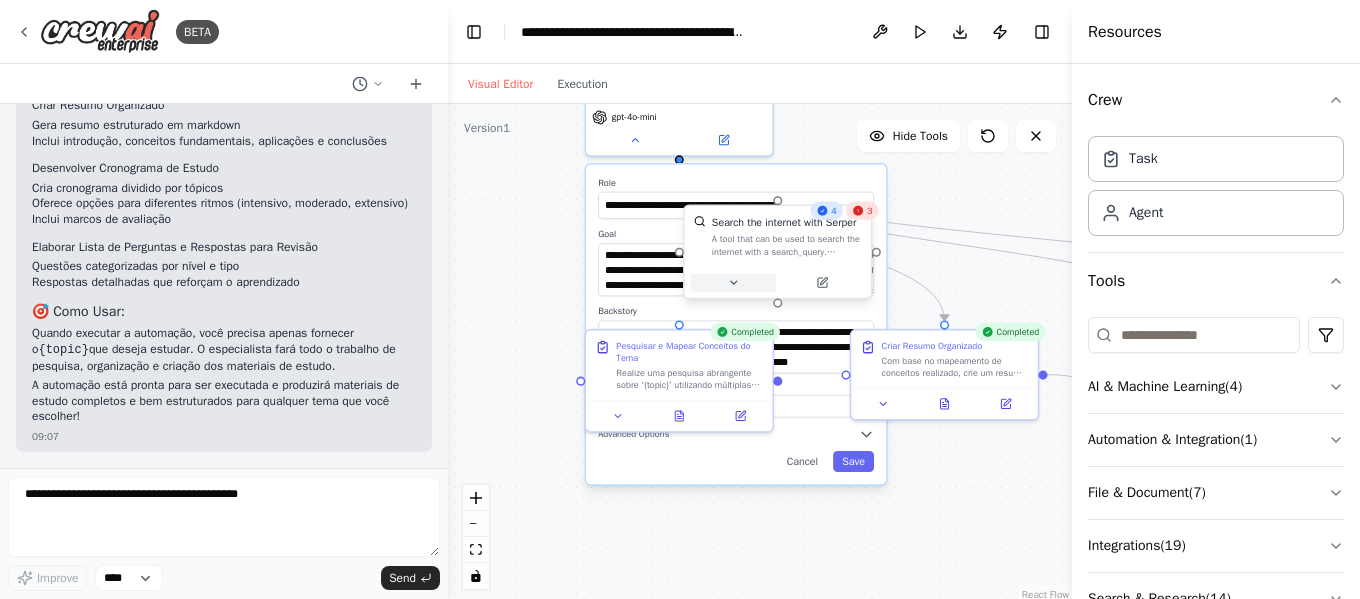 click at bounding box center (734, 283) 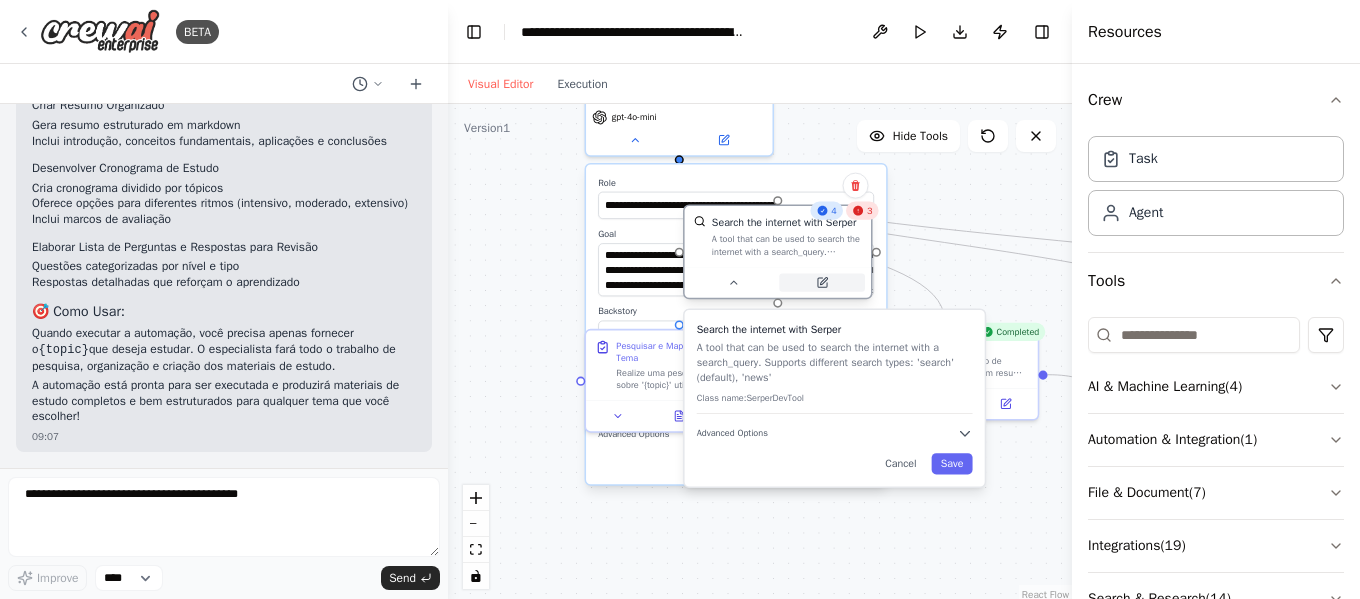 click at bounding box center (822, 283) 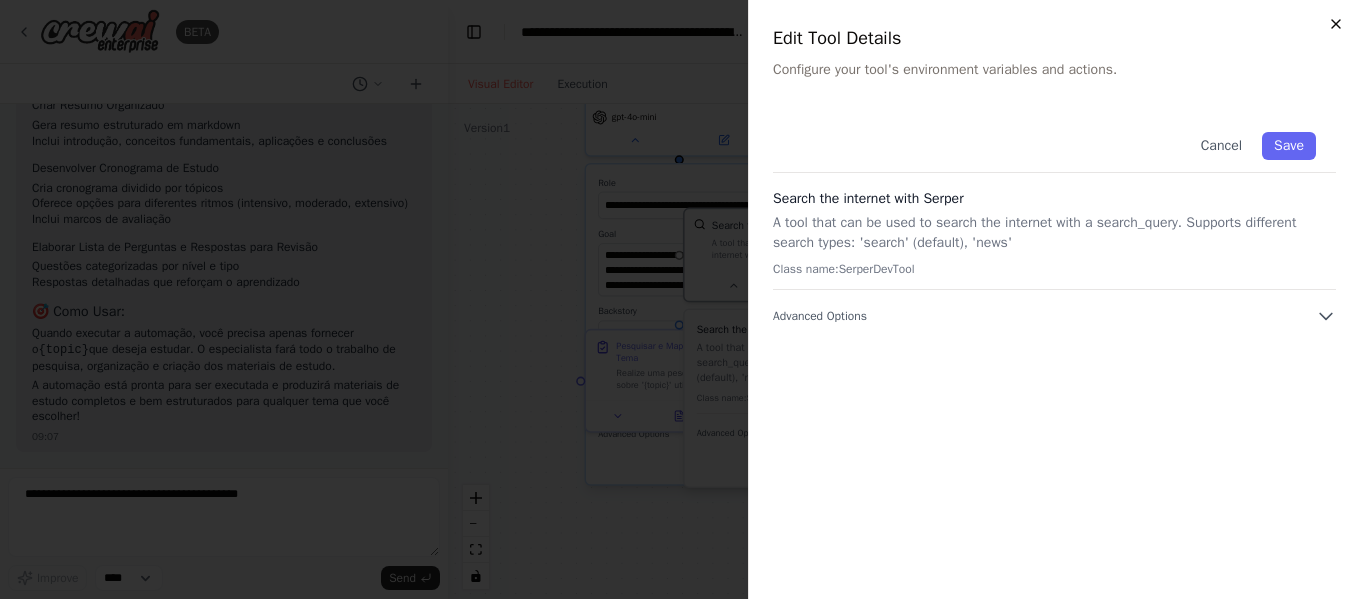 click 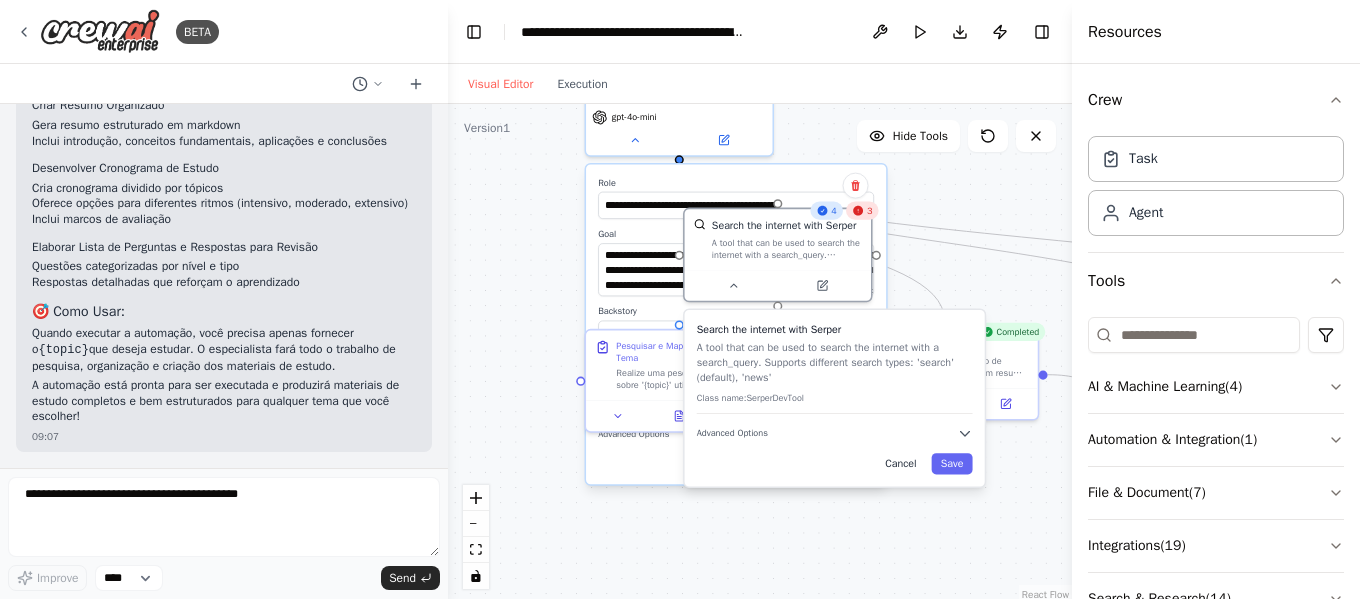 click on "Cancel" at bounding box center [901, 463] 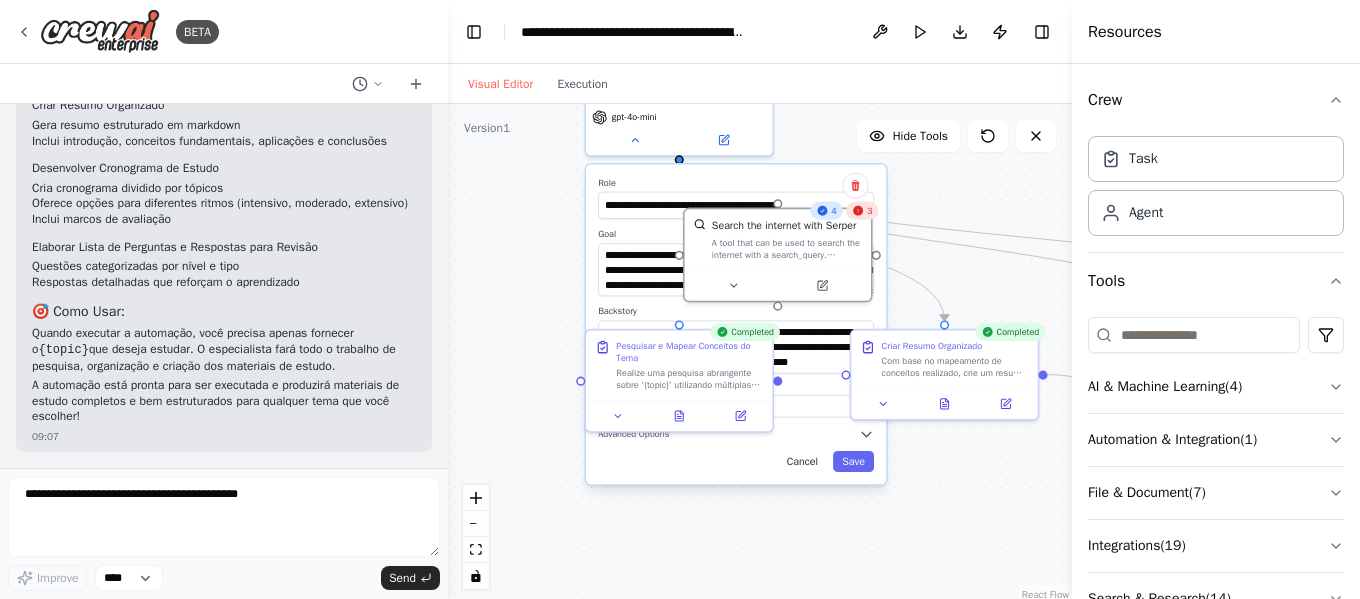 click on "Cancel" at bounding box center [803, 461] 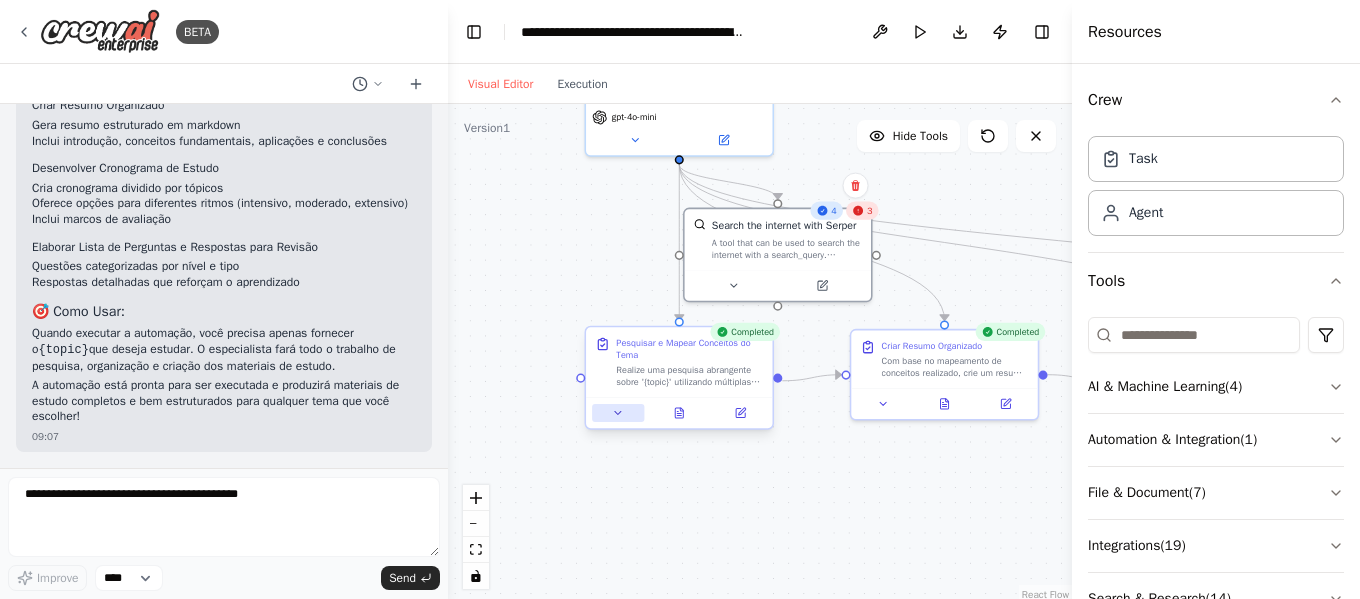 click at bounding box center [618, 413] 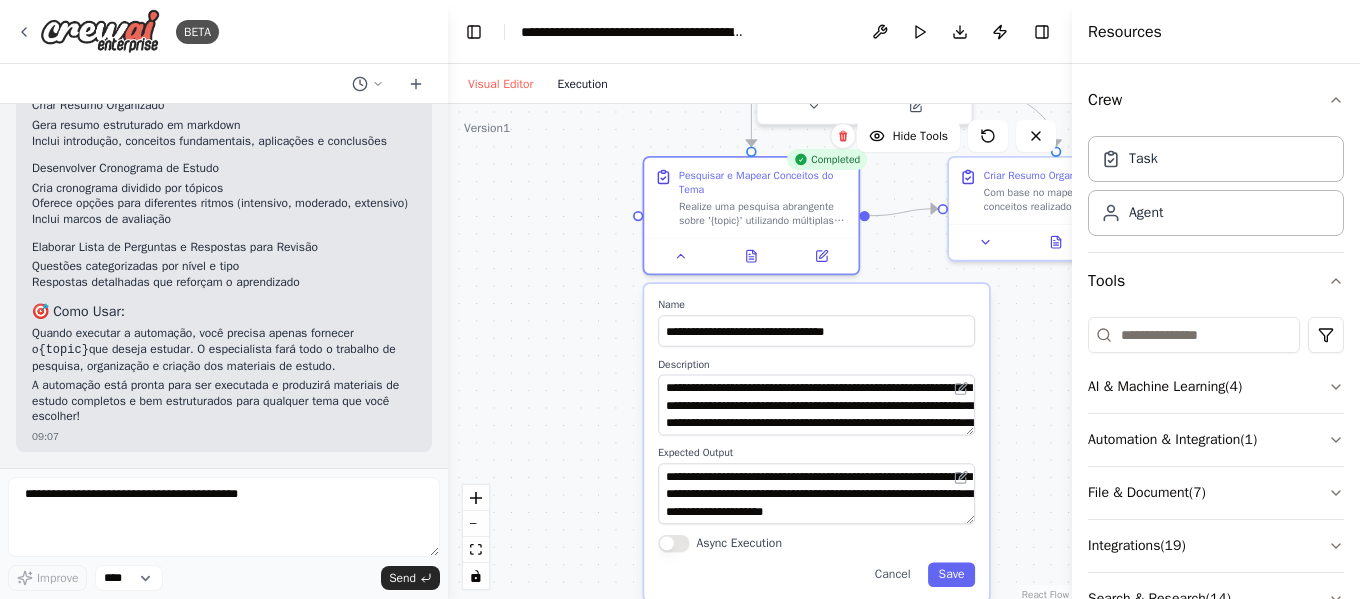 drag, startPoint x: 538, startPoint y: 242, endPoint x: 604, endPoint y: 76, distance: 178.6393 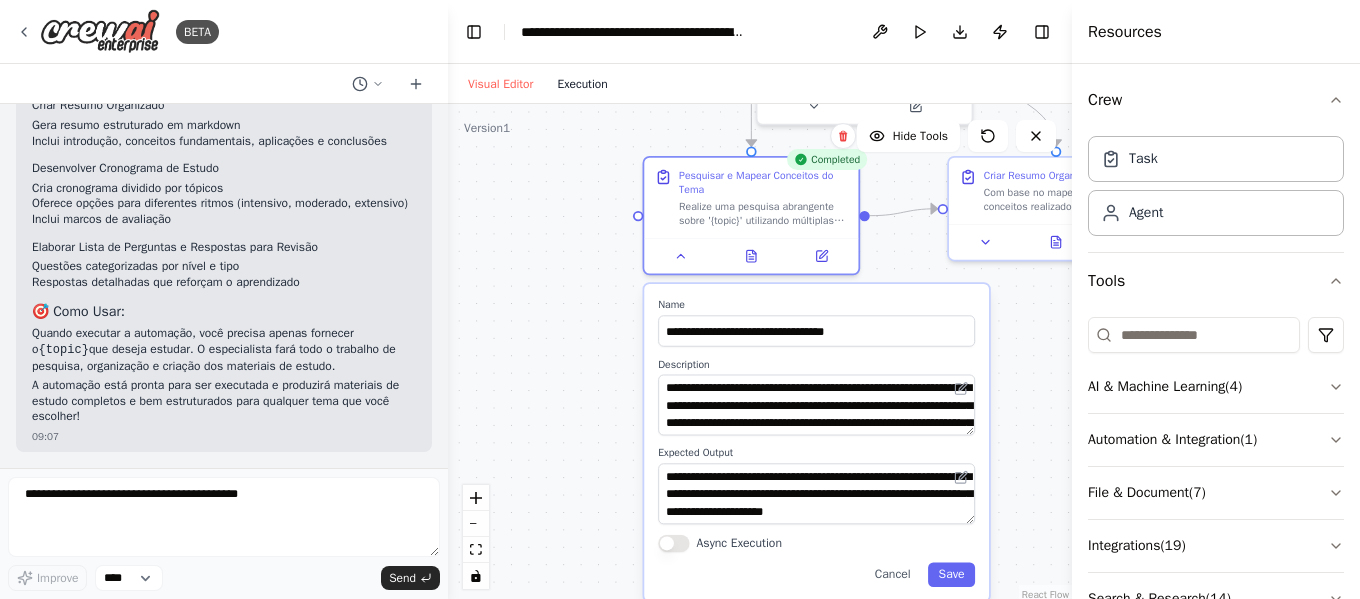 click on "Visual Editor Execution Version  1 Hide Tools
.deletable-edge-delete-btn {
width: 20px;
height: 20px;
border: 0px solid #ffffff;
color: #6b7280;
background-color: #f8fafc;
cursor: pointer;
border-radius: 50%;
font-size: 12px;
padding: 3px;
display: flex;
align-items: center;
justify-content: center;
transition: all 0.2s cubic-bezier(0.4, 0, 0.2, 1);
box-shadow: 0 2px 4px rgba(0, 0, 0, 0.1);
}
.deletable-edge-delete-btn:hover {
background-color: #ef4444;
color: #ffffff;
border-color: #dc2626;
transform: scale(1.1);
box-shadow: 0 4px 12px rgba(239, 68, 68, 0.4);
}
.deletable-edge-delete-btn:active {
transform: scale(0.95);
box-shadow: 0 2px 4px rgba(239, 68, 68, 0.3);
}
gpt-4o-mini 4 3 Name" at bounding box center [760, 331] 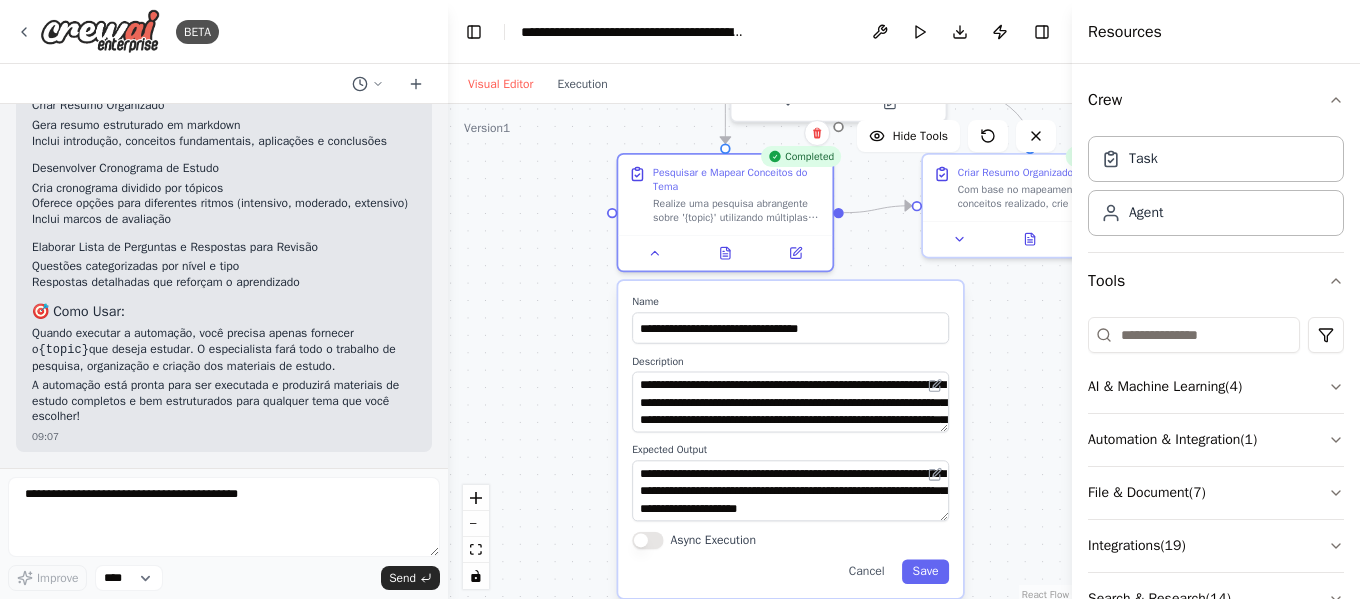 drag, startPoint x: 612, startPoint y: 318, endPoint x: 586, endPoint y: 319, distance: 26.019224 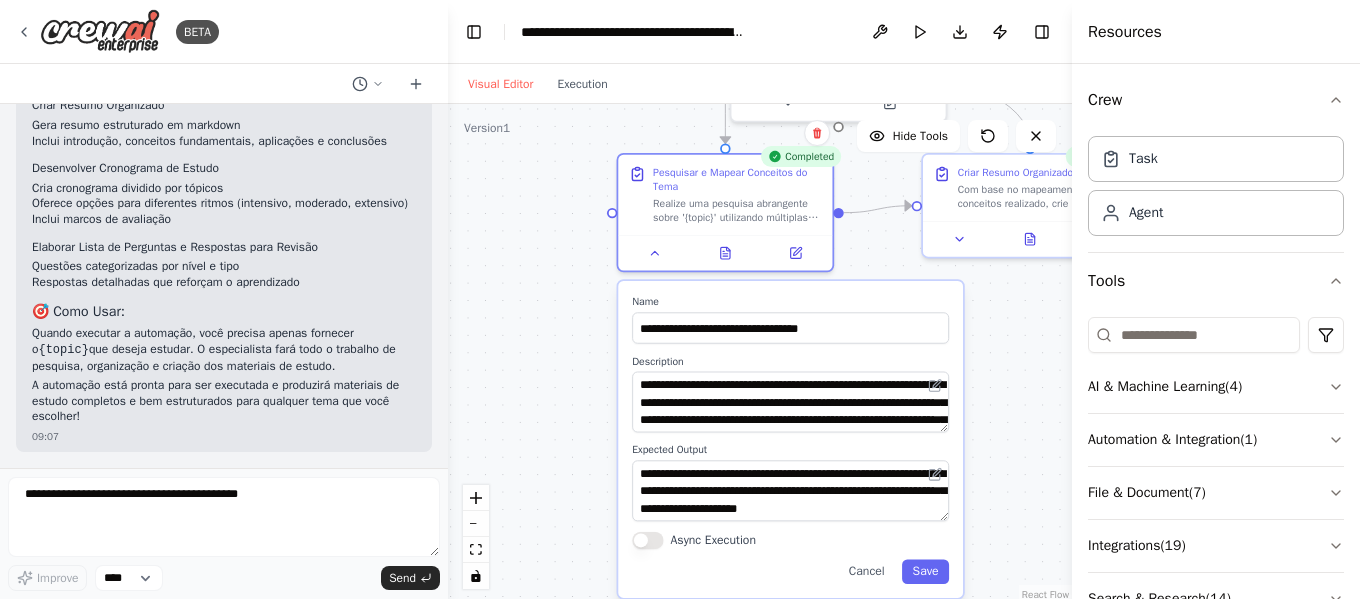 click on ".deletable-edge-delete-btn {
width: 20px;
height: 20px;
border: 0px solid #ffffff;
color: #6b7280;
background-color: #f8fafc;
cursor: pointer;
border-radius: 50%;
font-size: 12px;
padding: 3px;
display: flex;
align-items: center;
justify-content: center;
transition: all 0.2s cubic-bezier(0.4, 0, 0.2, 1);
box-shadow: 0 2px 4px rgba(0, 0, 0, 0.1);
}
.deletable-edge-delete-btn:hover {
background-color: #ef4444;
color: #ffffff;
border-color: #dc2626;
transform: scale(1.1);
box-shadow: 0 4px 12px rgba(239, 68, 68, 0.4);
}
.deletable-edge-delete-btn:active {
transform: scale(0.95);
box-shadow: 0 2px 4px rgba(239, 68, 68, 0.3);
}
Especialista em Estudos e Pesquisa Educacional gpt-4o-mini 4 3 Name" at bounding box center [760, 354] 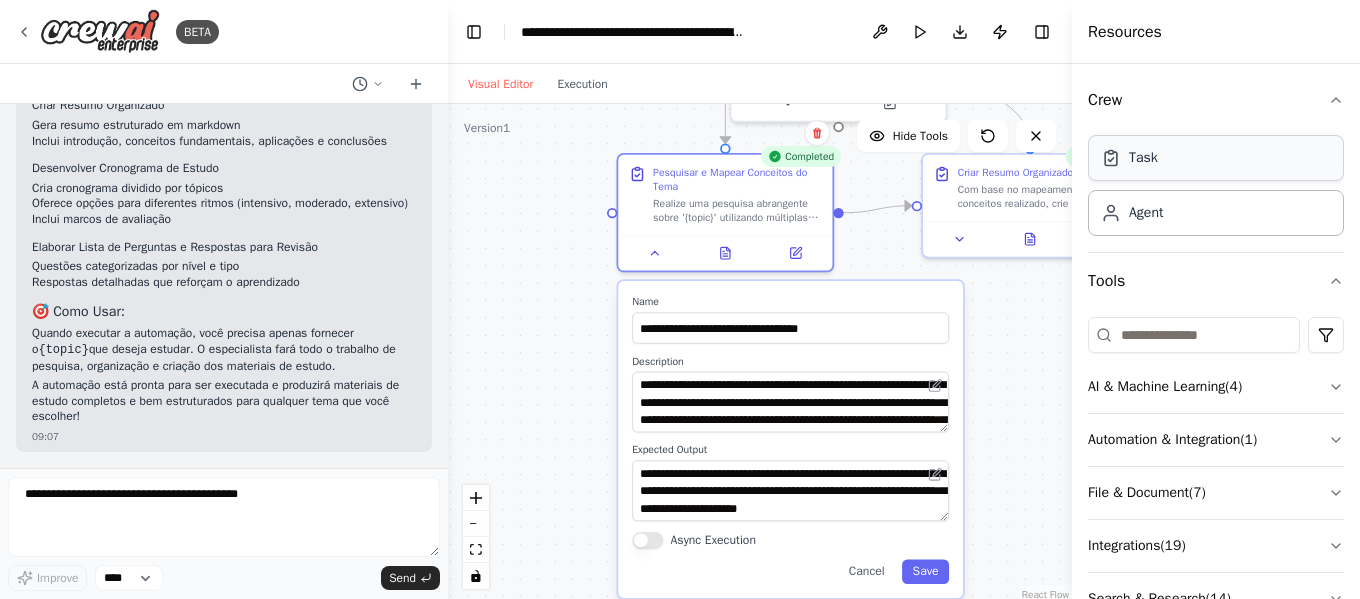 click on "Task" at bounding box center [1216, 158] 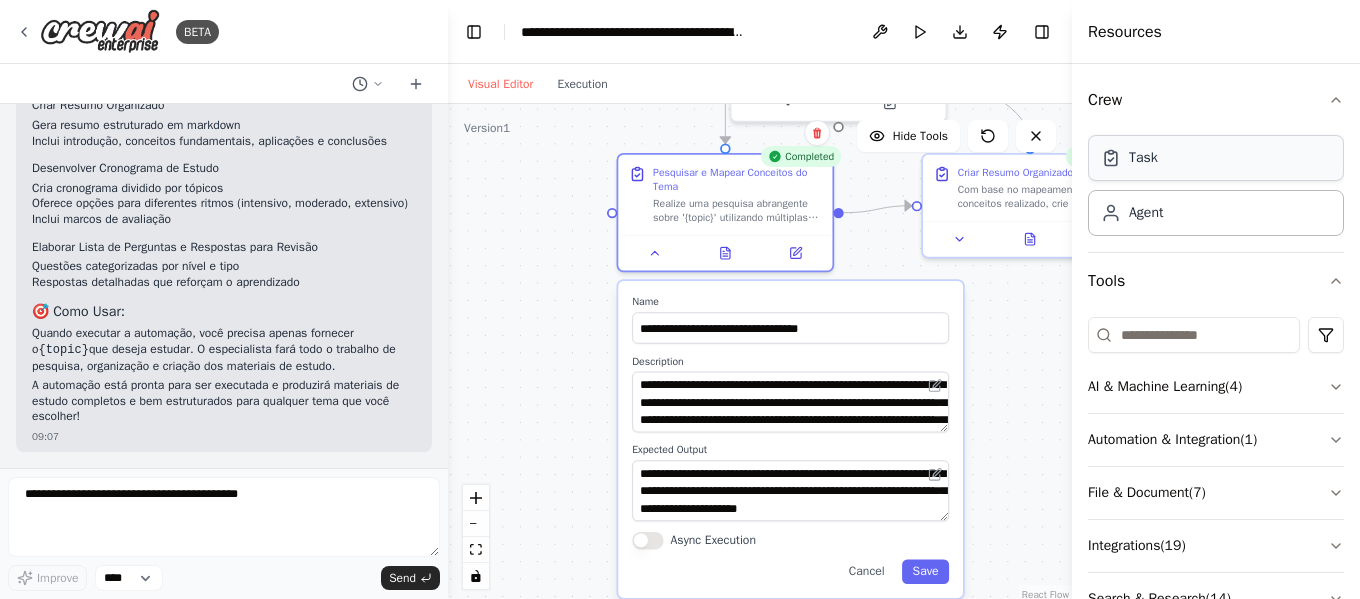click on "Task" at bounding box center [1216, 158] 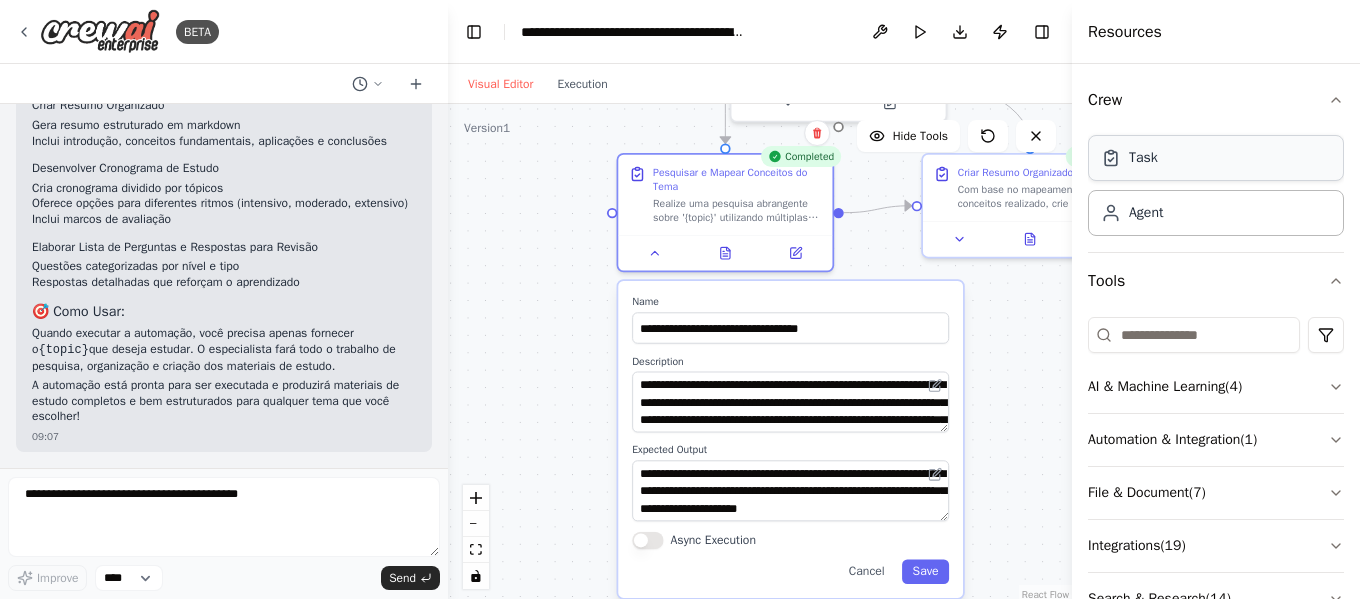 click on "Task" at bounding box center [1216, 158] 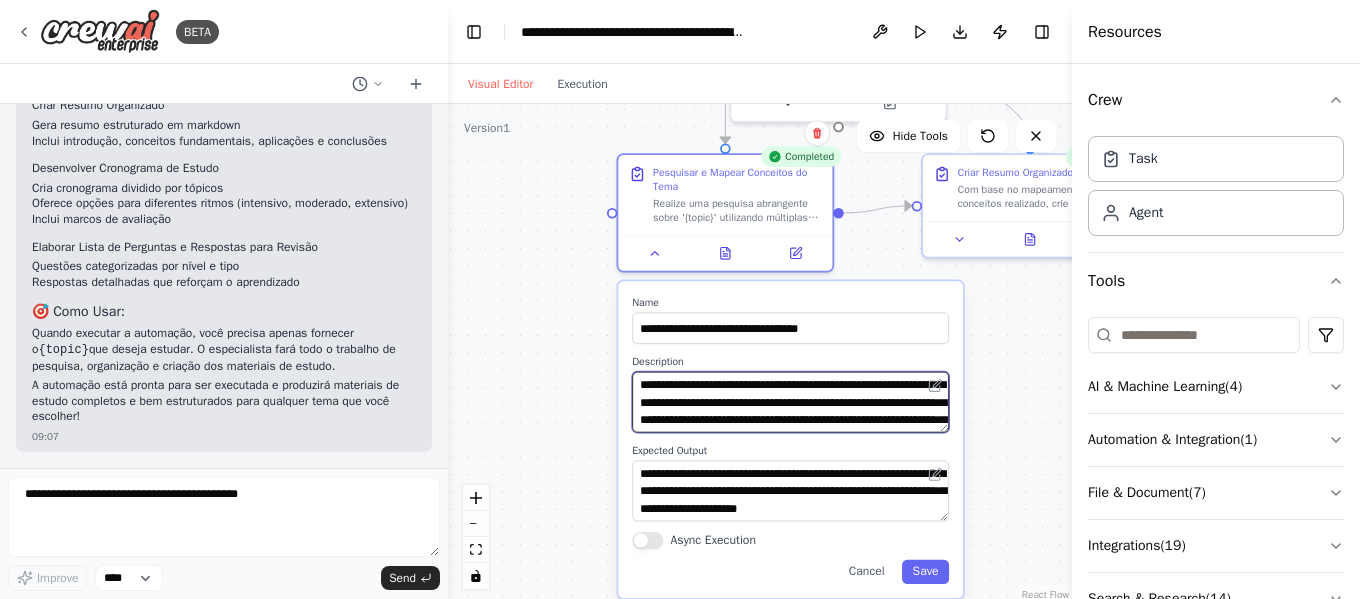 scroll, scrollTop: 40, scrollLeft: 0, axis: vertical 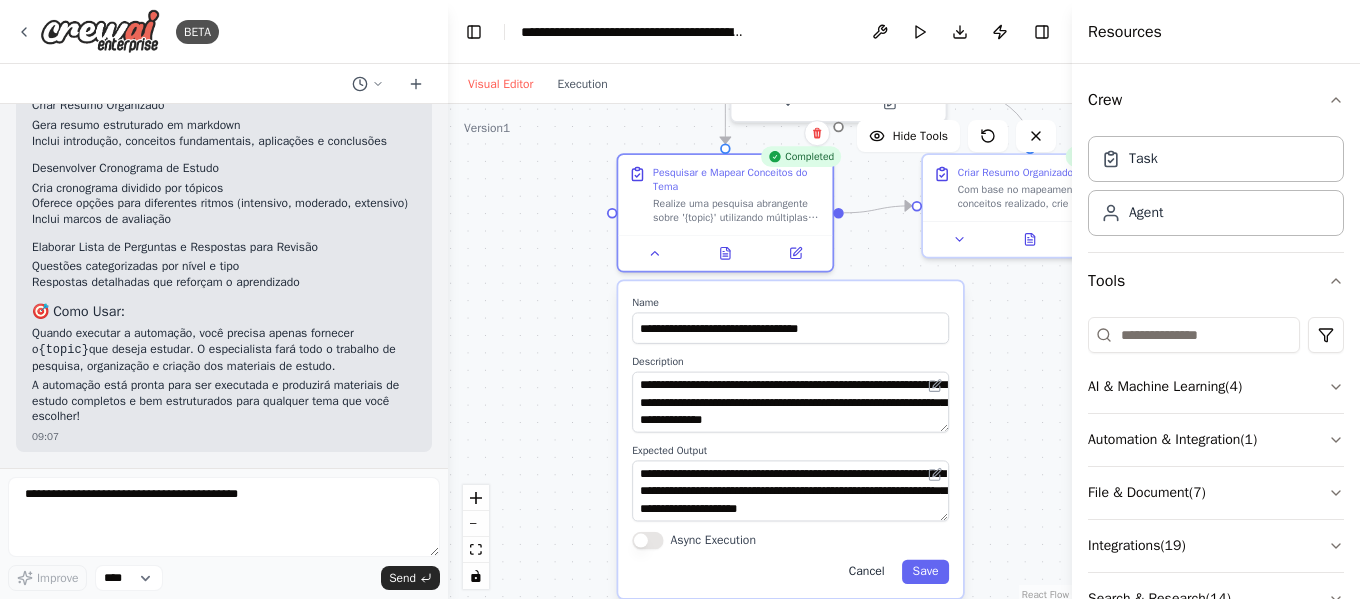 click on "Cancel" at bounding box center (866, 572) 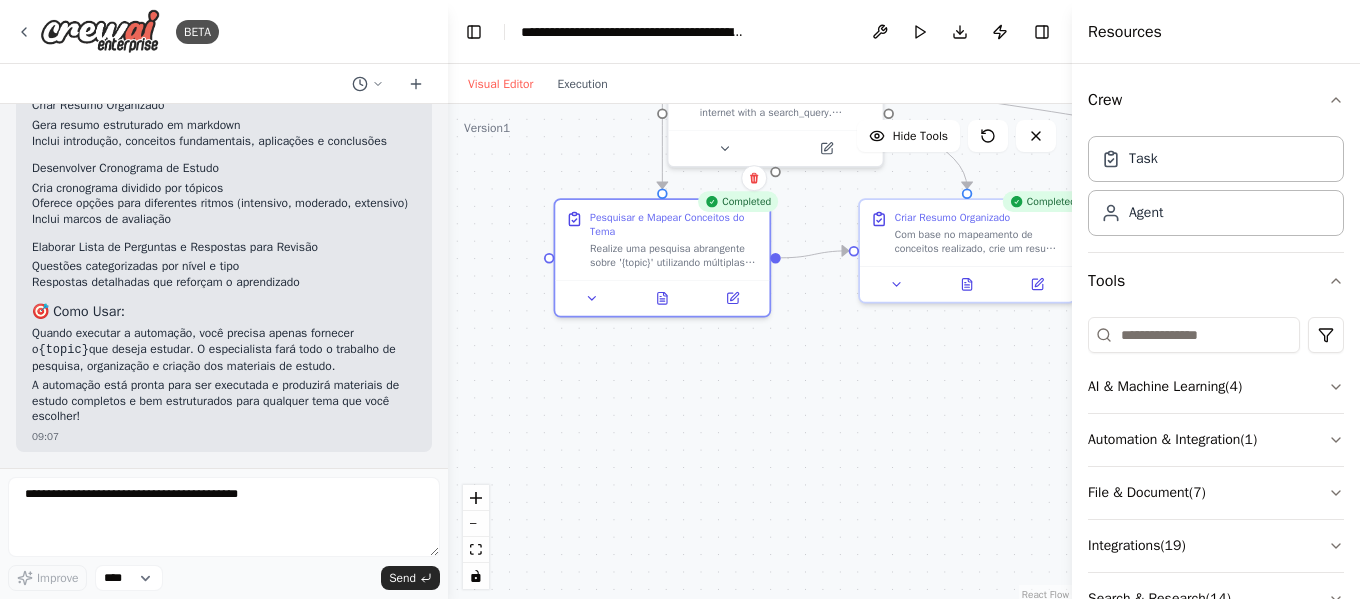 drag, startPoint x: 883, startPoint y: 332, endPoint x: 818, endPoint y: 381, distance: 81.400246 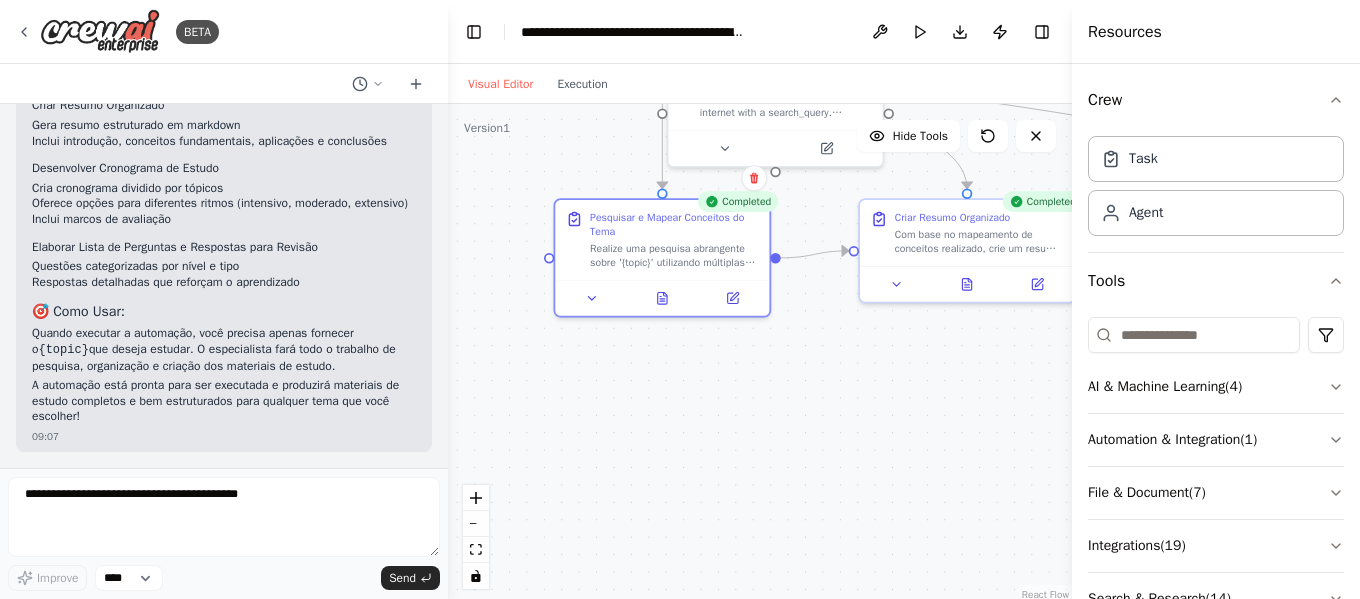 click on ".deletable-edge-delete-btn {
width: 20px;
height: 20px;
border: 0px solid #ffffff;
color: #6b7280;
background-color: #f8fafc;
cursor: pointer;
border-radius: 50%;
font-size: 12px;
padding: 3px;
display: flex;
align-items: center;
justify-content: center;
transition: all 0.2s cubic-bezier(0.4, 0, 0.2, 1);
box-shadow: 0 2px 4px rgba(0, 0, 0, 0.1);
}
.deletable-edge-delete-btn:hover {
background-color: #ef4444;
color: #ffffff;
border-color: #dc2626;
transform: scale(1.1);
box-shadow: 0 4px 12px rgba(239, 68, 68, 0.4);
}
.deletable-edge-delete-btn:active {
transform: scale(0.95);
box-shadow: 0 2px 4px rgba(239, 68, 68, 0.3);
}
Especialista em Estudos e Pesquisa Educacional gpt-4o-mini 4 3" at bounding box center [760, 354] 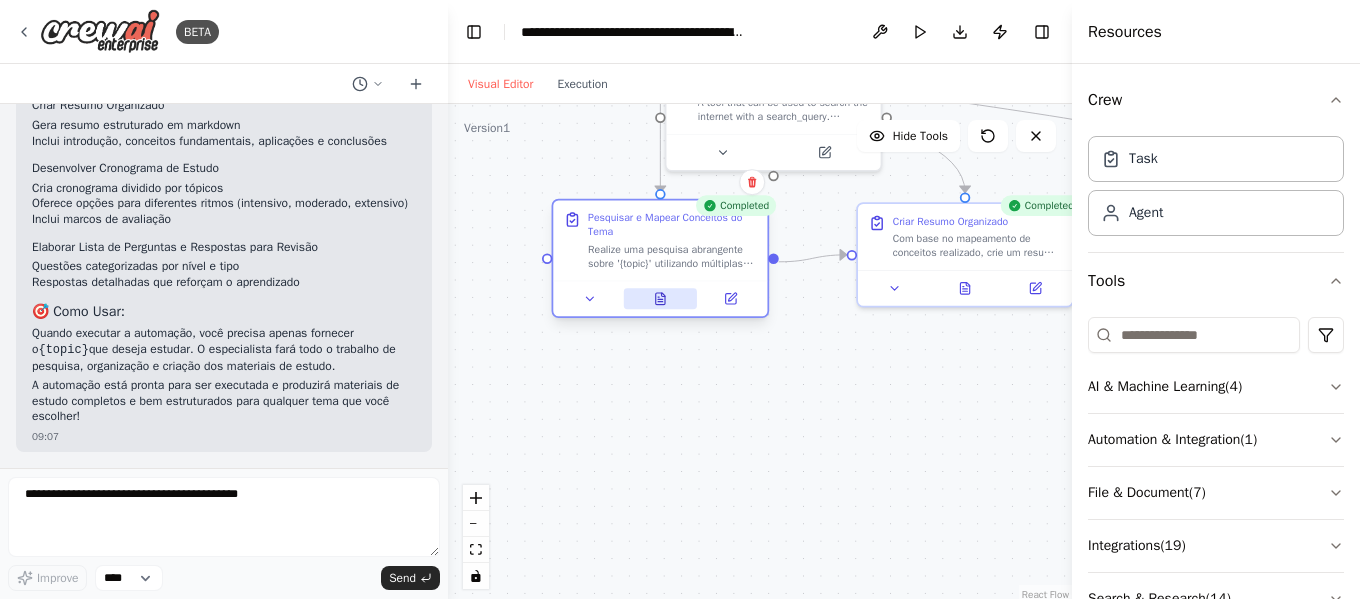 click 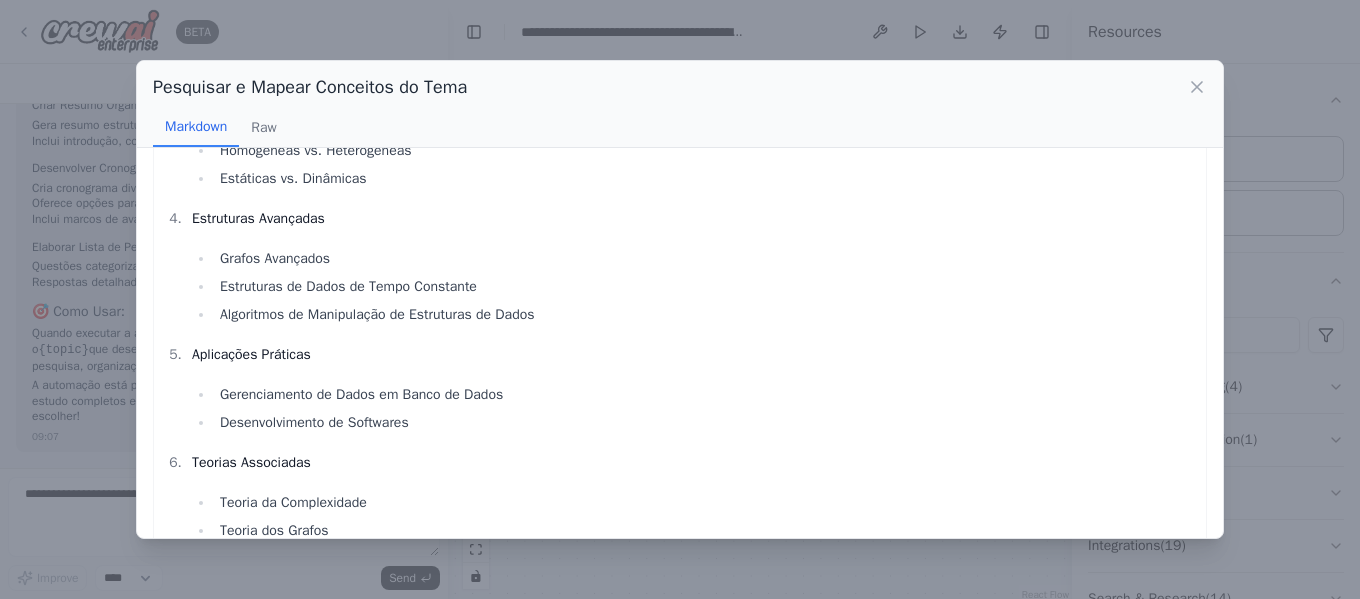 scroll, scrollTop: 740, scrollLeft: 0, axis: vertical 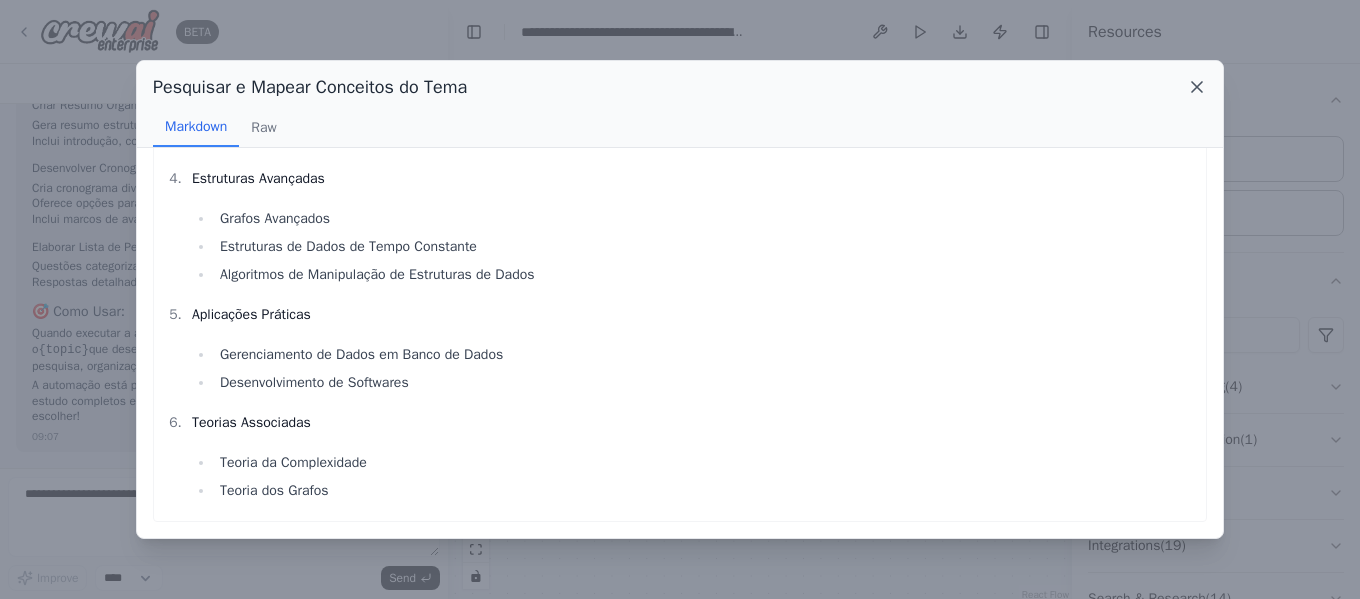 click 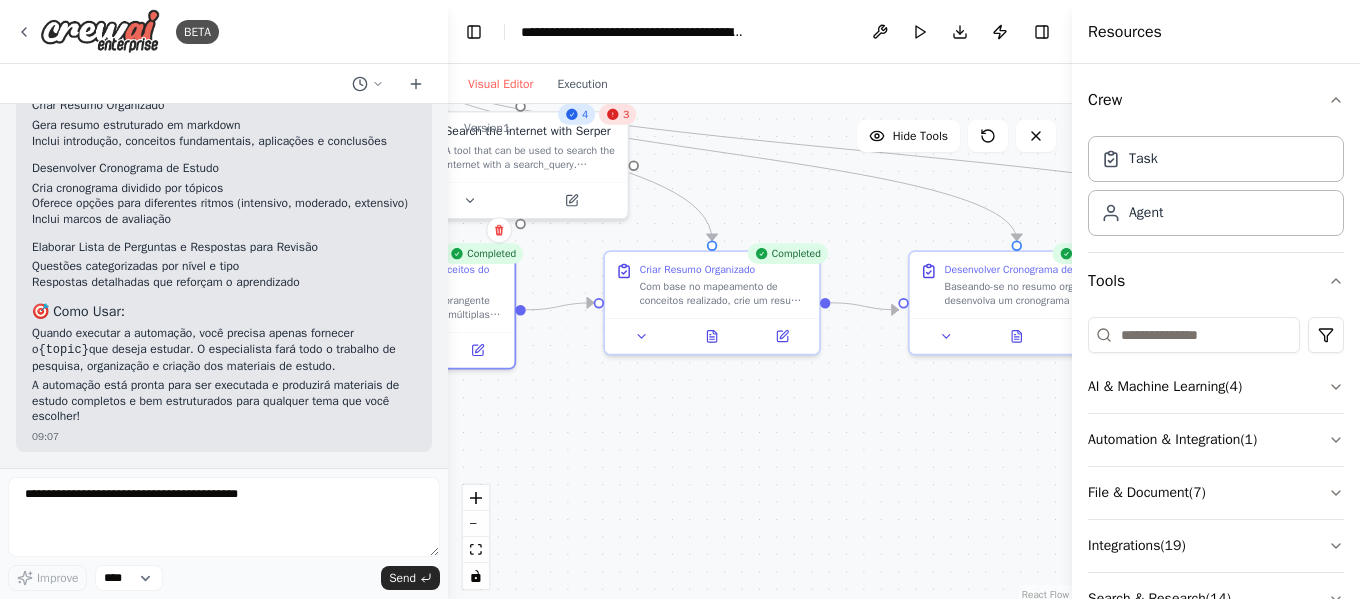 drag, startPoint x: 911, startPoint y: 363, endPoint x: 675, endPoint y: 406, distance: 239.88539 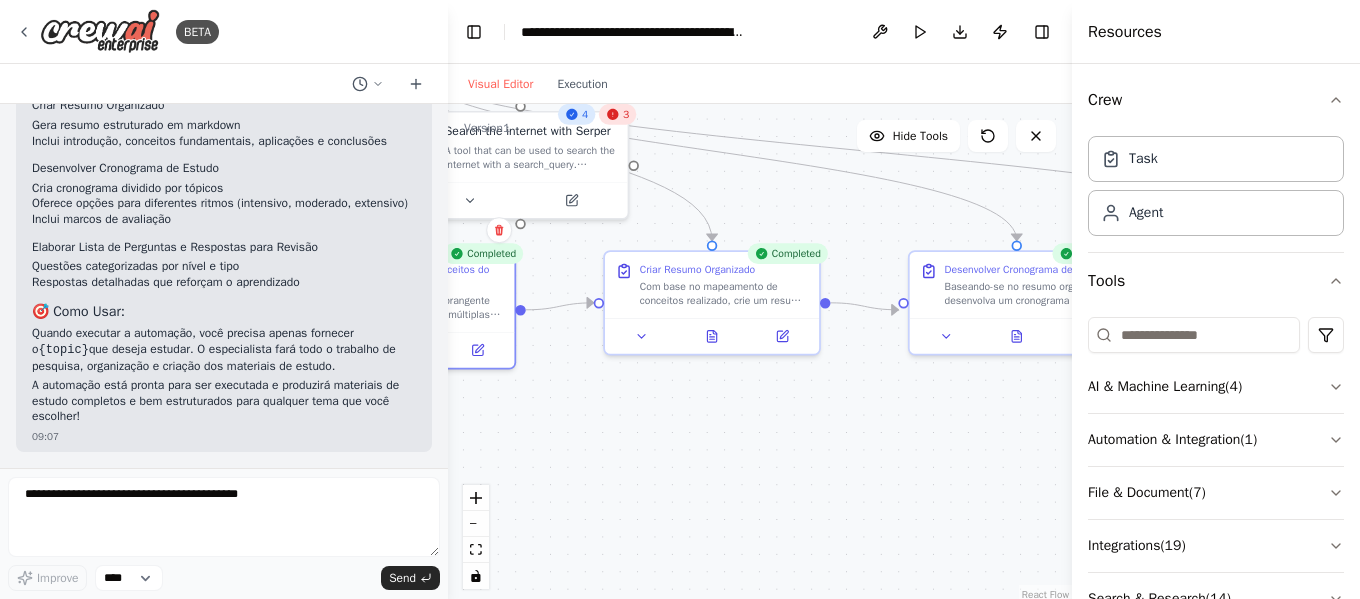click on ".deletable-edge-delete-btn {
width: 20px;
height: 20px;
border: 0px solid #ffffff;
color: #6b7280;
background-color: #f8fafc;
cursor: pointer;
border-radius: 50%;
font-size: 12px;
padding: 3px;
display: flex;
align-items: center;
justify-content: center;
transition: all 0.2s cubic-bezier(0.4, 0, 0.2, 1);
box-shadow: 0 2px 4px rgba(0, 0, 0, 0.1);
}
.deletable-edge-delete-btn:hover {
background-color: #ef4444;
color: #ffffff;
border-color: #dc2626;
transform: scale(1.1);
box-shadow: 0 4px 12px rgba(239, 68, 68, 0.4);
}
.deletable-edge-delete-btn:active {
transform: scale(0.95);
box-shadow: 0 2px 4px rgba(239, 68, 68, 0.3);
}
Especialista em Estudos e Pesquisa Educacional gpt-4o-mini 4 3" at bounding box center [760, 354] 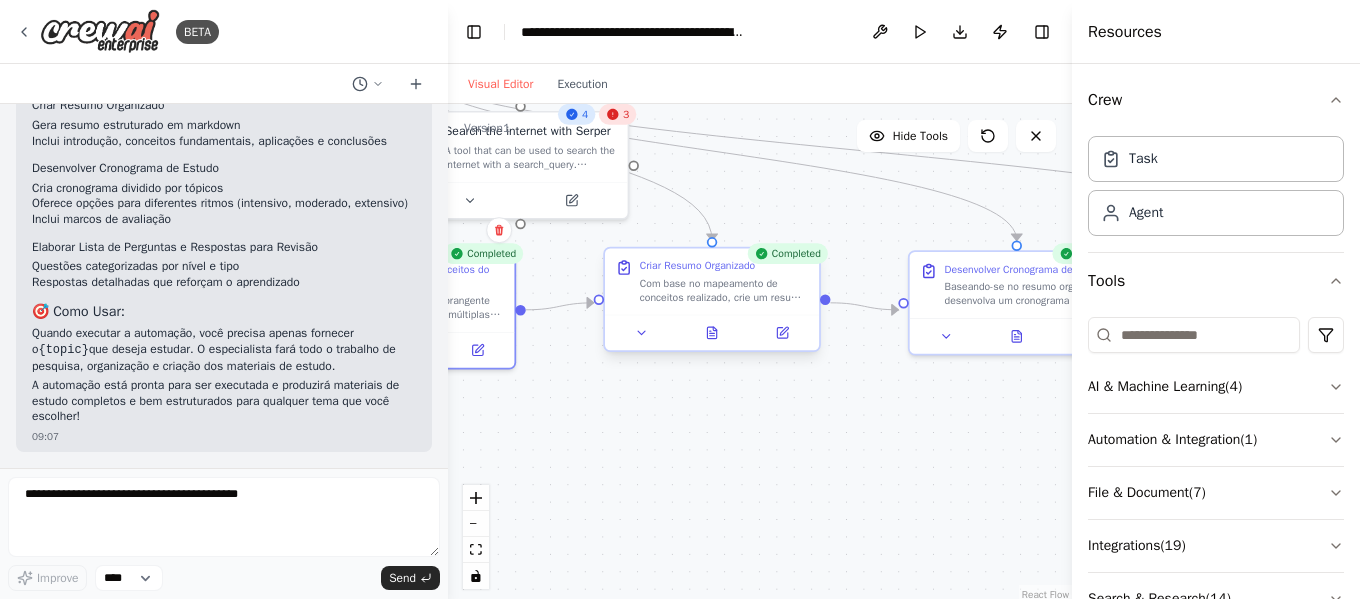 click on "Com base no mapeamento de conceitos realizado, crie um resumo organizado de '{topic}' estruturado em seções claras e lógicas. O resumo deve incluir: introdução ao tema, conceitos fundamentais, tópicos principais, aplicações práticas e conclusões importantes. Use formatação em markdown para facilitar a leitura." at bounding box center (724, 290) 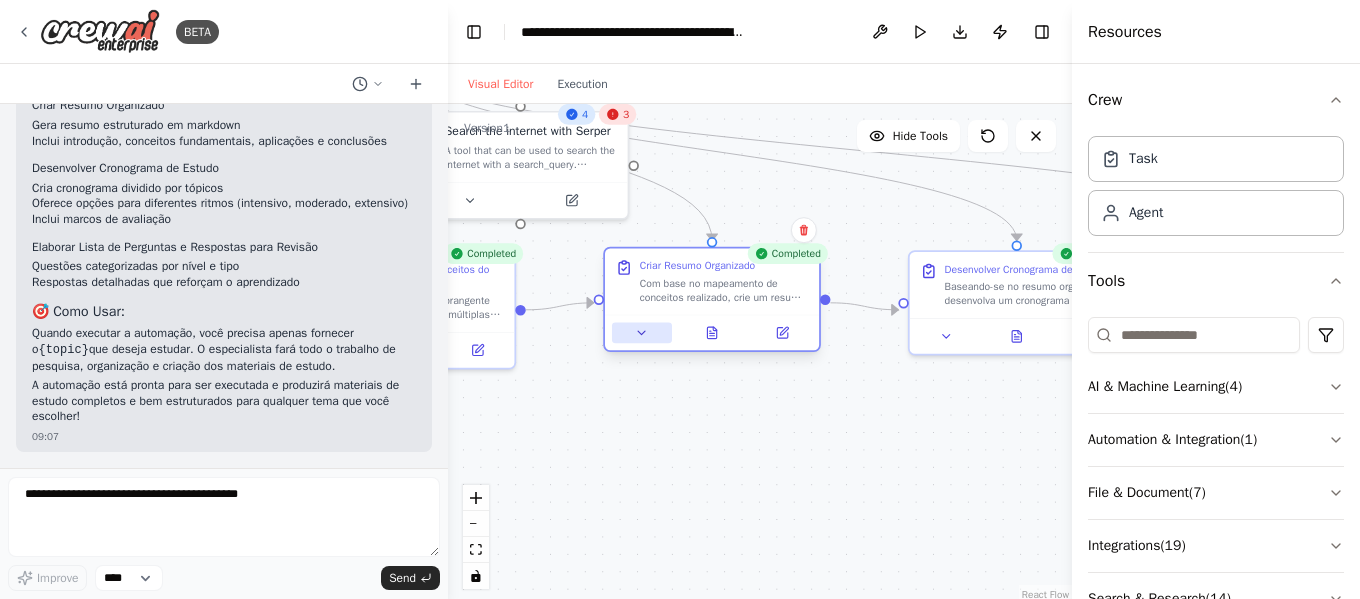 click at bounding box center [642, 332] 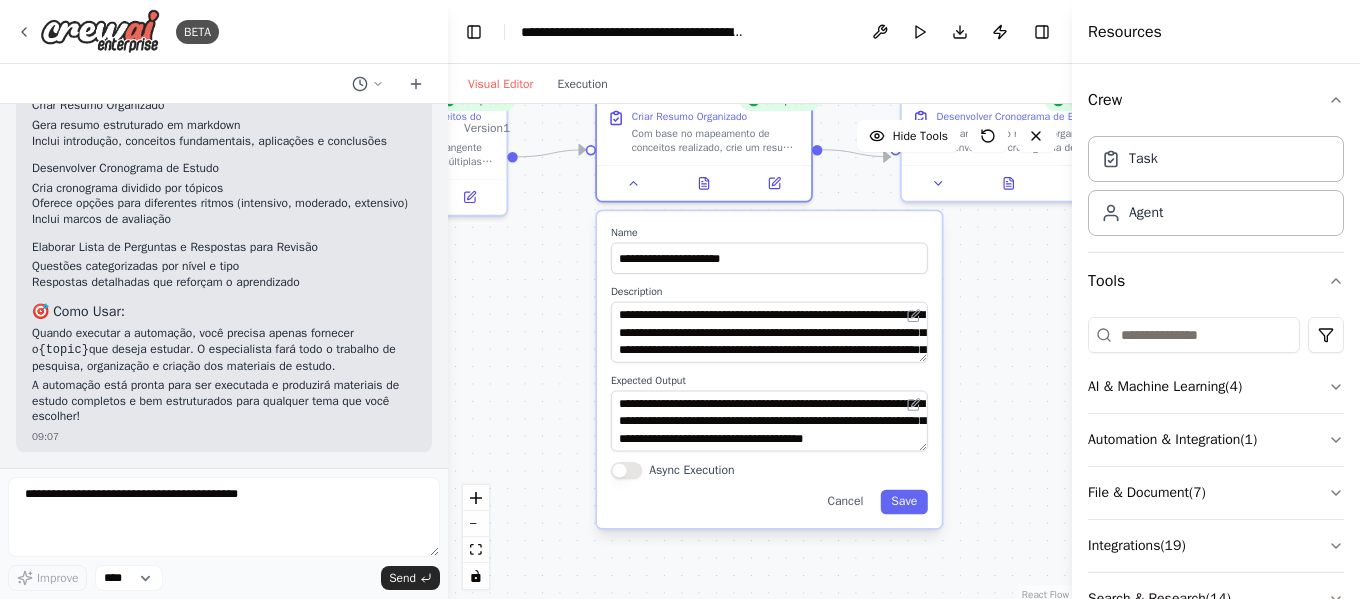 drag, startPoint x: 590, startPoint y: 401, endPoint x: 582, endPoint y: 248, distance: 153.20901 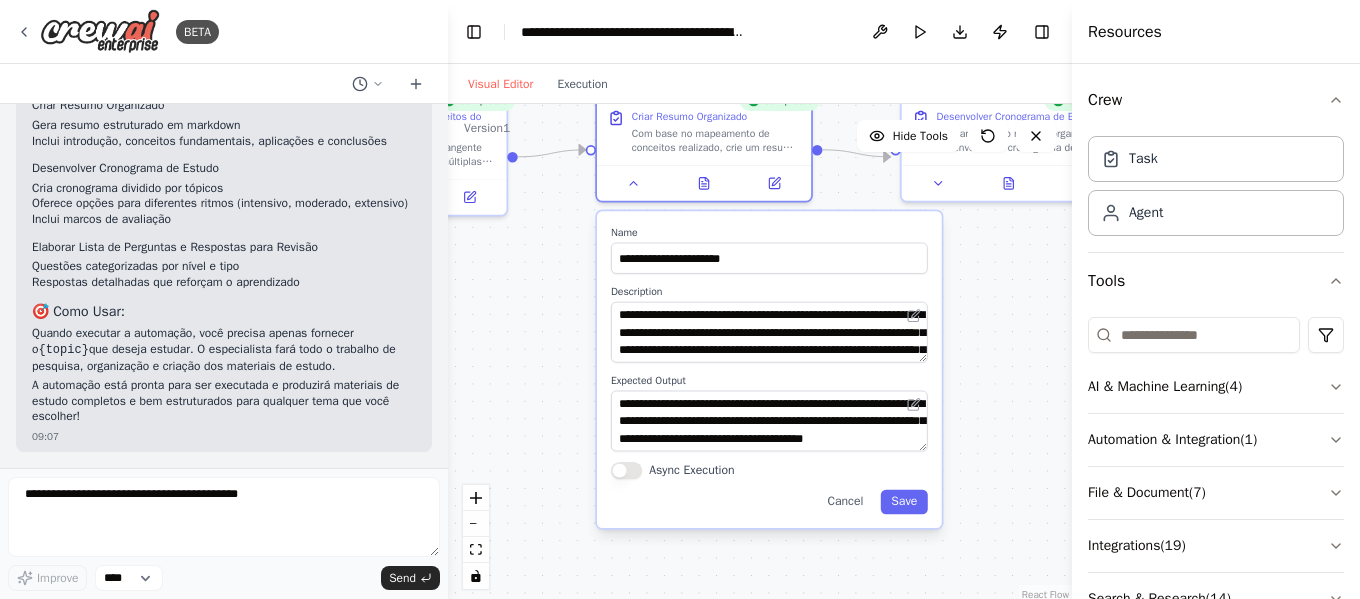 click on ".deletable-edge-delete-btn {
width: 20px;
height: 20px;
border: 0px solid #ffffff;
color: #6b7280;
background-color: #f8fafc;
cursor: pointer;
border-radius: 50%;
font-size: 12px;
padding: 3px;
display: flex;
align-items: center;
justify-content: center;
transition: all 0.2s cubic-bezier(0.4, 0, 0.2, 1);
box-shadow: 0 2px 4px rgba(0, 0, 0, 0.1);
}
.deletable-edge-delete-btn:hover {
background-color: #ef4444;
color: #ffffff;
border-color: #dc2626;
transform: scale(1.1);
box-shadow: 0 4px 12px rgba(239, 68, 68, 0.4);
}
.deletable-edge-delete-btn:active {
transform: scale(0.95);
box-shadow: 0 2px 4px rgba(239, 68, 68, 0.3);
}
Especialista em Estudos e Pesquisa Educacional gpt-4o-mini 4 3 Name" at bounding box center [760, 354] 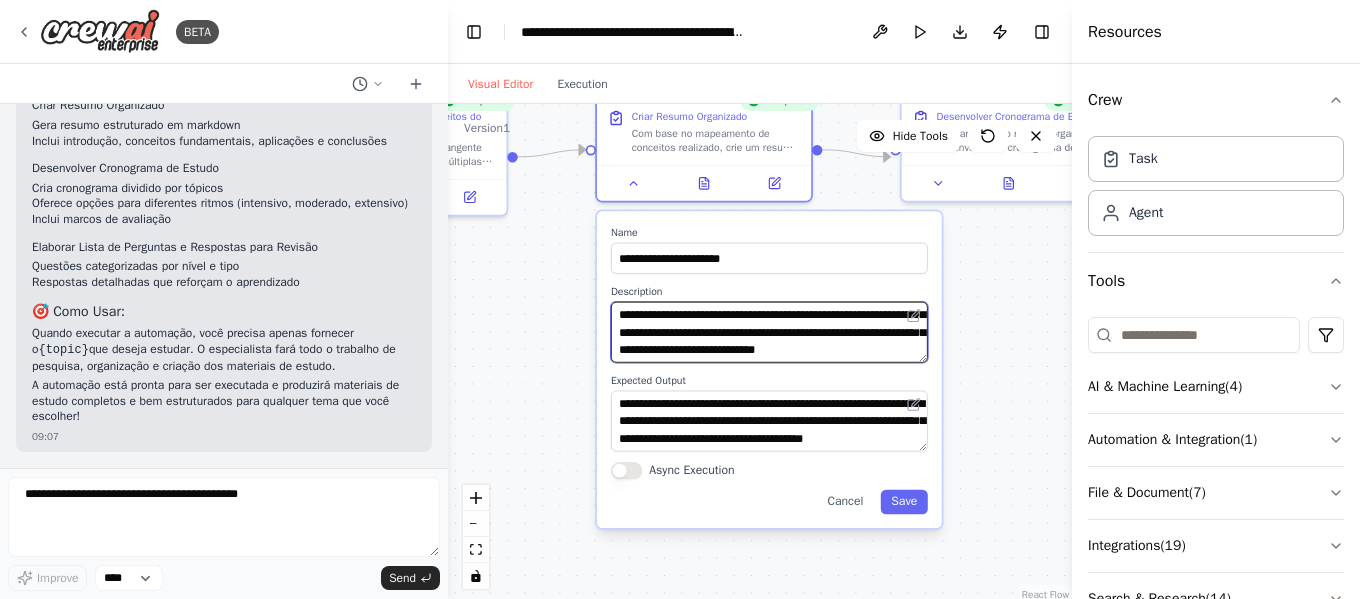 scroll, scrollTop: 80, scrollLeft: 0, axis: vertical 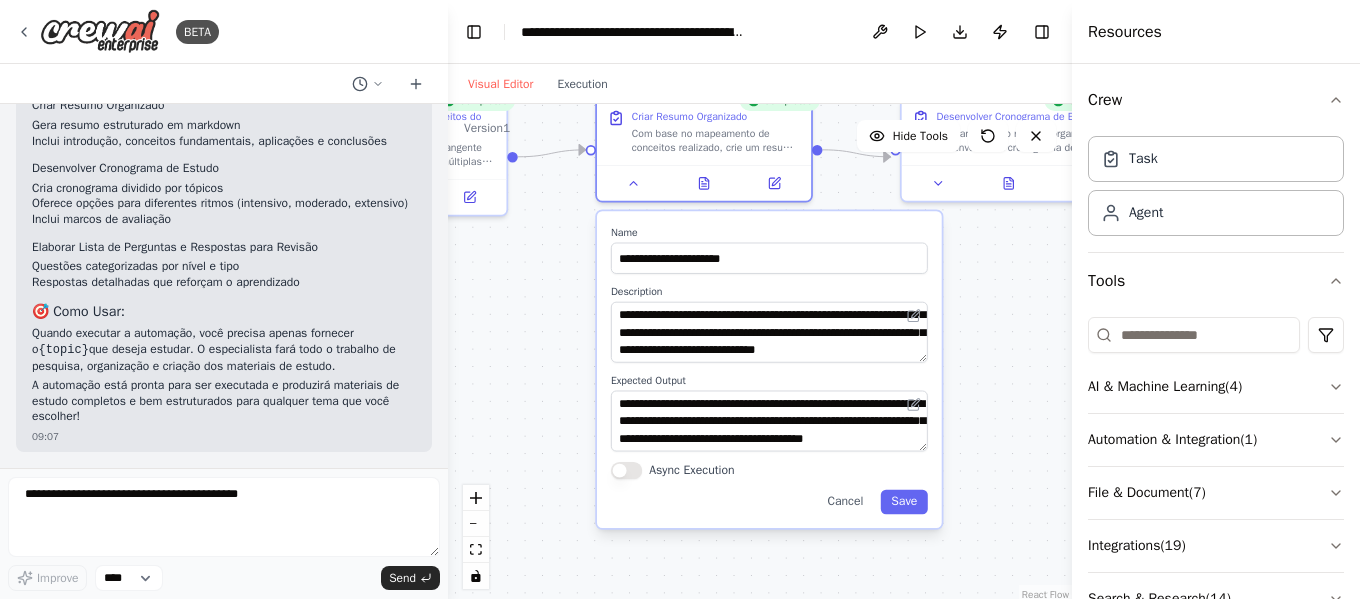 click on ".deletable-edge-delete-btn {
width: 20px;
height: 20px;
border: 0px solid #ffffff;
color: #6b7280;
background-color: #f8fafc;
cursor: pointer;
border-radius: 50%;
font-size: 12px;
padding: 3px;
display: flex;
align-items: center;
justify-content: center;
transition: all 0.2s cubic-bezier(0.4, 0, 0.2, 1);
box-shadow: 0 2px 4px rgba(0, 0, 0, 0.1);
}
.deletable-edge-delete-btn:hover {
background-color: #ef4444;
color: #ffffff;
border-color: #dc2626;
transform: scale(1.1);
box-shadow: 0 4px 12px rgba(239, 68, 68, 0.4);
}
.deletable-edge-delete-btn:active {
transform: scale(0.95);
box-shadow: 0 2px 4px rgba(239, 68, 68, 0.3);
}
Especialista em Estudos e Pesquisa Educacional gpt-4o-mini 4 3 Name" at bounding box center [760, 354] 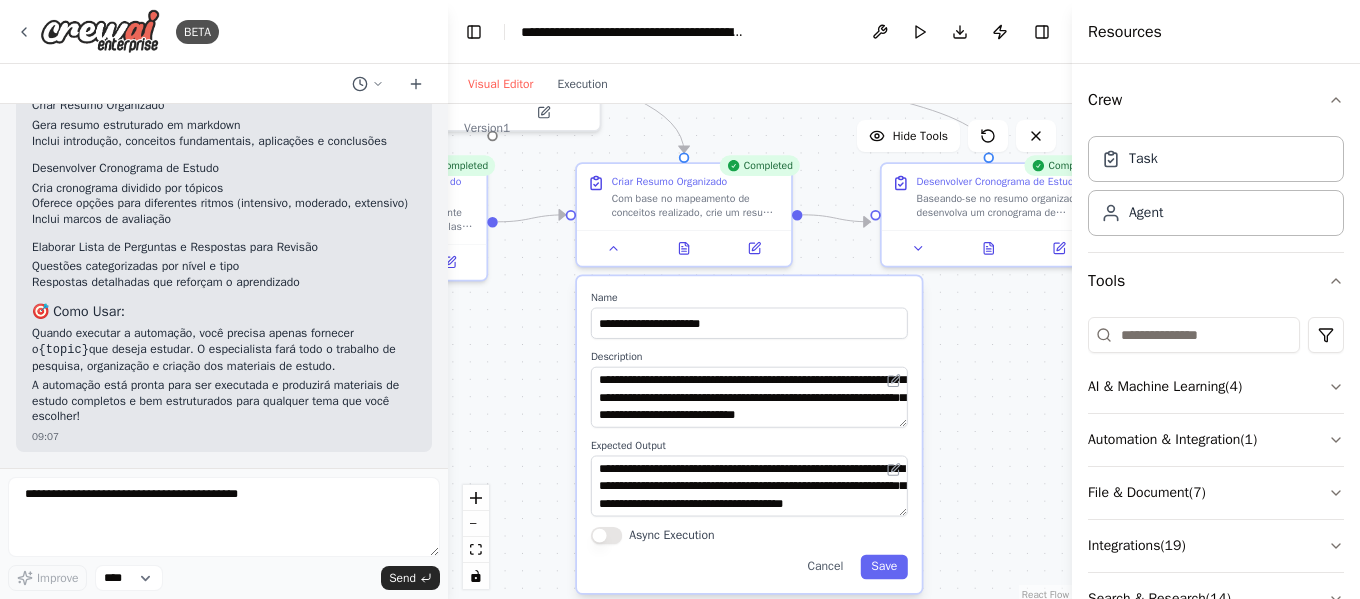 drag, startPoint x: 564, startPoint y: 280, endPoint x: 549, endPoint y: 335, distance: 57.00877 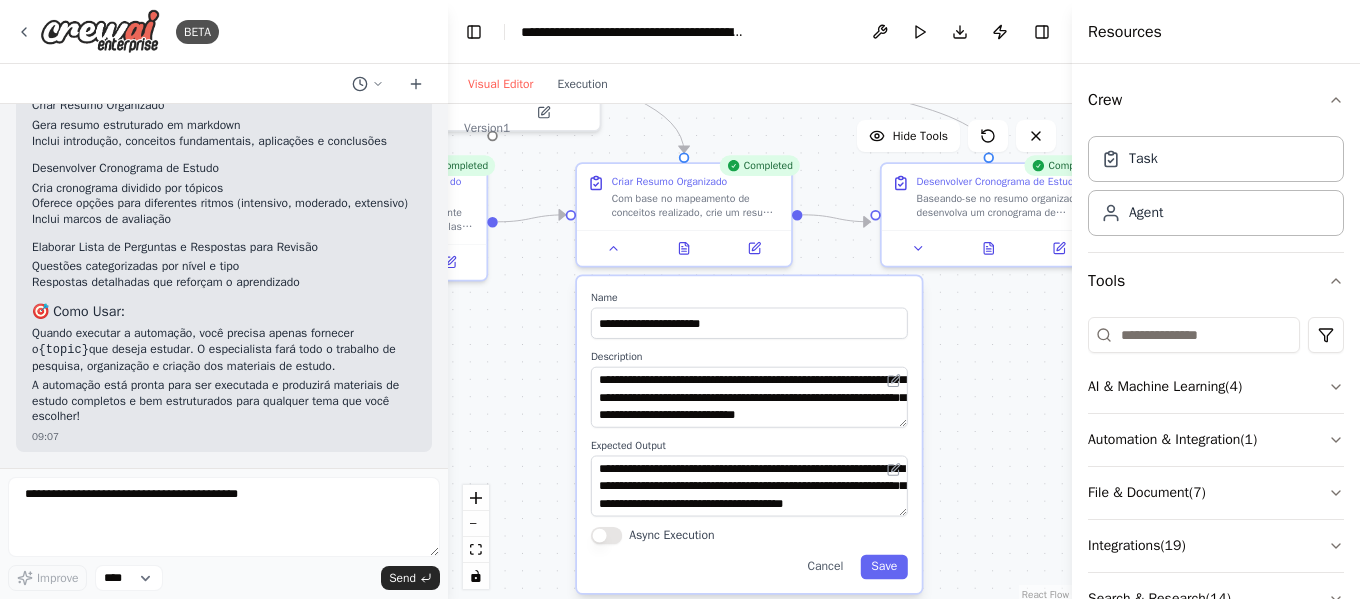 click on ".deletable-edge-delete-btn {
width: 20px;
height: 20px;
border: 0px solid #ffffff;
color: #6b7280;
background-color: #f8fafc;
cursor: pointer;
border-radius: 50%;
font-size: 12px;
padding: 3px;
display: flex;
align-items: center;
justify-content: center;
transition: all 0.2s cubic-bezier(0.4, 0, 0.2, 1);
box-shadow: 0 2px 4px rgba(0, 0, 0, 0.1);
}
.deletable-edge-delete-btn:hover {
background-color: #ef4444;
color: #ffffff;
border-color: #dc2626;
transform: scale(1.1);
box-shadow: 0 4px 12px rgba(239, 68, 68, 0.4);
}
.deletable-edge-delete-btn:active {
transform: scale(0.95);
box-shadow: 0 2px 4px rgba(239, 68, 68, 0.3);
}
Especialista em Estudos e Pesquisa Educacional gpt-4o-mini 4 3 Name" at bounding box center (760, 354) 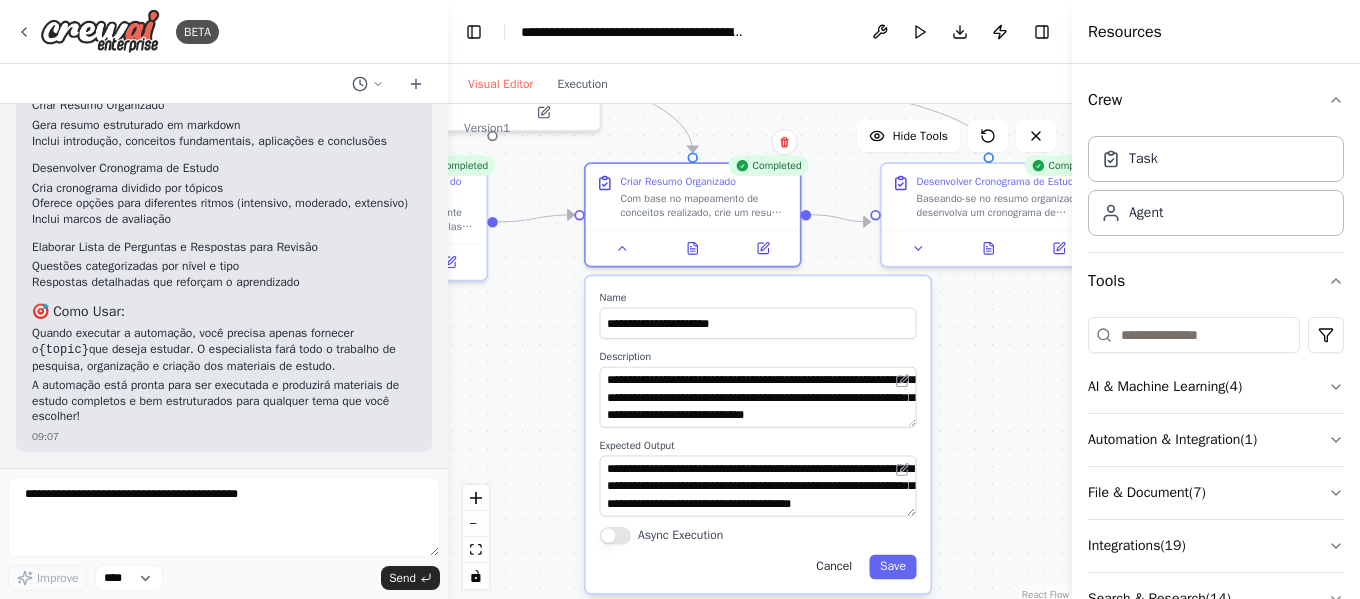 click on "Cancel" at bounding box center (834, 567) 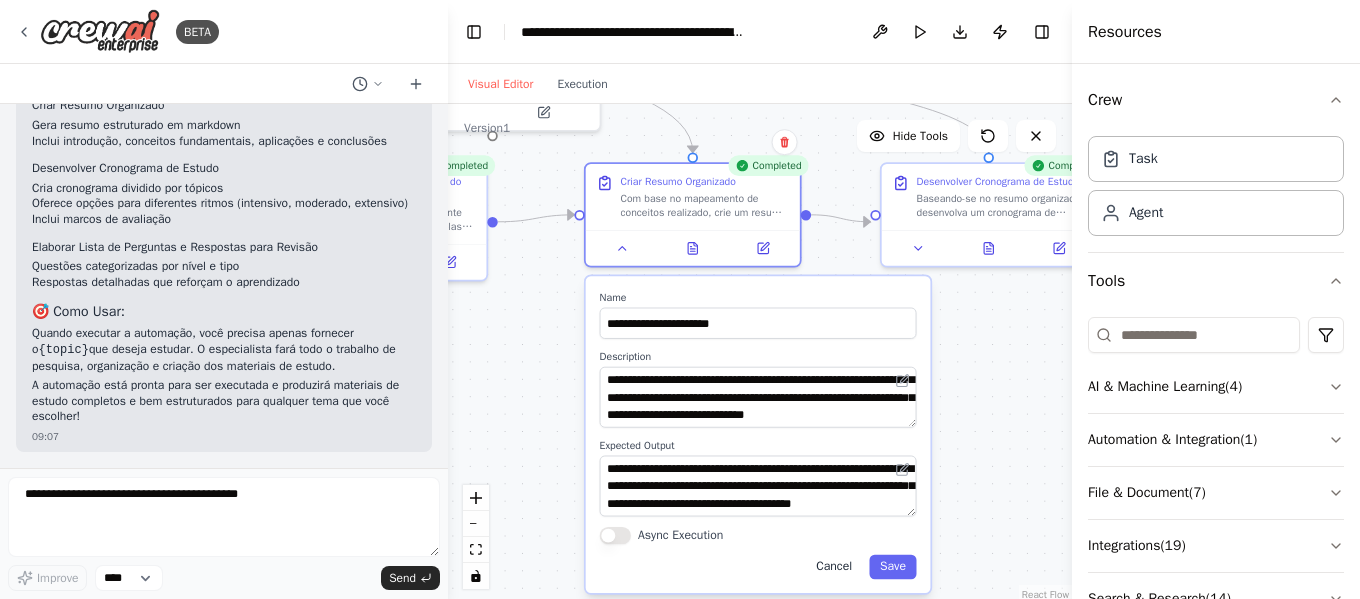 click on "Cancel" at bounding box center (834, 567) 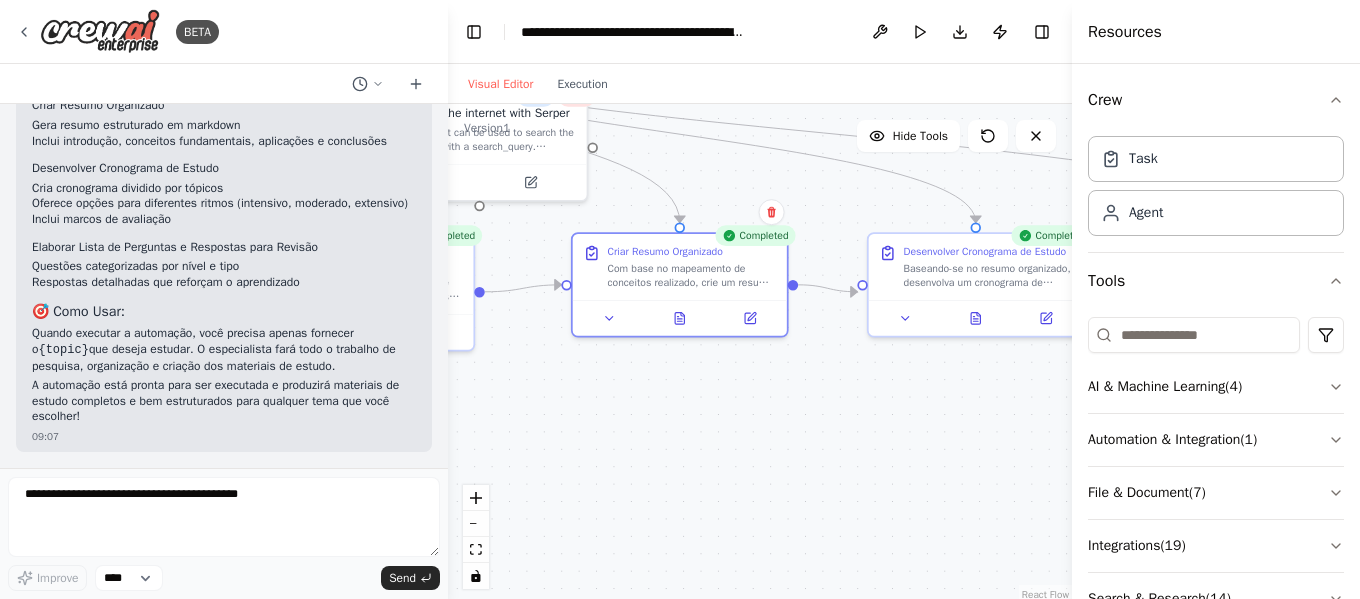 drag, startPoint x: 776, startPoint y: 426, endPoint x: 762, endPoint y: 509, distance: 84.17244 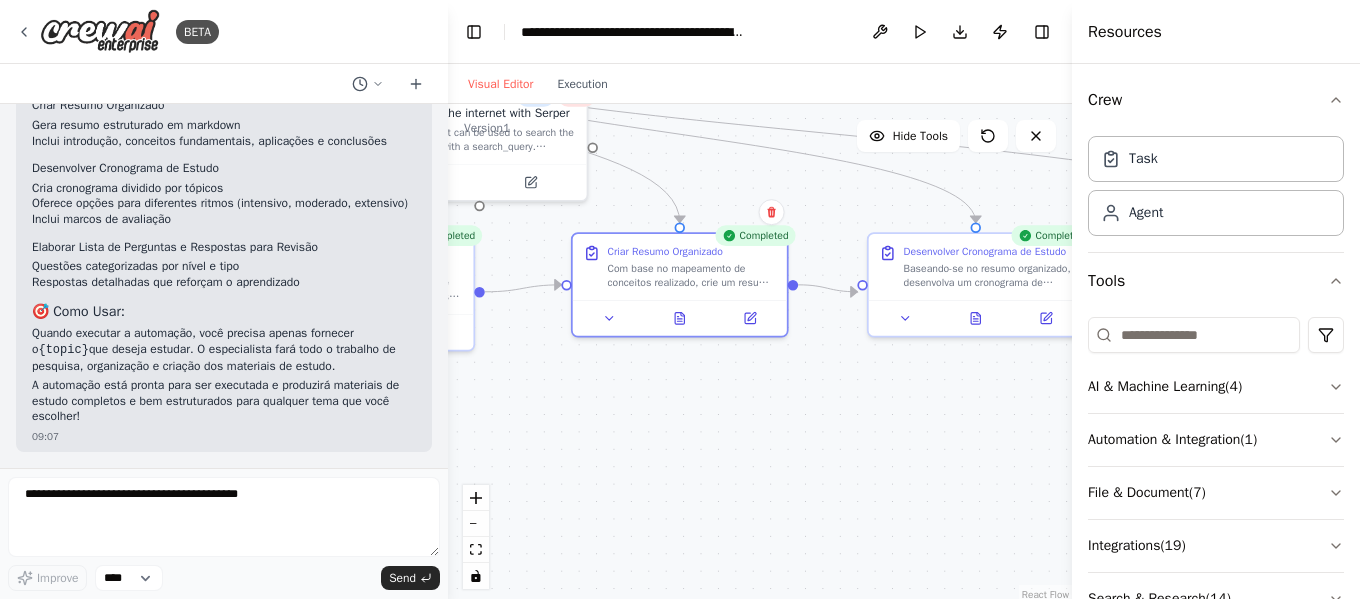 click on ".deletable-edge-delete-btn {
width: 20px;
height: 20px;
border: 0px solid #ffffff;
color: #6b7280;
background-color: #f8fafc;
cursor: pointer;
border-radius: 50%;
font-size: 12px;
padding: 3px;
display: flex;
align-items: center;
justify-content: center;
transition: all 0.2s cubic-bezier(0.4, 0, 0.2, 1);
box-shadow: 0 2px 4px rgba(0, 0, 0, 0.1);
}
.deletable-edge-delete-btn:hover {
background-color: #ef4444;
color: #ffffff;
border-color: #dc2626;
transform: scale(1.1);
box-shadow: 0 4px 12px rgba(239, 68, 68, 0.4);
}
.deletable-edge-delete-btn:active {
transform: scale(0.95);
box-shadow: 0 2px 4px rgba(239, 68, 68, 0.3);
}
Especialista em Estudos e Pesquisa Educacional gpt-4o-mini 4 3" at bounding box center (760, 354) 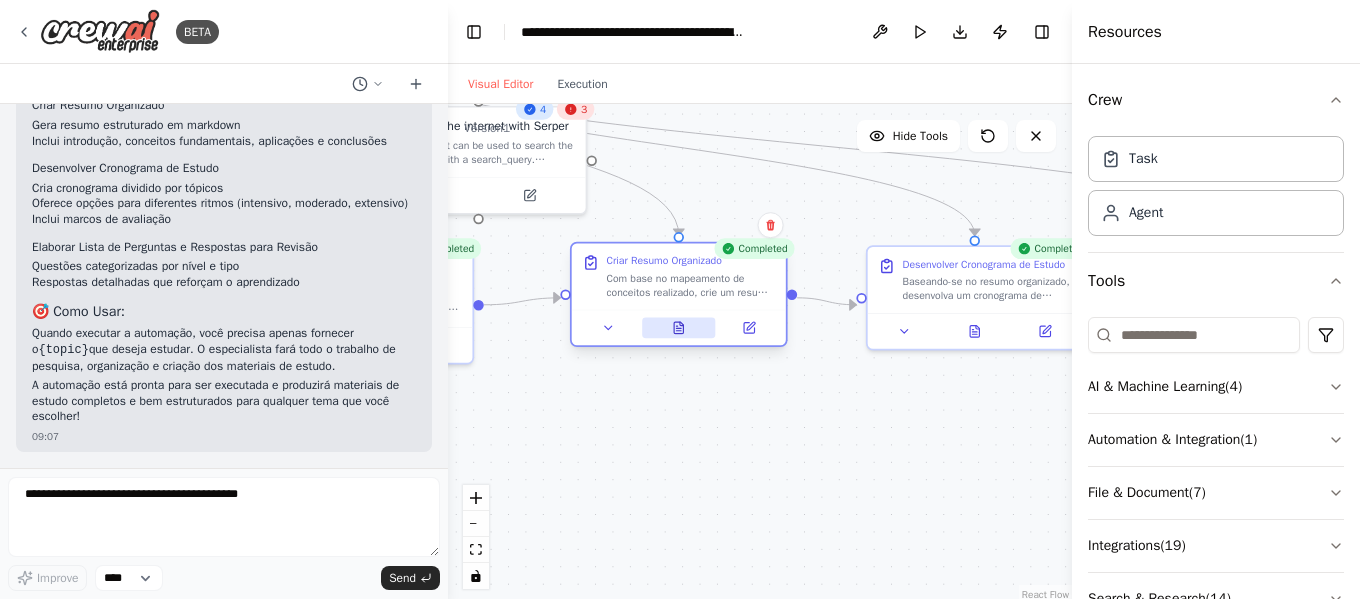 click at bounding box center (679, 327) 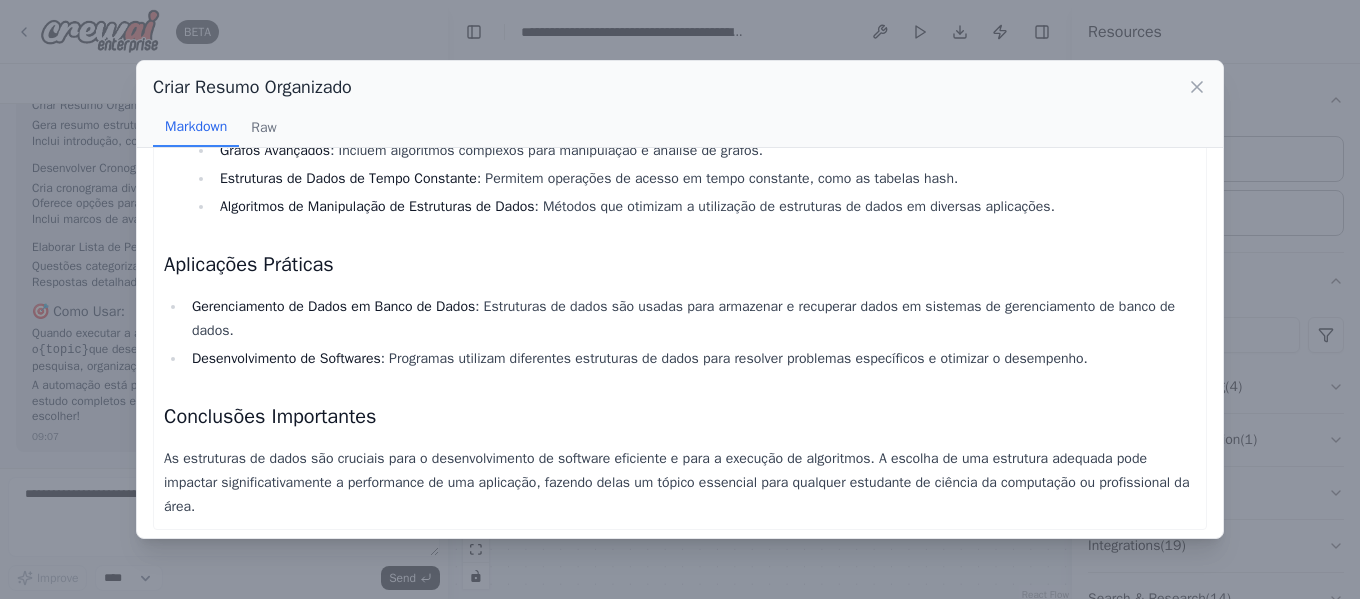 scroll, scrollTop: 908, scrollLeft: 0, axis: vertical 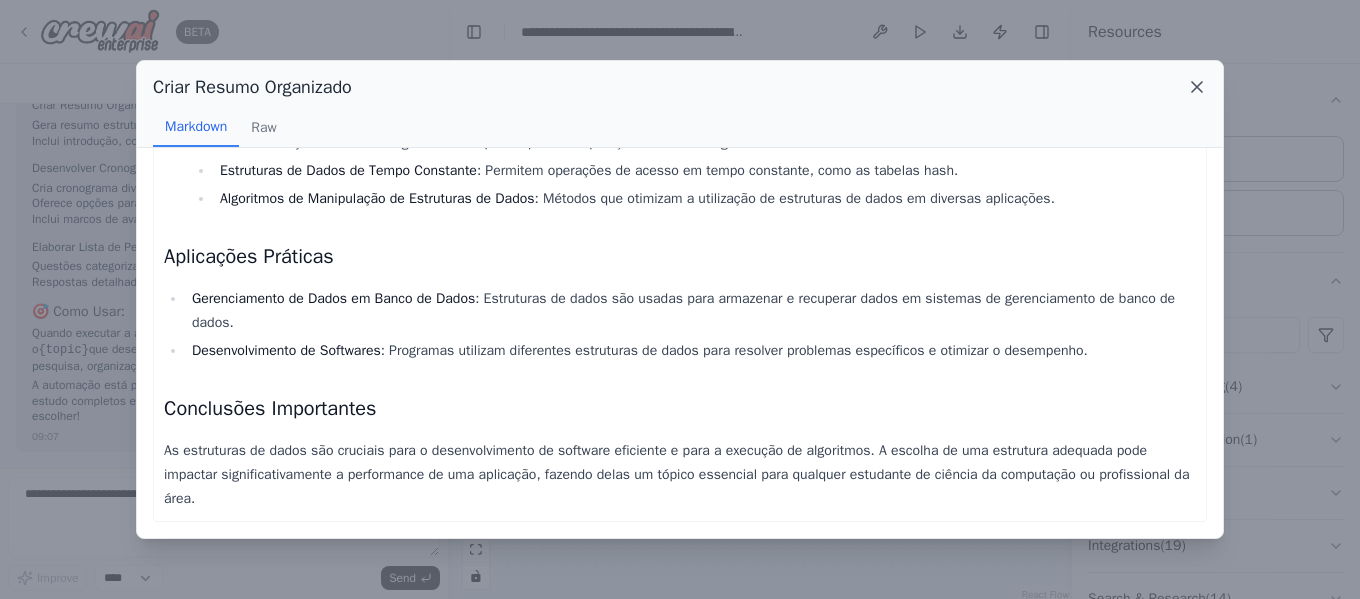 click 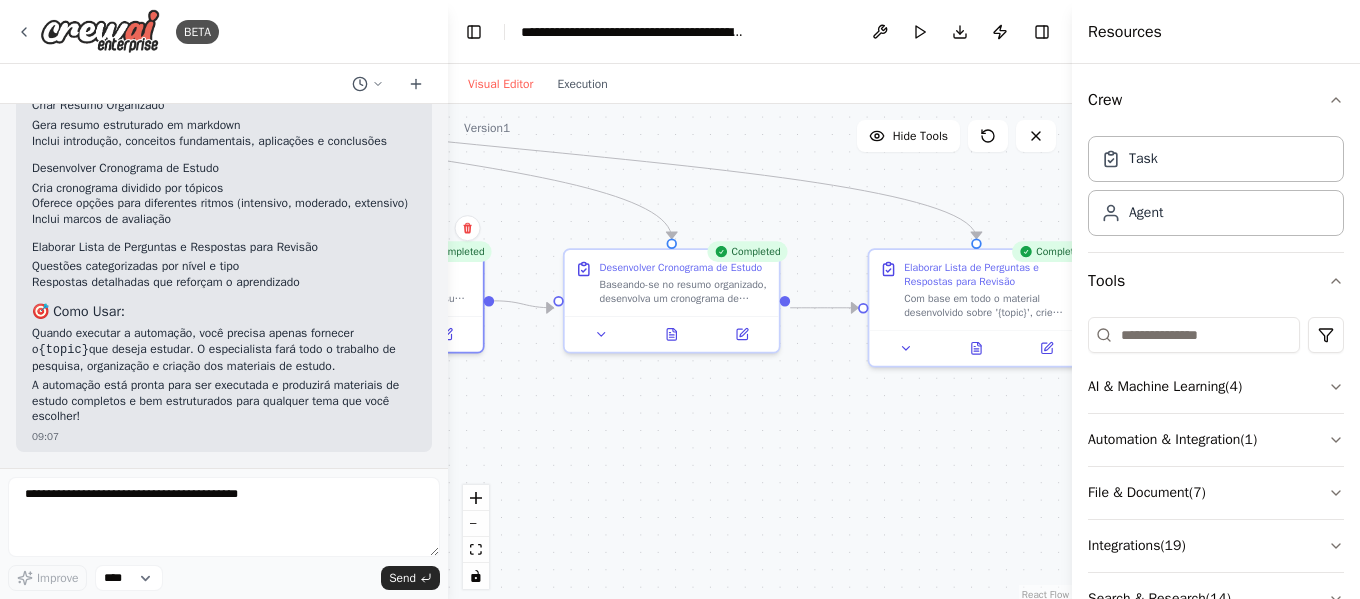 drag, startPoint x: 826, startPoint y: 409, endPoint x: 579, endPoint y: 416, distance: 247.09917 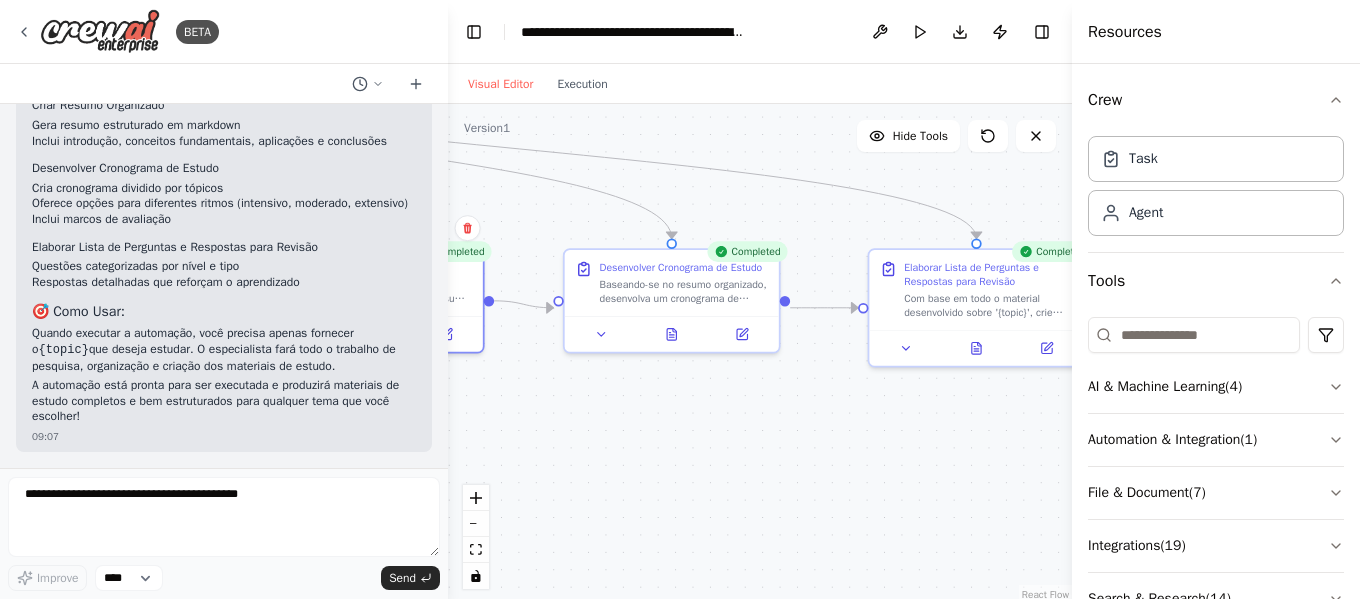 click on ".deletable-edge-delete-btn {
width: 20px;
height: 20px;
border: 0px solid #ffffff;
color: #6b7280;
background-color: #f8fafc;
cursor: pointer;
border-radius: 50%;
font-size: 12px;
padding: 3px;
display: flex;
align-items: center;
justify-content: center;
transition: all 0.2s cubic-bezier(0.4, 0, 0.2, 1);
box-shadow: 0 2px 4px rgba(0, 0, 0, 0.1);
}
.deletable-edge-delete-btn:hover {
background-color: #ef4444;
color: #ffffff;
border-color: #dc2626;
transform: scale(1.1);
box-shadow: 0 4px 12px rgba(239, 68, 68, 0.4);
}
.deletable-edge-delete-btn:active {
transform: scale(0.95);
box-shadow: 0 2px 4px rgba(239, 68, 68, 0.3);
}
Especialista em Estudos e Pesquisa Educacional gpt-4o-mini 4 3" at bounding box center [760, 354] 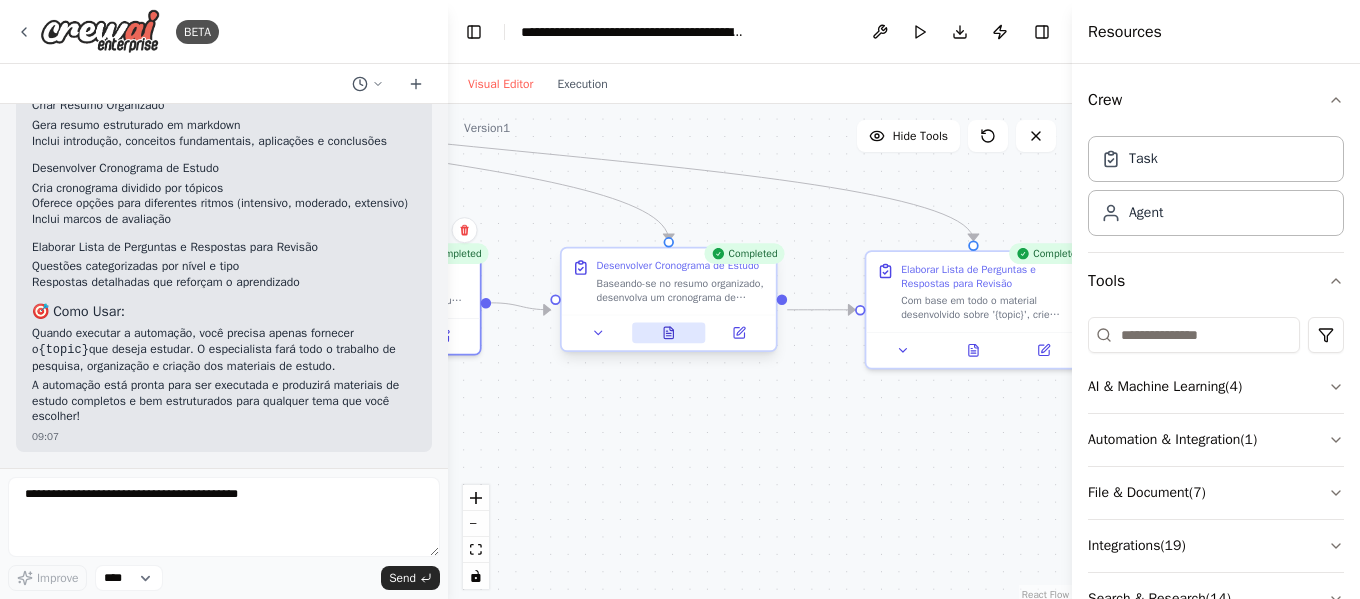 click at bounding box center [669, 332] 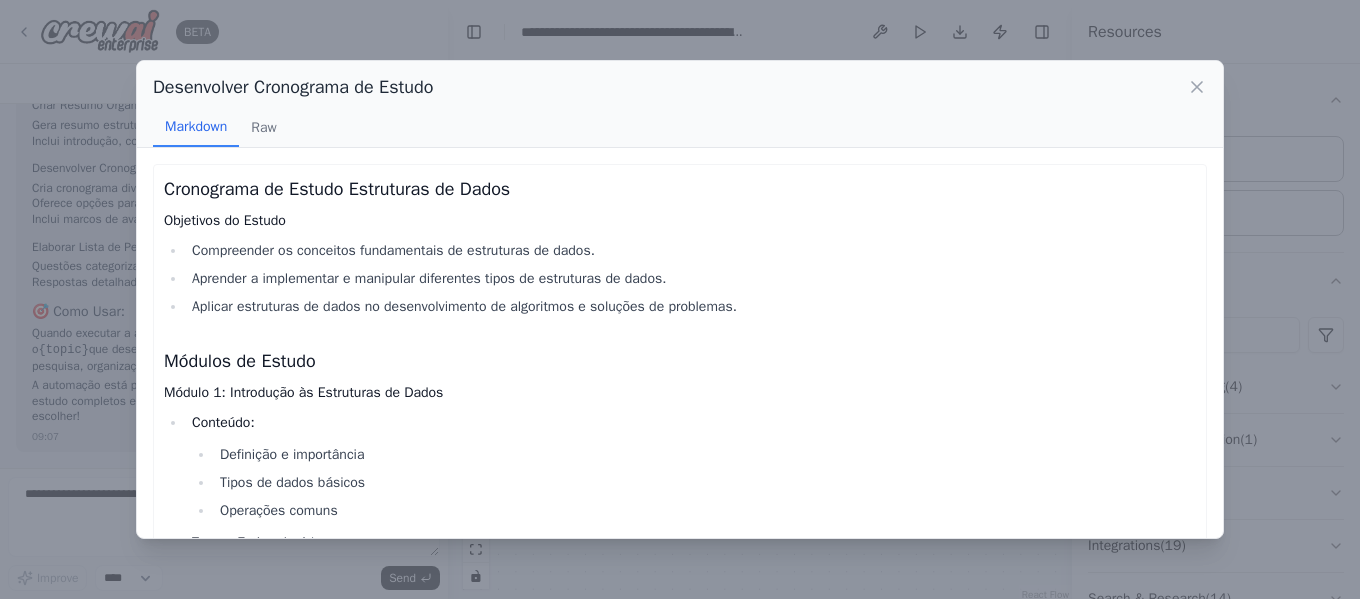 drag, startPoint x: 651, startPoint y: 362, endPoint x: 650, endPoint y: 330, distance: 32.01562 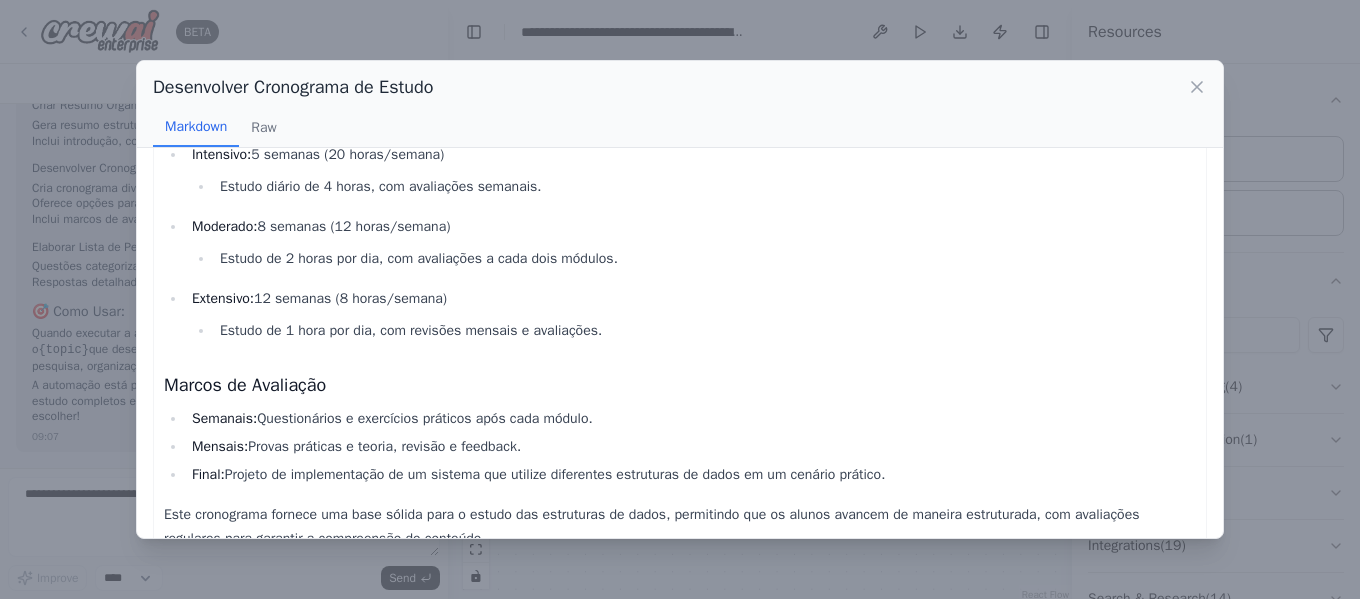 scroll, scrollTop: 1740, scrollLeft: 0, axis: vertical 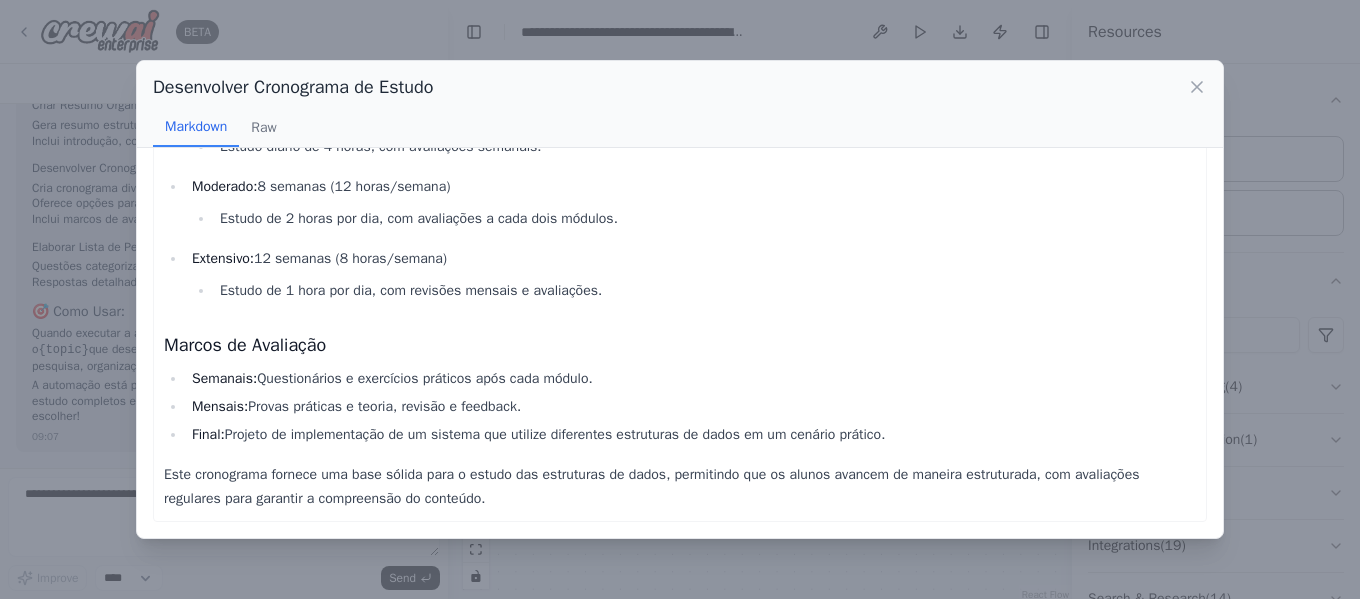 drag, startPoint x: 609, startPoint y: 347, endPoint x: 1057, endPoint y: 269, distance: 454.73947 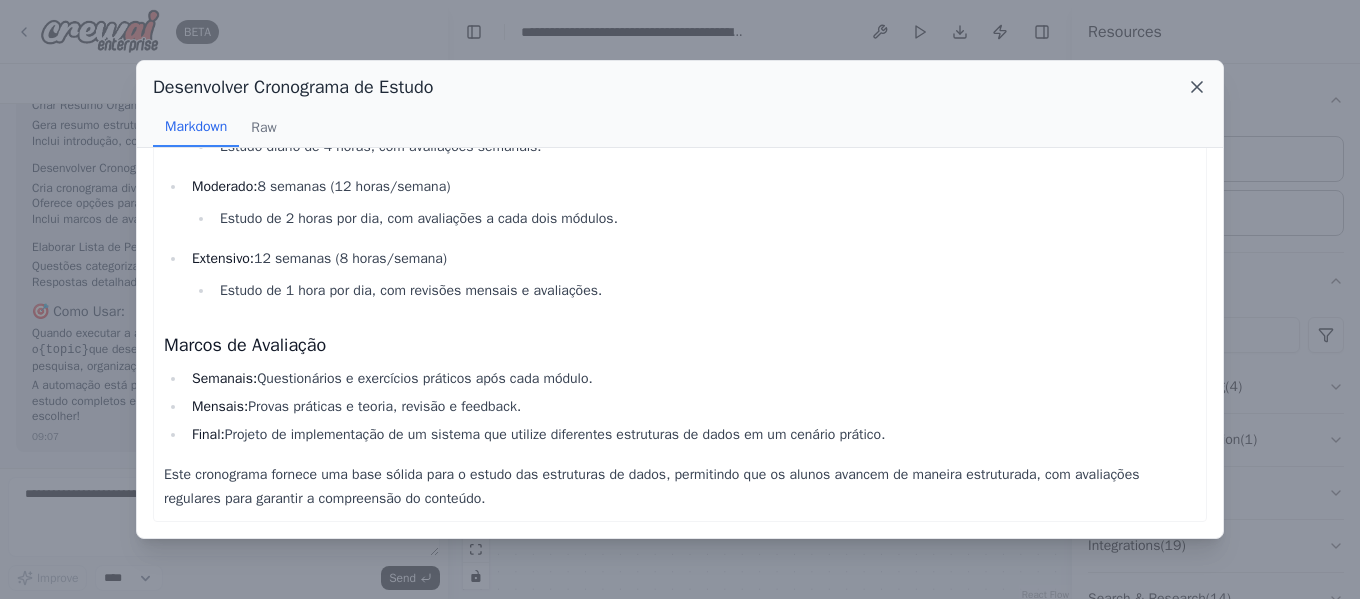 click 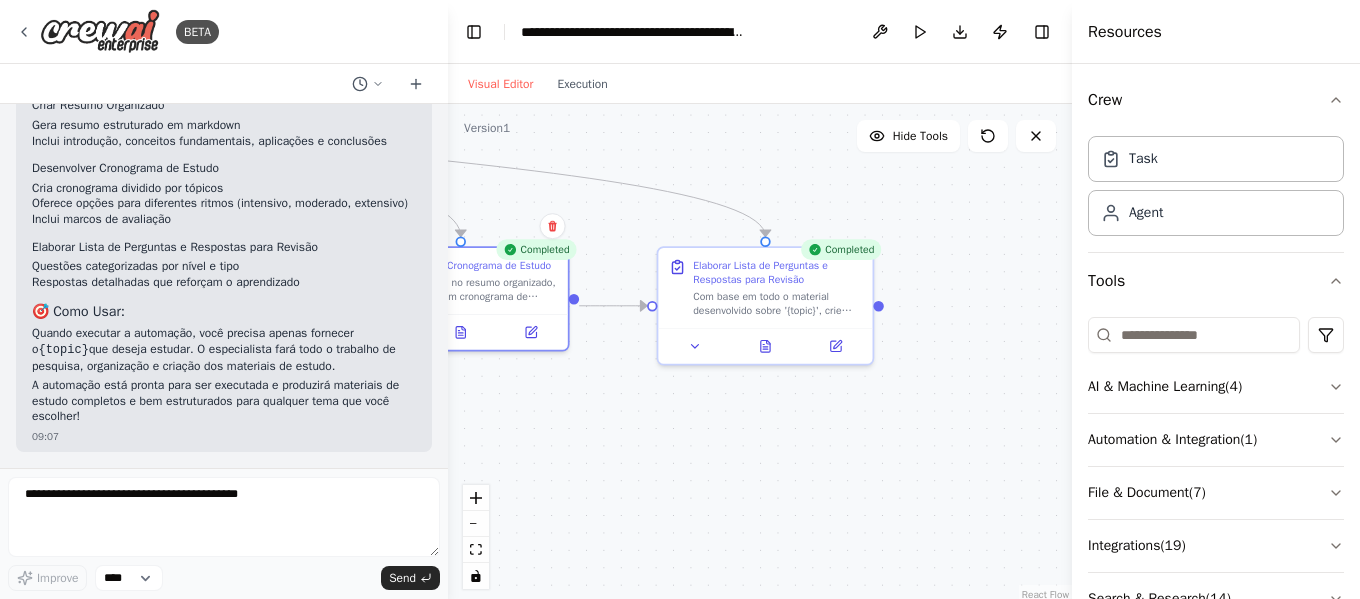 drag, startPoint x: 978, startPoint y: 398, endPoint x: 760, endPoint y: 386, distance: 218.33003 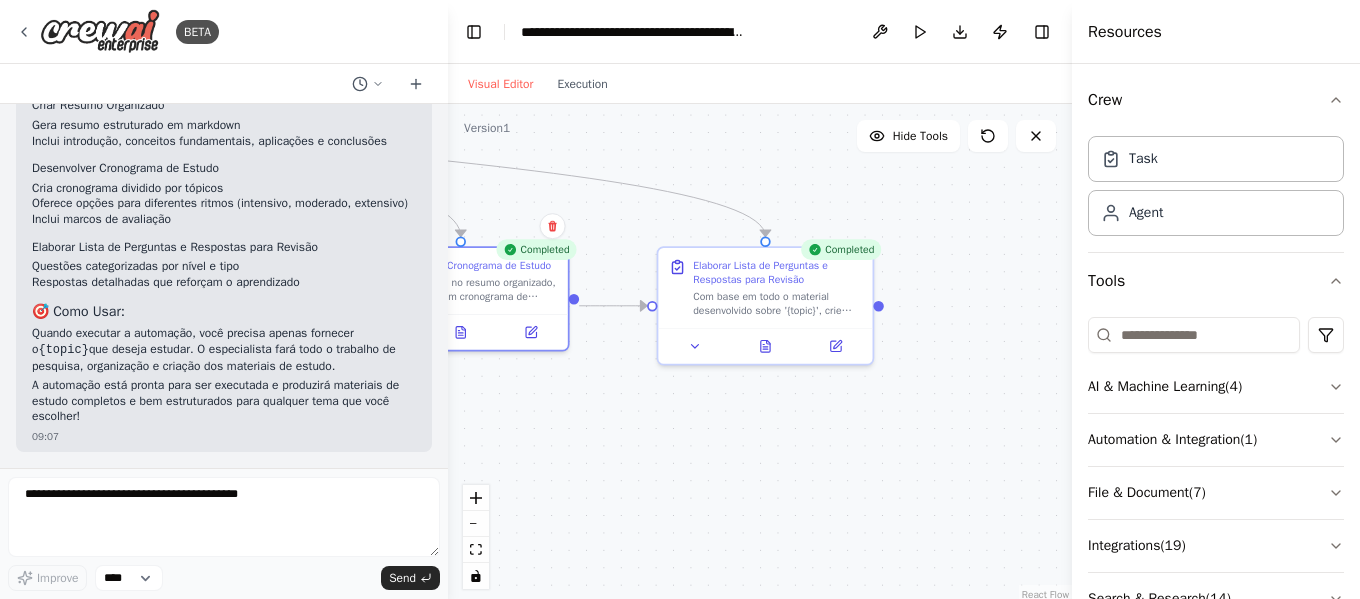 click on ".deletable-edge-delete-btn {
width: 20px;
height: 20px;
border: 0px solid #ffffff;
color: #6b7280;
background-color: #f8fafc;
cursor: pointer;
border-radius: 50%;
font-size: 12px;
padding: 3px;
display: flex;
align-items: center;
justify-content: center;
transition: all 0.2s cubic-bezier(0.4, 0, 0.2, 1);
box-shadow: 0 2px 4px rgba(0, 0, 0, 0.1);
}
.deletable-edge-delete-btn:hover {
background-color: #ef4444;
color: #ffffff;
border-color: #dc2626;
transform: scale(1.1);
box-shadow: 0 4px 12px rgba(239, 68, 68, 0.4);
}
.deletable-edge-delete-btn:active {
transform: scale(0.95);
box-shadow: 0 2px 4px rgba(239, 68, 68, 0.3);
}
Especialista em Estudos e Pesquisa Educacional gpt-4o-mini 4 3" at bounding box center [760, 354] 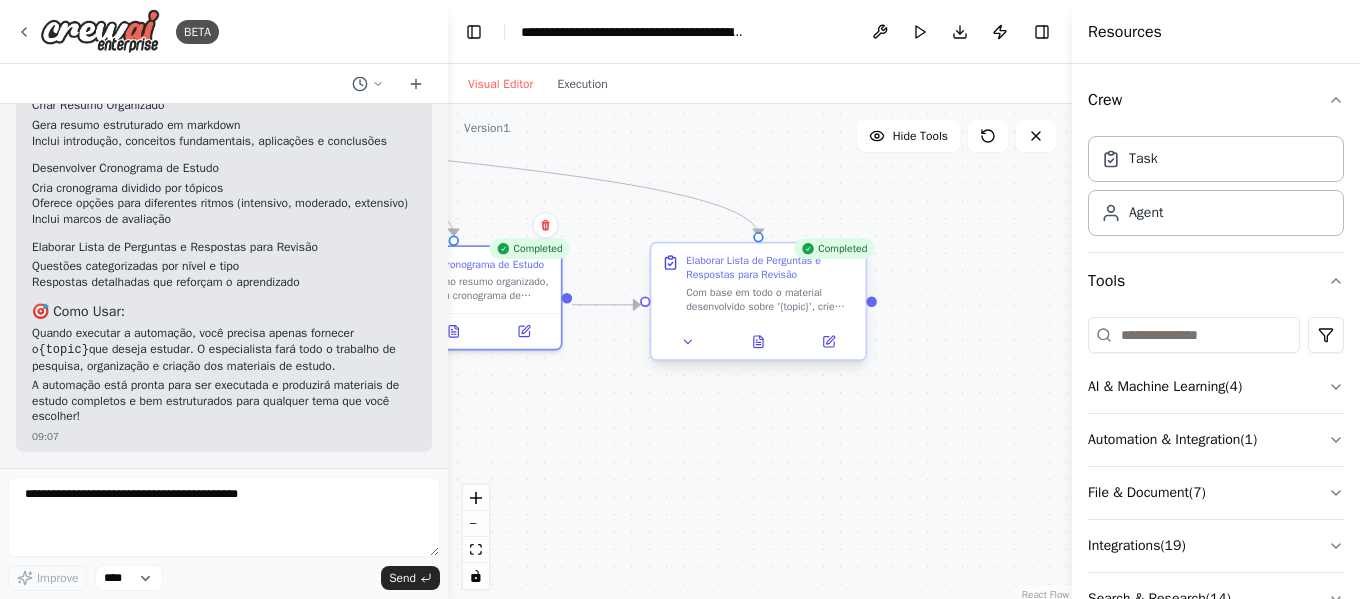 click on "Com base em todo o material desenvolvido sobre '{topic}', crie uma lista abrangente de perguntas e respostas para revisão. Inclua questões de diferentes níveis (básico, intermediário, avançado) e tipos (conceituais, aplicativas, analíticas). Organize as perguntas por tópico e forneça respostas detalhadas que reforcem os conceitos estudados." at bounding box center [770, 299] 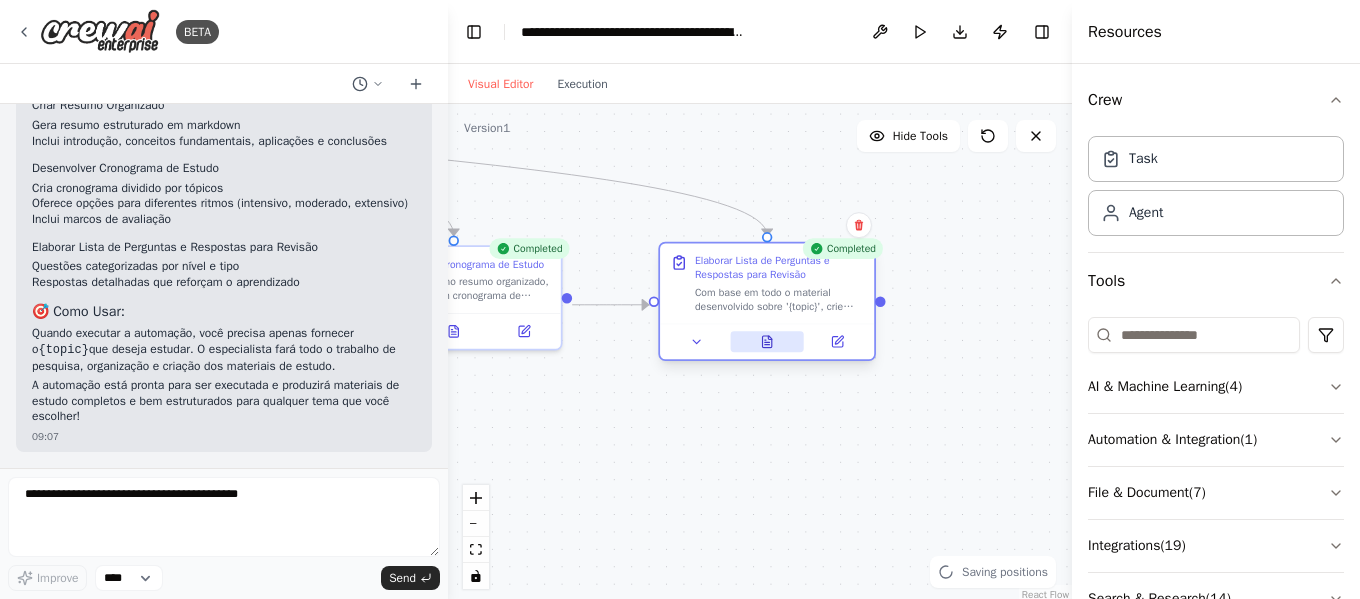 click at bounding box center [767, 341] 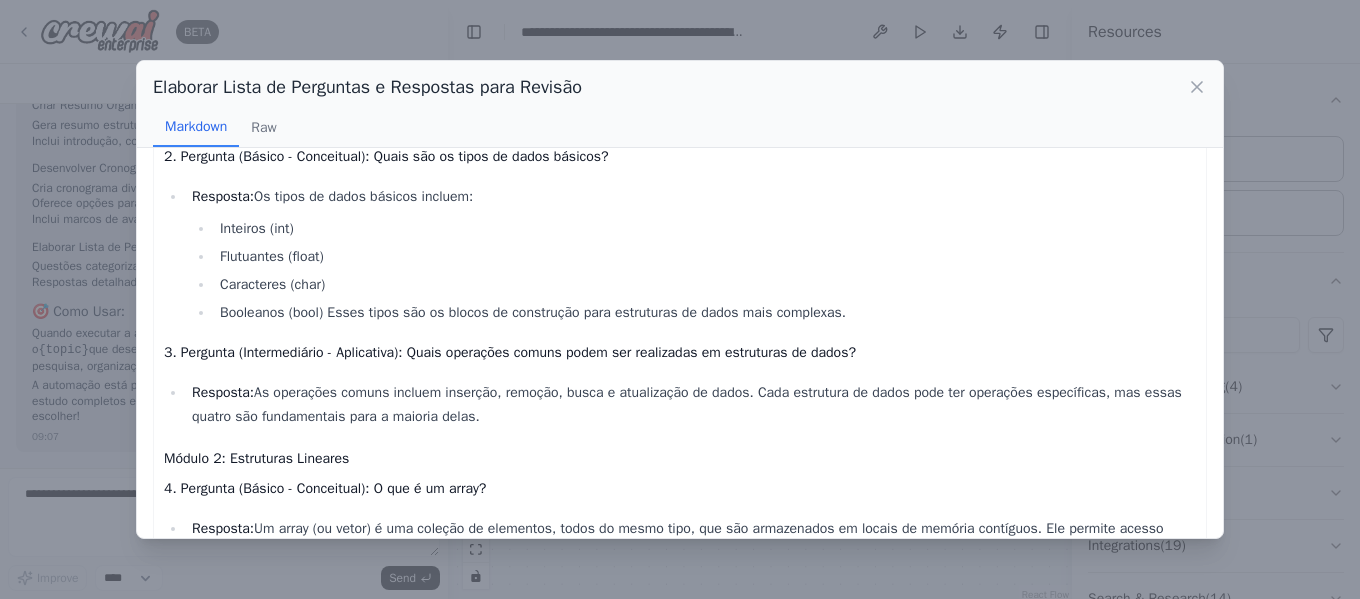 scroll, scrollTop: 200, scrollLeft: 0, axis: vertical 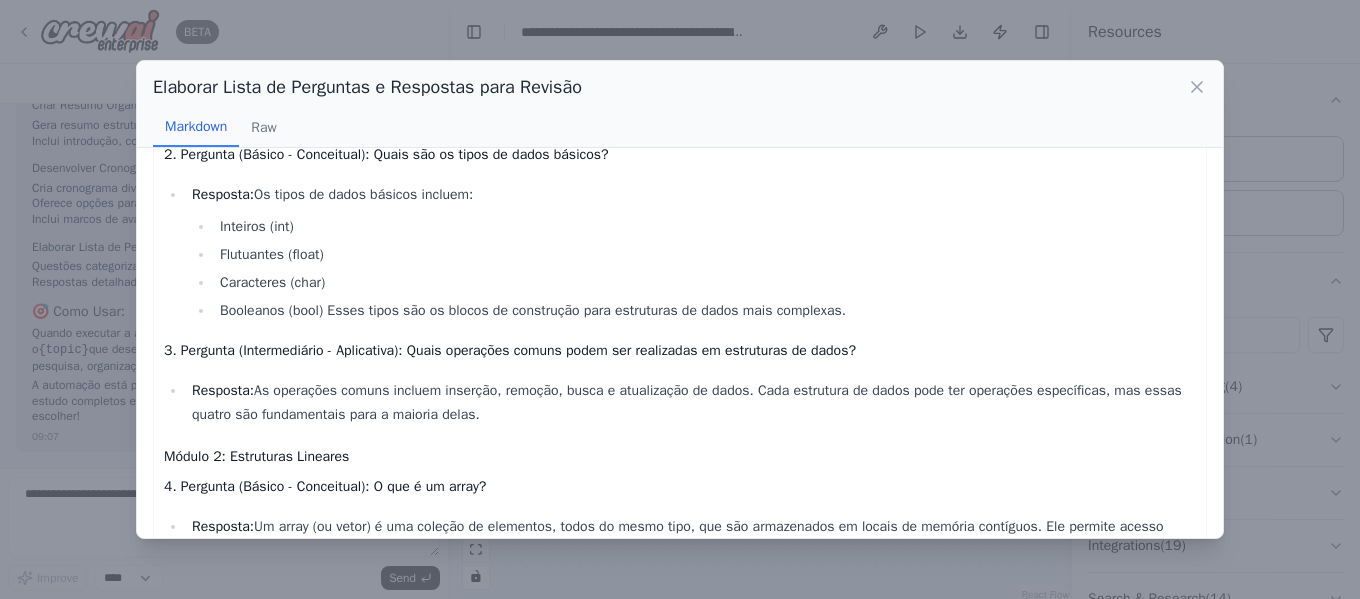drag, startPoint x: 727, startPoint y: 363, endPoint x: 589, endPoint y: 353, distance: 138.36185 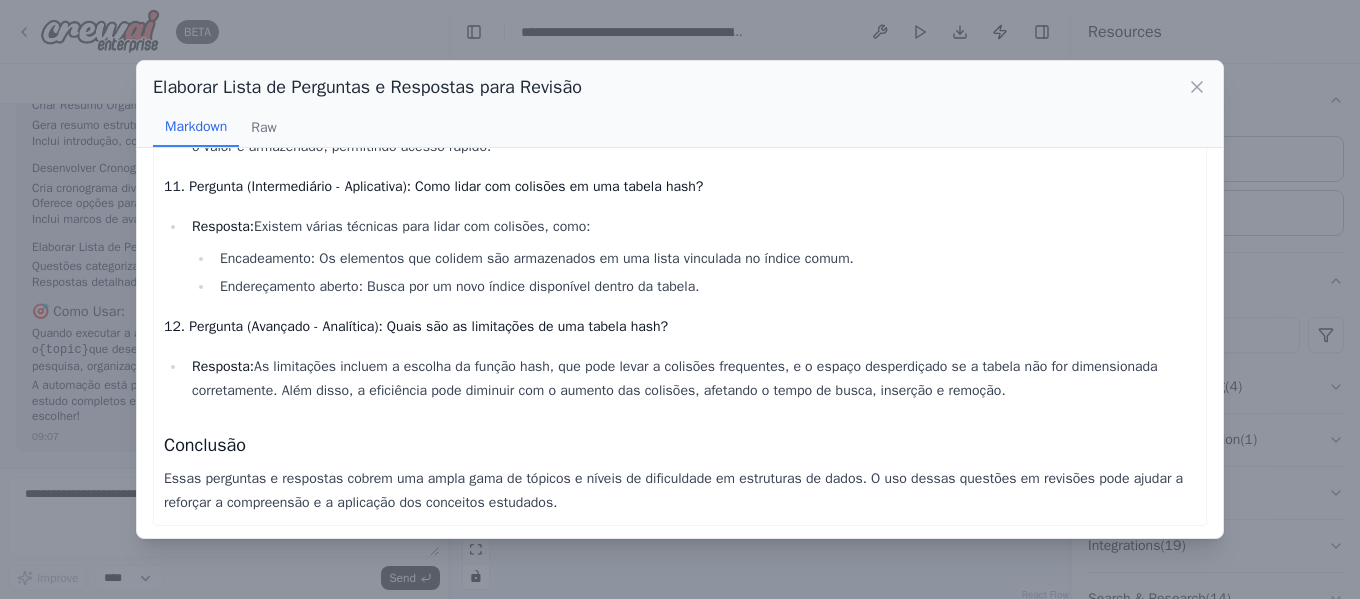 scroll, scrollTop: 1320, scrollLeft: 0, axis: vertical 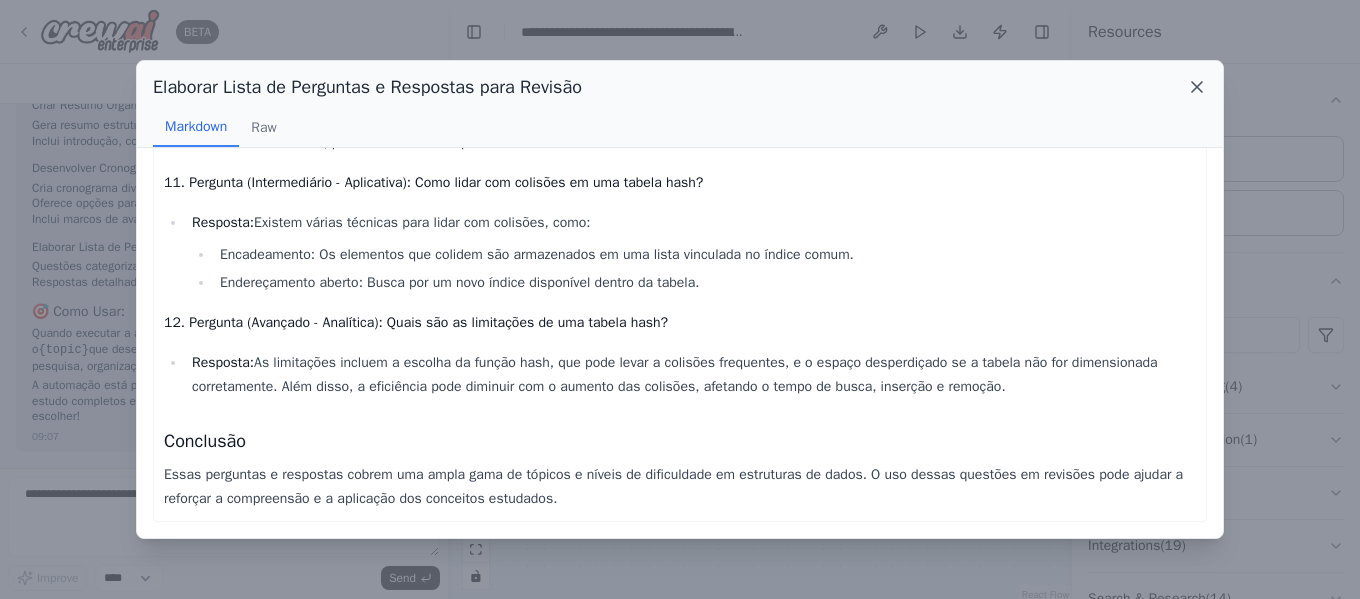 click 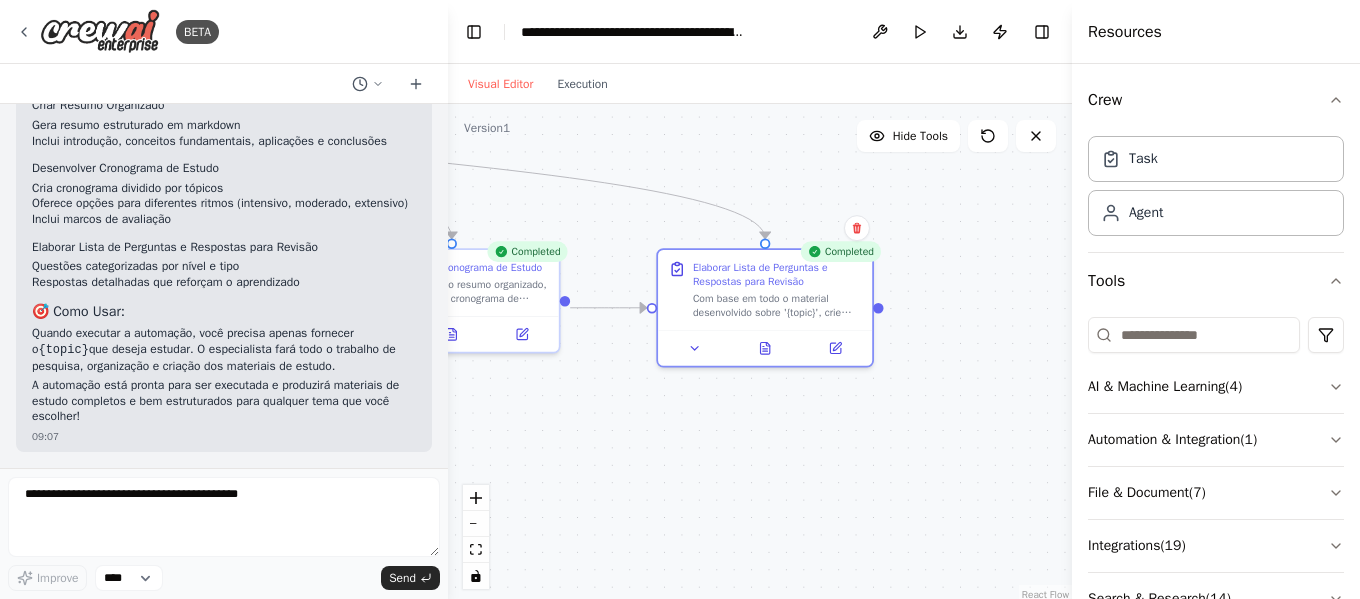 drag, startPoint x: 996, startPoint y: 264, endPoint x: 987, endPoint y: 290, distance: 27.513634 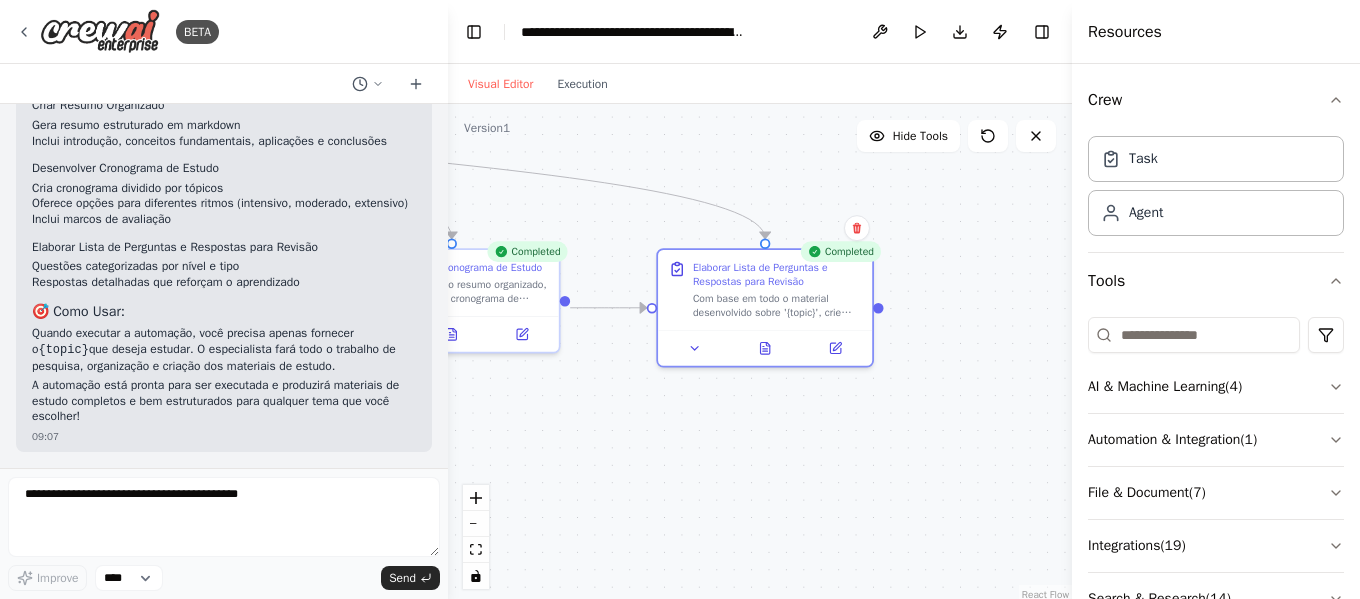 click on ".deletable-edge-delete-btn {
width: 20px;
height: 20px;
border: 0px solid #ffffff;
color: #6b7280;
background-color: #f8fafc;
cursor: pointer;
border-radius: 50%;
font-size: 12px;
padding: 3px;
display: flex;
align-items: center;
justify-content: center;
transition: all 0.2s cubic-bezier(0.4, 0, 0.2, 1);
box-shadow: 0 2px 4px rgba(0, 0, 0, 0.1);
}
.deletable-edge-delete-btn:hover {
background-color: #ef4444;
color: #ffffff;
border-color: #dc2626;
transform: scale(1.1);
box-shadow: 0 4px 12px rgba(239, 68, 68, 0.4);
}
.deletable-edge-delete-btn:active {
transform: scale(0.95);
box-shadow: 0 2px 4px rgba(239, 68, 68, 0.3);
}
Especialista em Estudos e Pesquisa Educacional gpt-4o-mini 4 3" at bounding box center [760, 354] 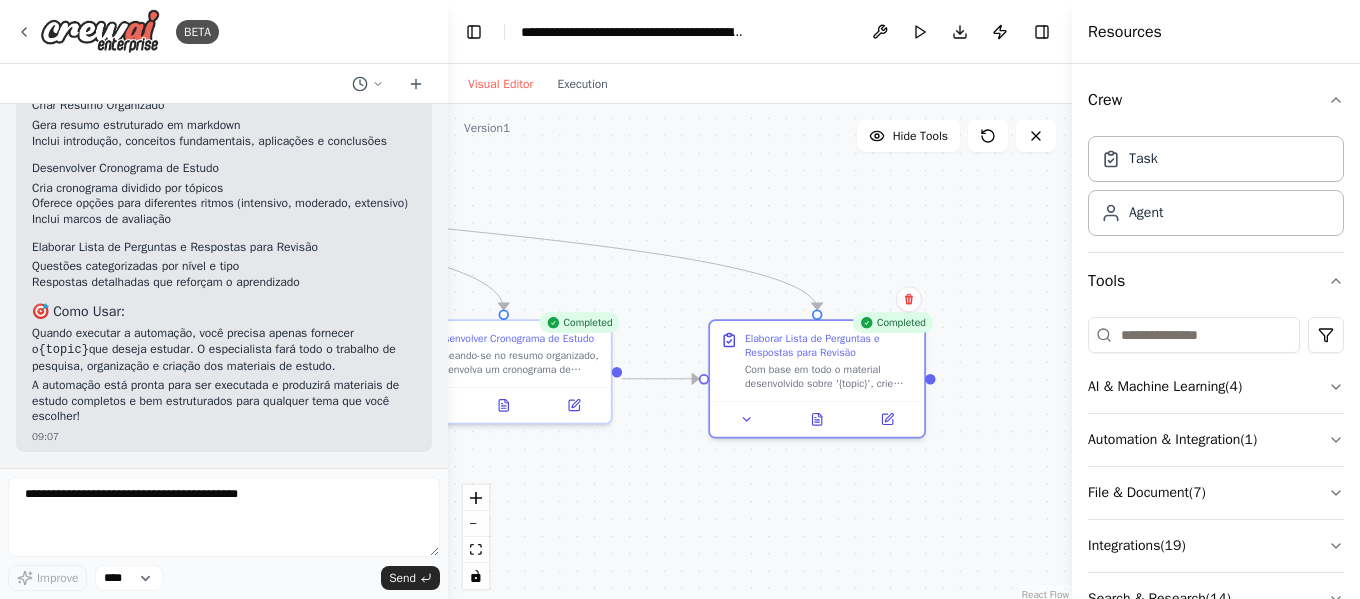 drag, startPoint x: 936, startPoint y: 240, endPoint x: 988, endPoint y: 284, distance: 68.117546 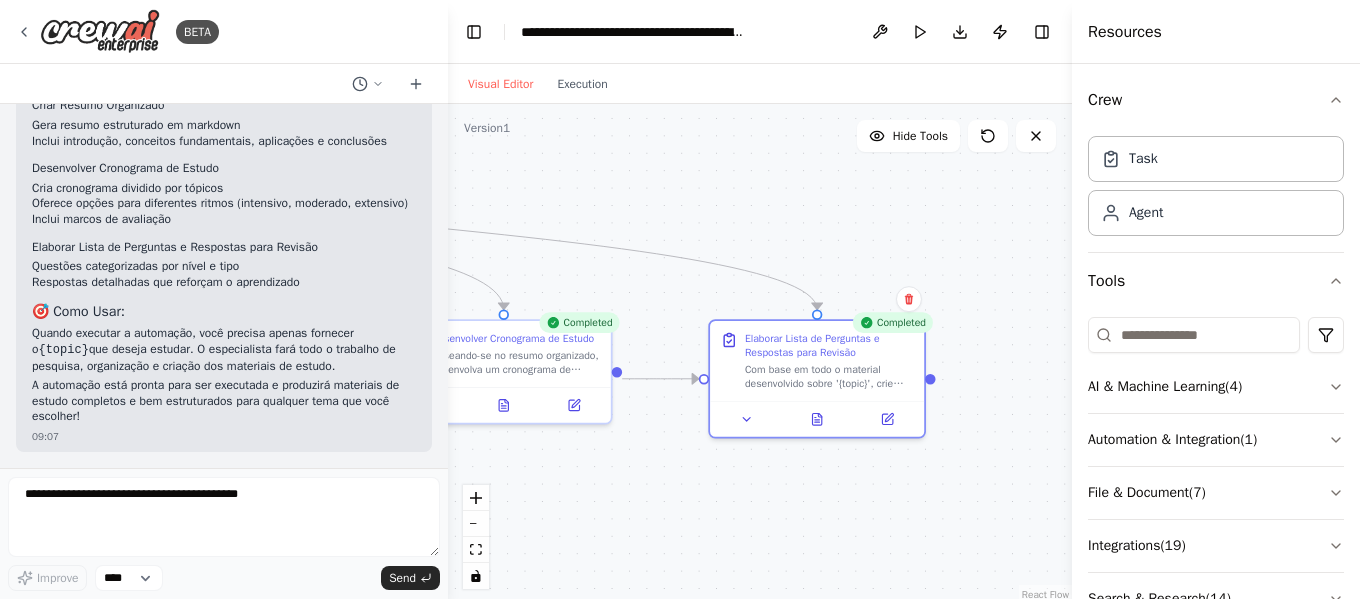 click on ".deletable-edge-delete-btn {
width: 20px;
height: 20px;
border: 0px solid #ffffff;
color: #6b7280;
background-color: #f8fafc;
cursor: pointer;
border-radius: 50%;
font-size: 12px;
padding: 3px;
display: flex;
align-items: center;
justify-content: center;
transition: all 0.2s cubic-bezier(0.4, 0, 0.2, 1);
box-shadow: 0 2px 4px rgba(0, 0, 0, 0.1);
}
.deletable-edge-delete-btn:hover {
background-color: #ef4444;
color: #ffffff;
border-color: #dc2626;
transform: scale(1.1);
box-shadow: 0 4px 12px rgba(239, 68, 68, 0.4);
}
.deletable-edge-delete-btn:active {
transform: scale(0.95);
box-shadow: 0 2px 4px rgba(239, 68, 68, 0.3);
}
Especialista em Estudos e Pesquisa Educacional gpt-4o-mini 4 3" at bounding box center (760, 354) 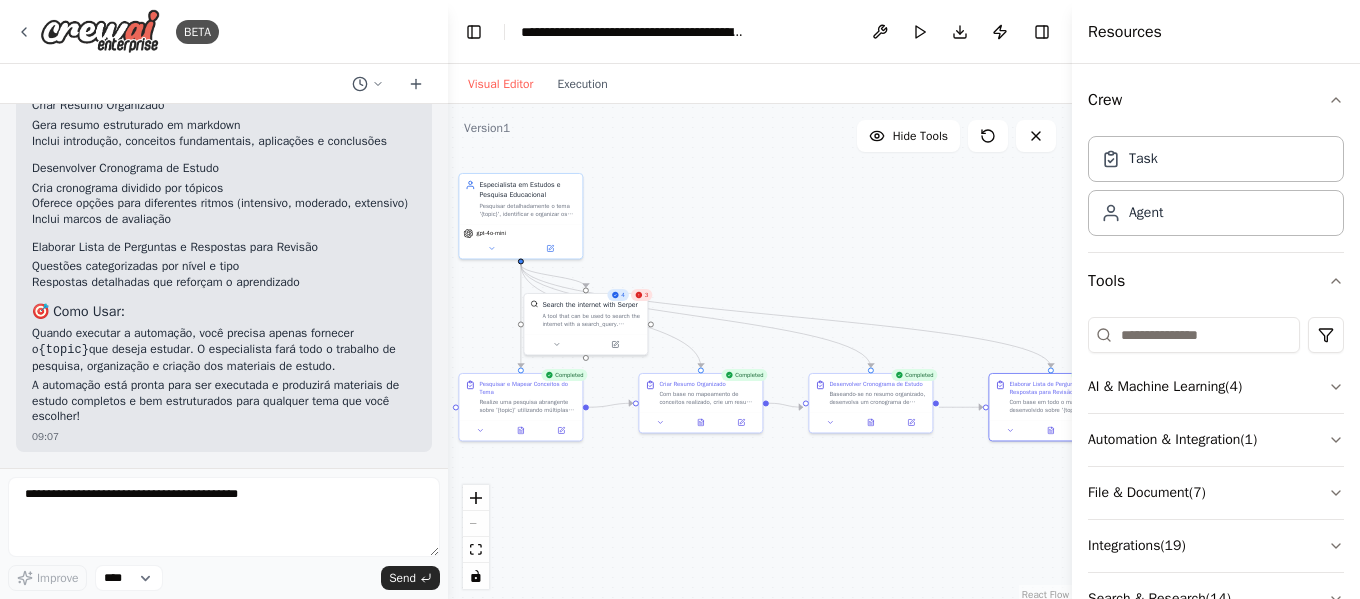 drag, startPoint x: 676, startPoint y: 182, endPoint x: 757, endPoint y: 238, distance: 98.47334 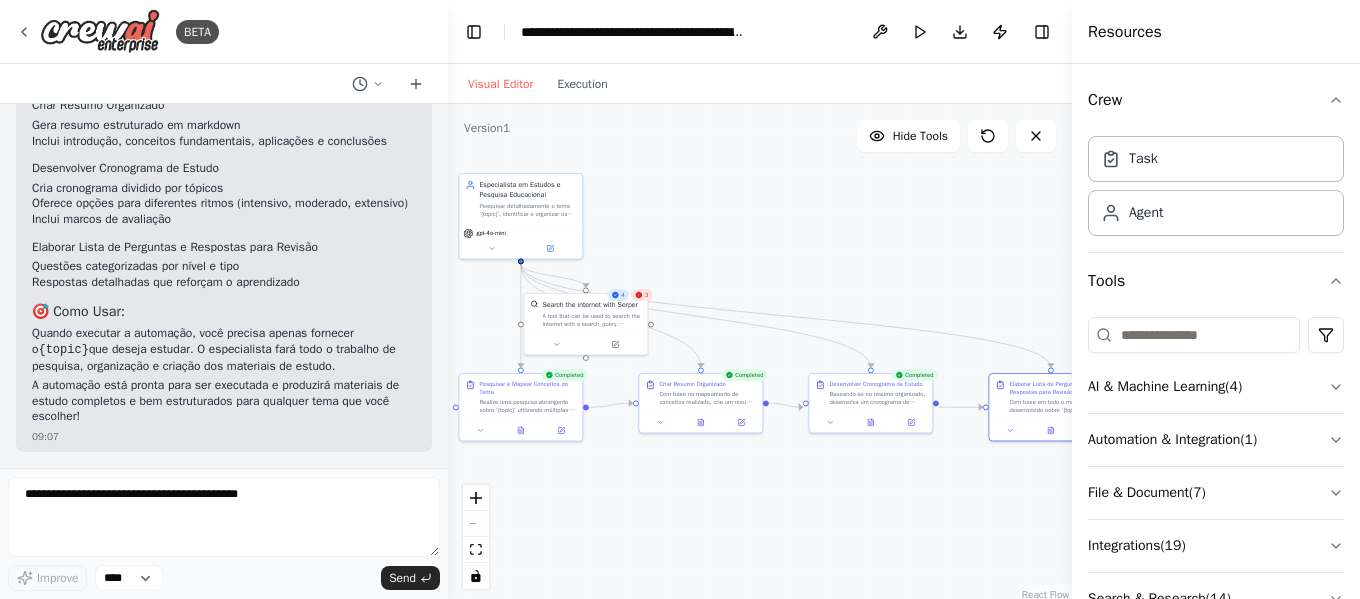 click on ".deletable-edge-delete-btn {
width: 20px;
height: 20px;
border: 0px solid #ffffff;
color: #6b7280;
background-color: #f8fafc;
cursor: pointer;
border-radius: 50%;
font-size: 12px;
padding: 3px;
display: flex;
align-items: center;
justify-content: center;
transition: all 0.2s cubic-bezier(0.4, 0, 0.2, 1);
box-shadow: 0 2px 4px rgba(0, 0, 0, 0.1);
}
.deletable-edge-delete-btn:hover {
background-color: #ef4444;
color: #ffffff;
border-color: #dc2626;
transform: scale(1.1);
box-shadow: 0 4px 12px rgba(239, 68, 68, 0.4);
}
.deletable-edge-delete-btn:active {
transform: scale(0.95);
box-shadow: 0 2px 4px rgba(239, 68, 68, 0.3);
}
Especialista em Estudos e Pesquisa Educacional gpt-4o-mini 4 3" at bounding box center [760, 354] 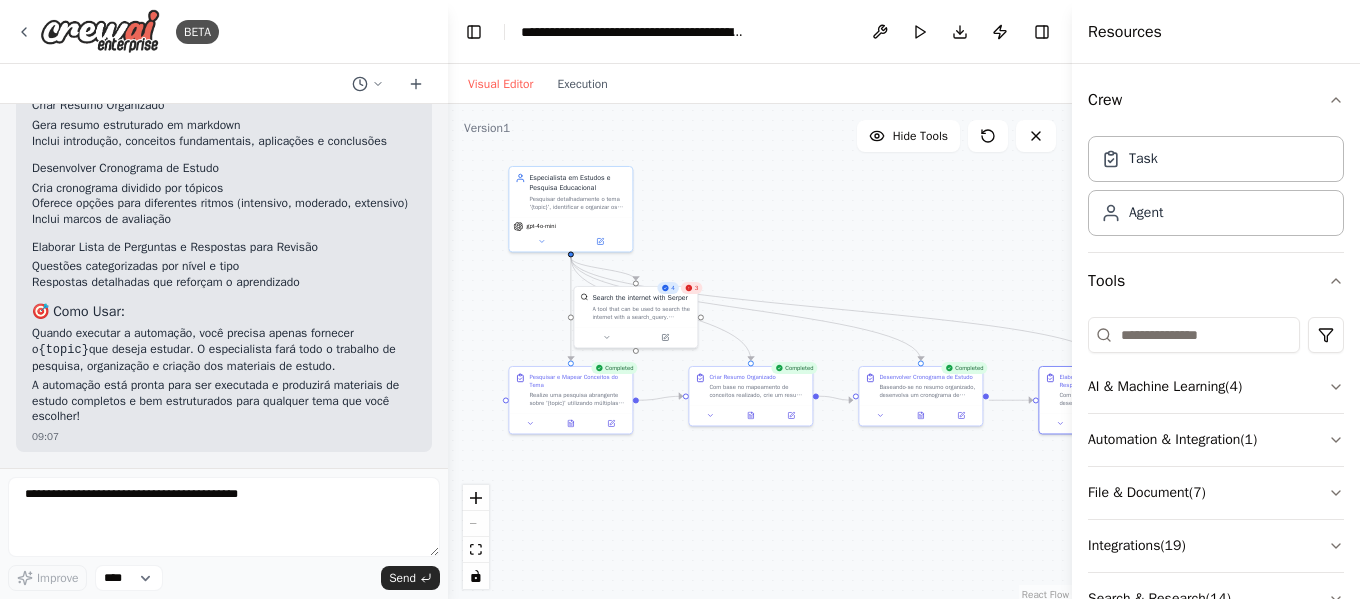 drag, startPoint x: 673, startPoint y: 214, endPoint x: 722, endPoint y: 207, distance: 49.497475 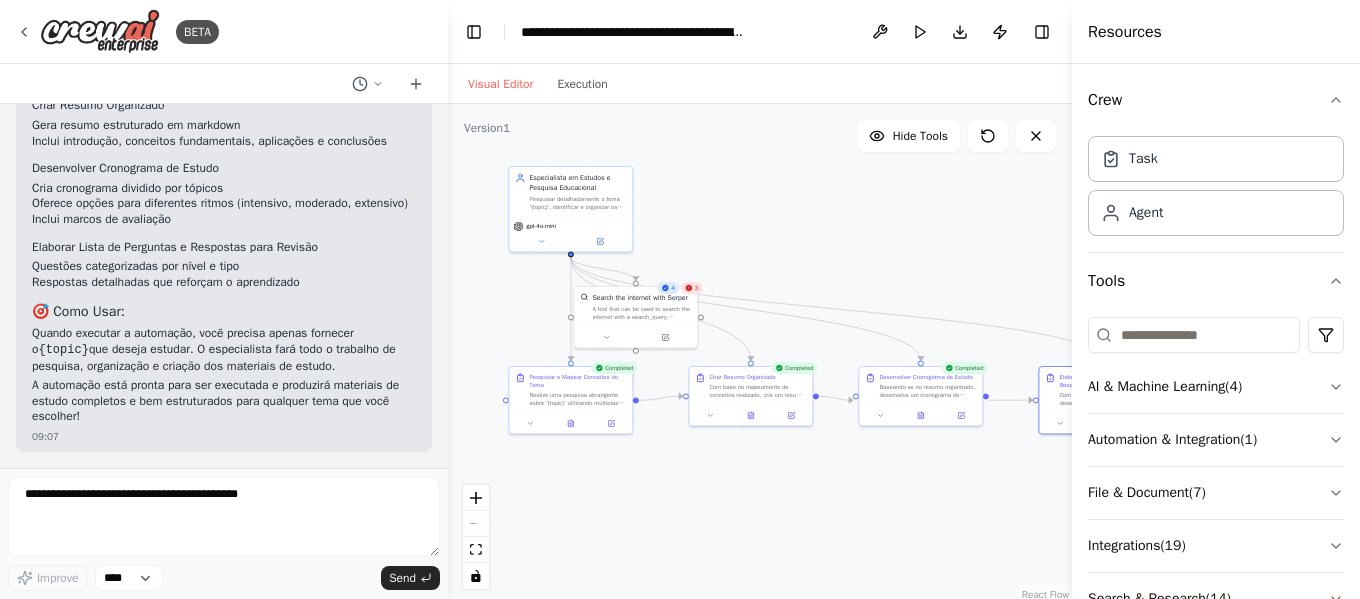 click on "Visual Editor Execution" at bounding box center (538, 84) 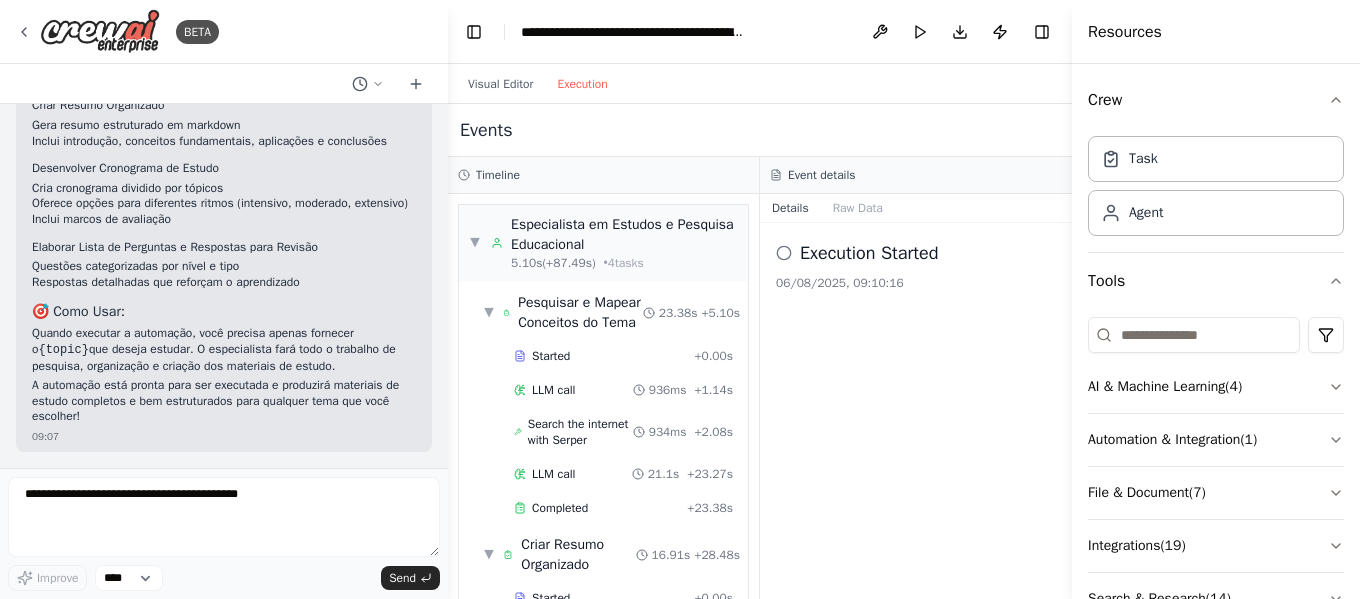 click on "Execution" at bounding box center [582, 84] 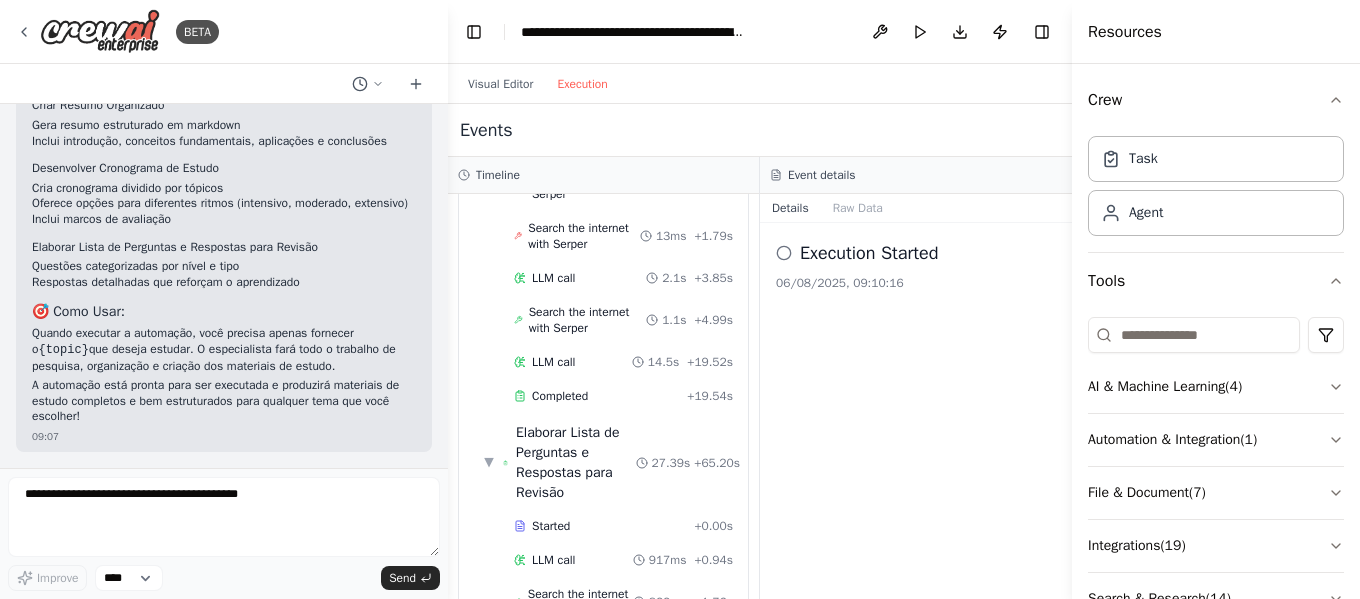 scroll, scrollTop: 1047, scrollLeft: 0, axis: vertical 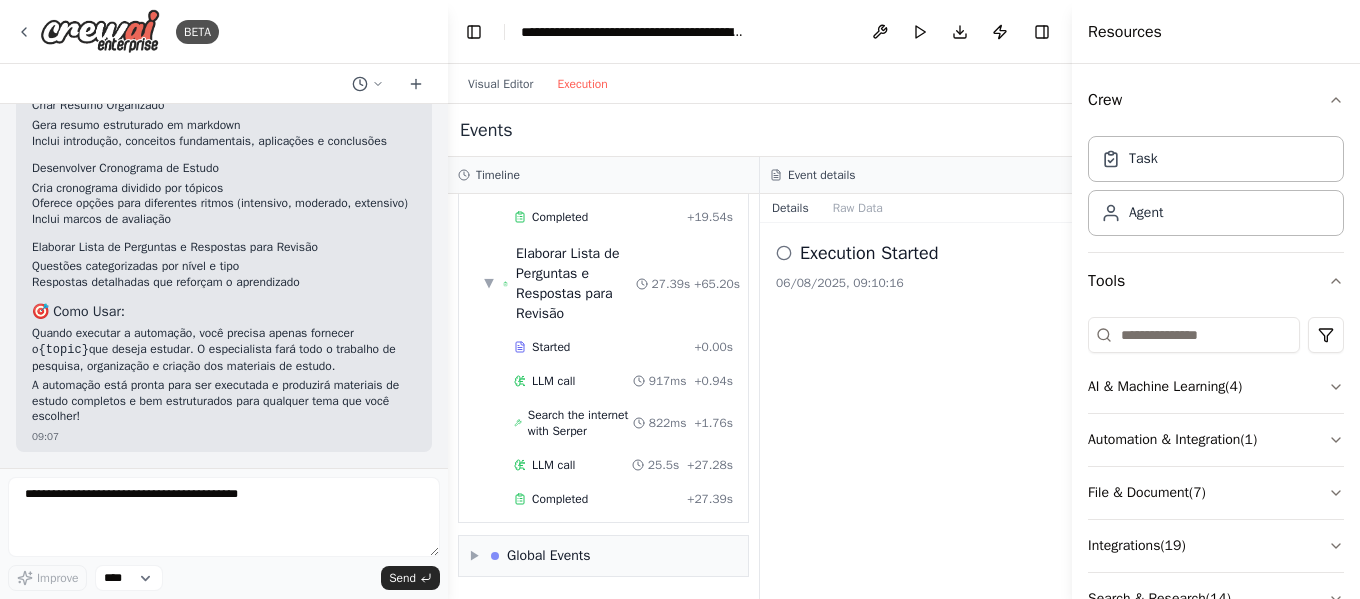click on "Visual Editor Execution" at bounding box center (538, 84) 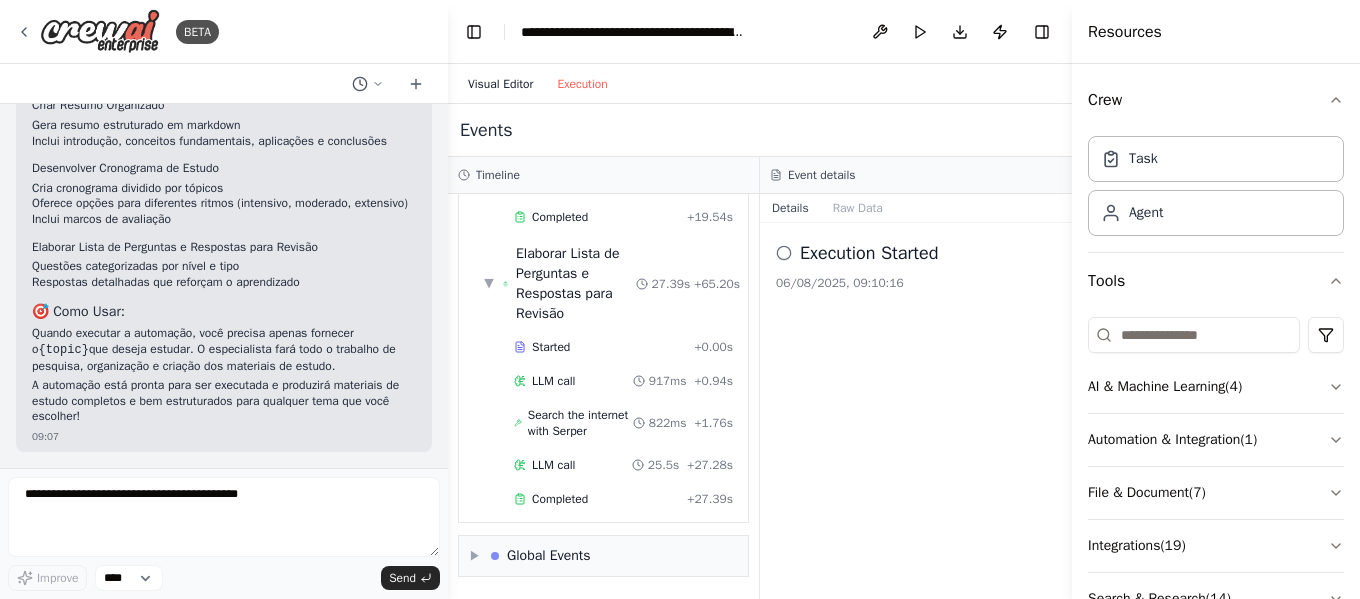 click on "Visual Editor" at bounding box center (500, 84) 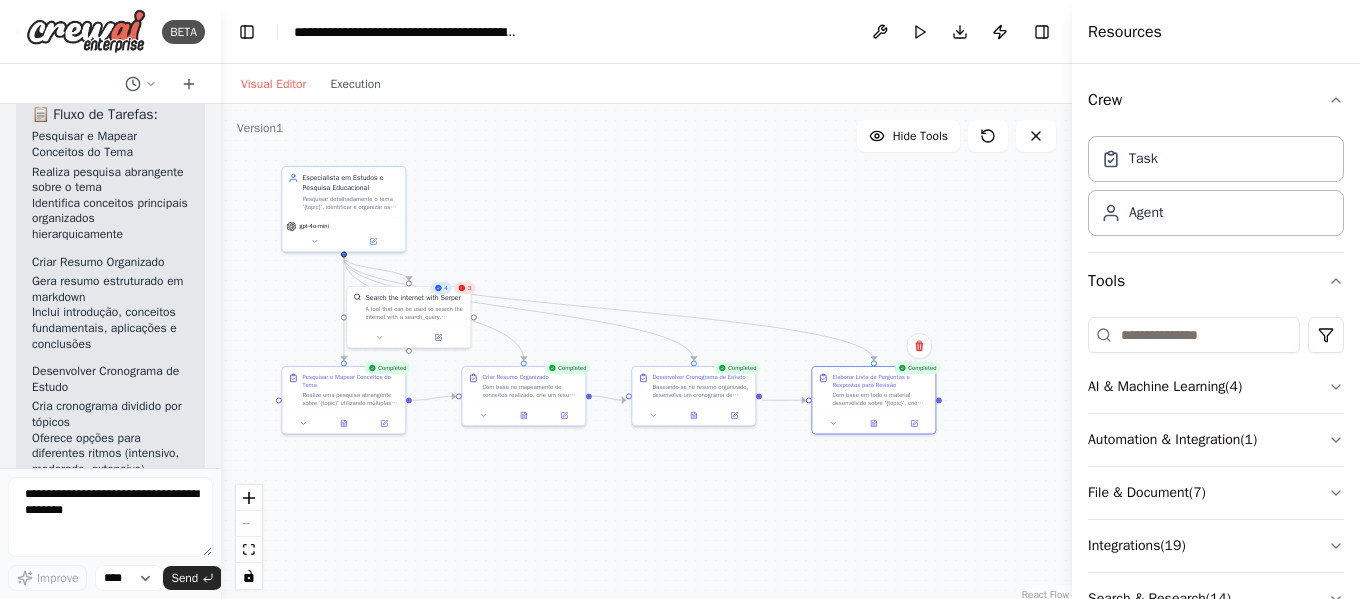 scroll, scrollTop: 2632, scrollLeft: 0, axis: vertical 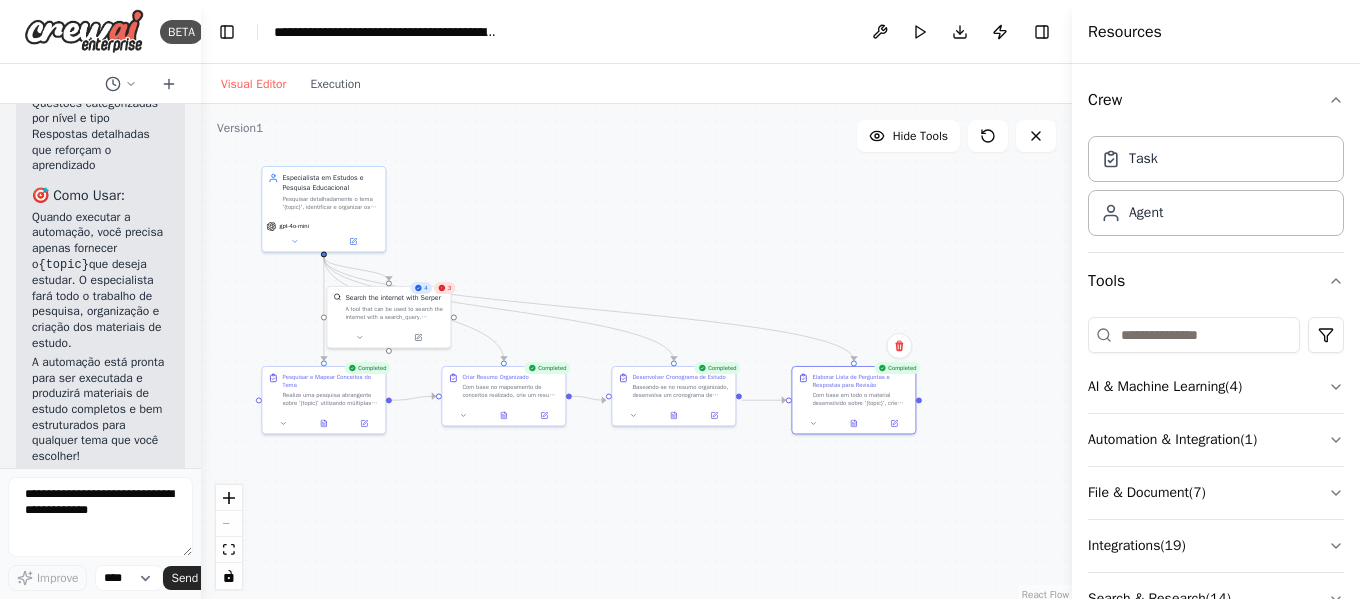 drag, startPoint x: 447, startPoint y: 171, endPoint x: 71, endPoint y: 141, distance: 377.19492 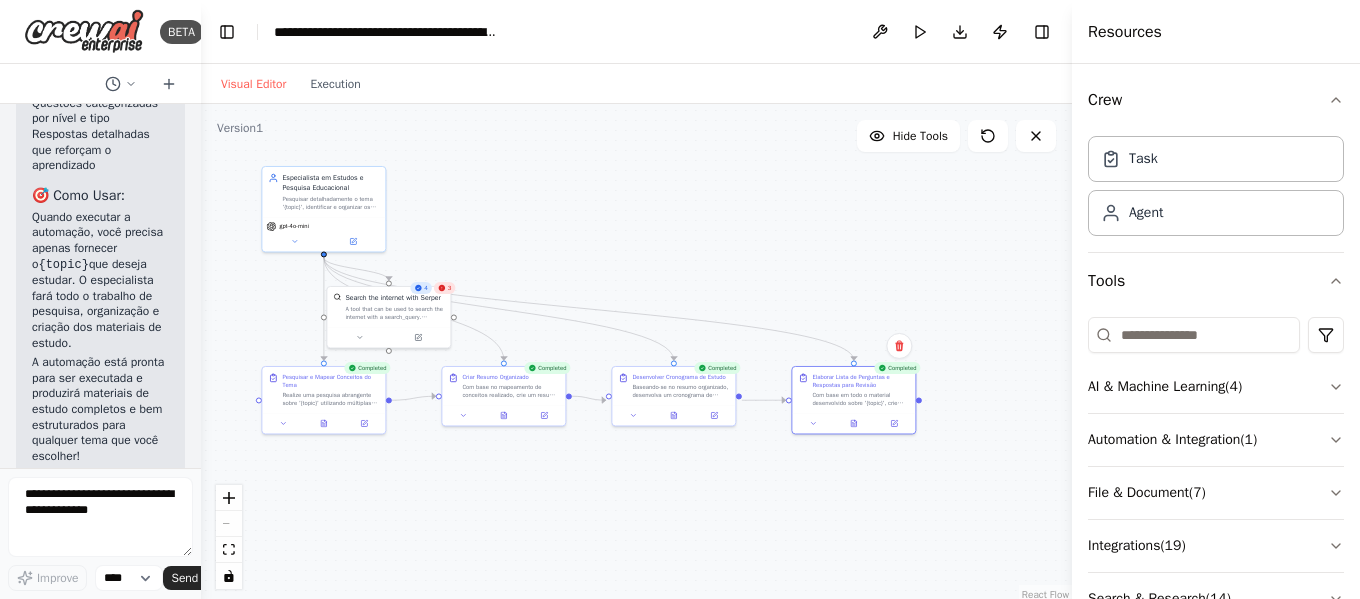 click on "BETA Você é um especialista em estudos. Sua tarefa: pesquisar o tema '{topic}', selecionar os principais conceitos e gerar um resumo organizado, um cronograma de estudo dividido por tópicos e uma lista de perguntas com respostas para revisão. Estruture a resposta em seções claras e objetivas. 09:06 ▶ Thought process Vou criar uma automação para você com um especialista em estudos que pode pesquisar qualquer tema e organizar o material de forma didática. Primeiro, deixe-me verificar quais ferramentas de pesquisa estão disponíveis. 09:06 Getting the list of ready-to-use tools Vou buscar ferramentas de pesquisa mais adequadas: 09:07 Searching tool search internet research Perfeito! Agora vou criar o agente especialista em estudos com a ferramenta de pesquisa: 09:07 Creating Especialista em Estudos e Pesquisa Educacional agent with the following tools: Search the internet with Serper Agora vou criar as tarefas que o especialista deve executar: 09:07 Creating task Pesquisar e Mapear Conceitos do Tema" at bounding box center (100, 299) 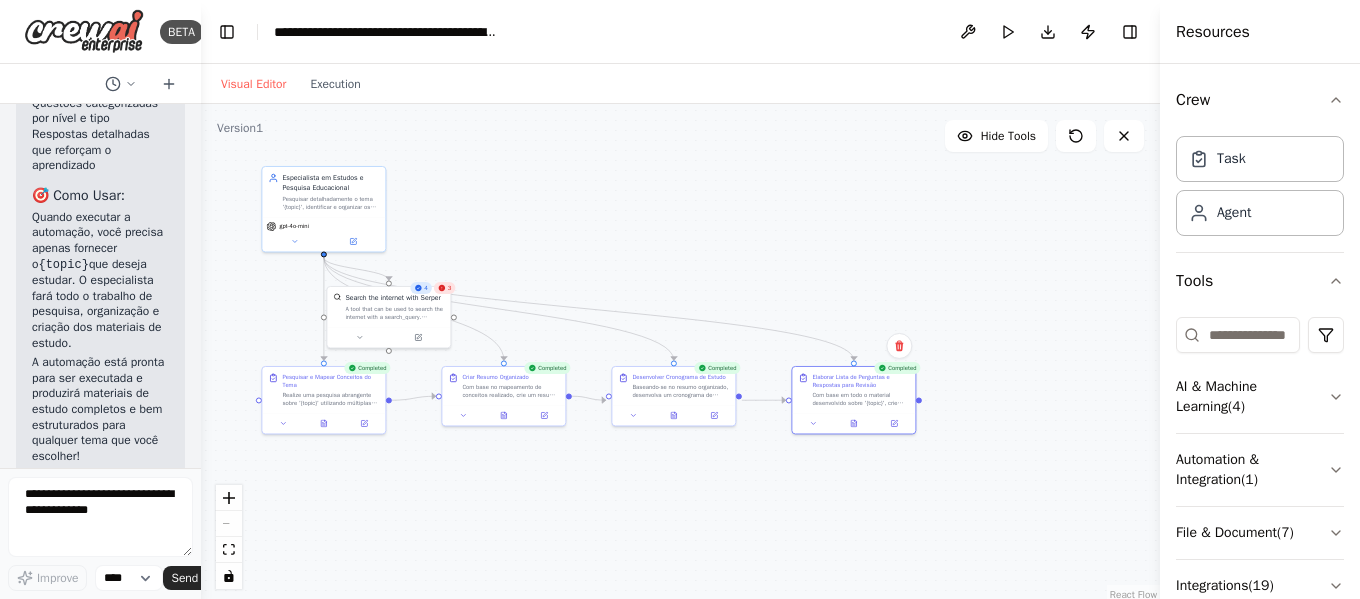 drag, startPoint x: 1073, startPoint y: 311, endPoint x: 1177, endPoint y: 317, distance: 104.172935 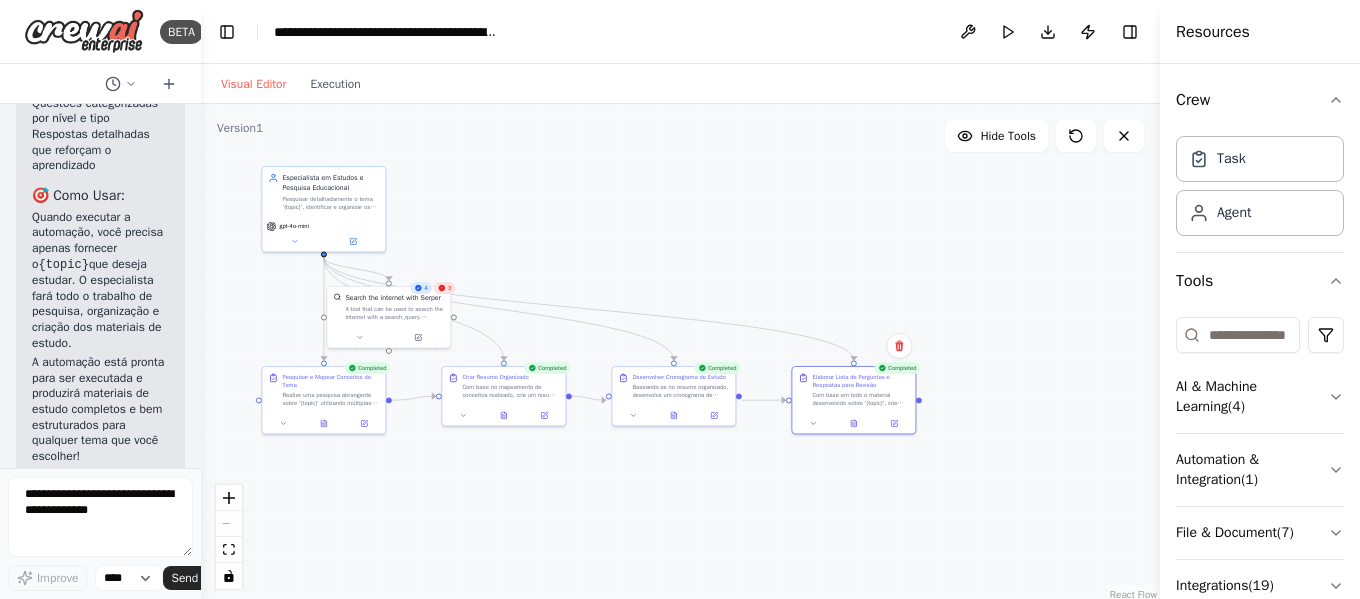 click on "Resources Crew Task Agent Tools AI & Machine Learning  ( 4 ) Automation & Integration  ( 1 ) File & Document  ( 7 ) Integrations  ( 19 ) Search & Research  ( 14 ) Web Scraping & Browsing  ( 14 )" at bounding box center [1260, 299] 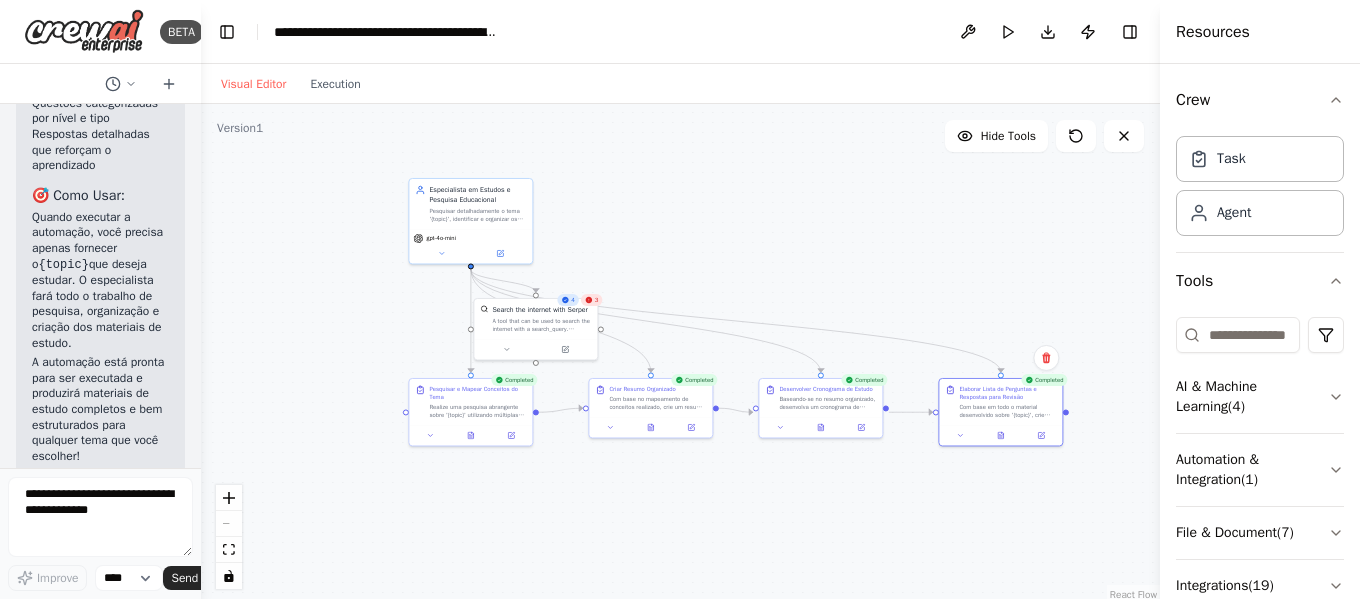 drag, startPoint x: 612, startPoint y: 238, endPoint x: 759, endPoint y: 250, distance: 147.48898 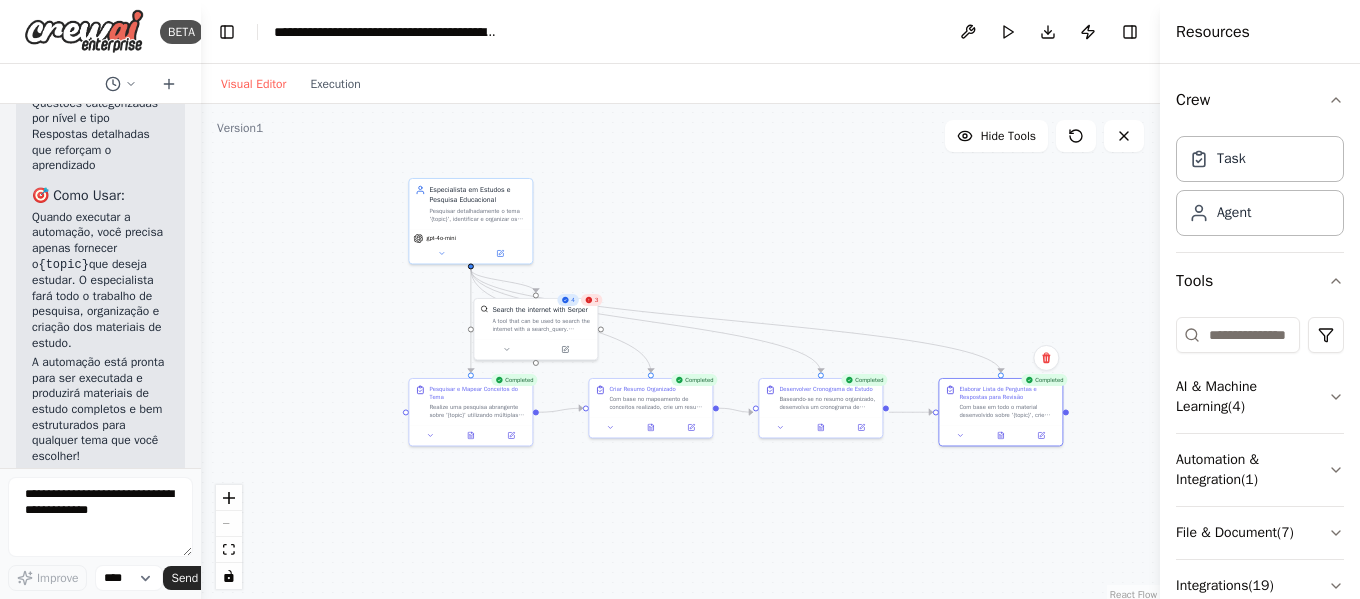 click on ".deletable-edge-delete-btn {
width: 20px;
height: 20px;
border: 0px solid #ffffff;
color: #6b7280;
background-color: #f8fafc;
cursor: pointer;
border-radius: 50%;
font-size: 12px;
padding: 3px;
display: flex;
align-items: center;
justify-content: center;
transition: all 0.2s cubic-bezier(0.4, 0, 0.2, 1);
box-shadow: 0 2px 4px rgba(0, 0, 0, 0.1);
}
.deletable-edge-delete-btn:hover {
background-color: #ef4444;
color: #ffffff;
border-color: #dc2626;
transform: scale(1.1);
box-shadow: 0 4px 12px rgba(239, 68, 68, 0.4);
}
.deletable-edge-delete-btn:active {
transform: scale(0.95);
box-shadow: 0 2px 4px rgba(239, 68, 68, 0.3);
}
Especialista em Estudos e Pesquisa Educacional gpt-4o-mini 4 3" at bounding box center (680, 354) 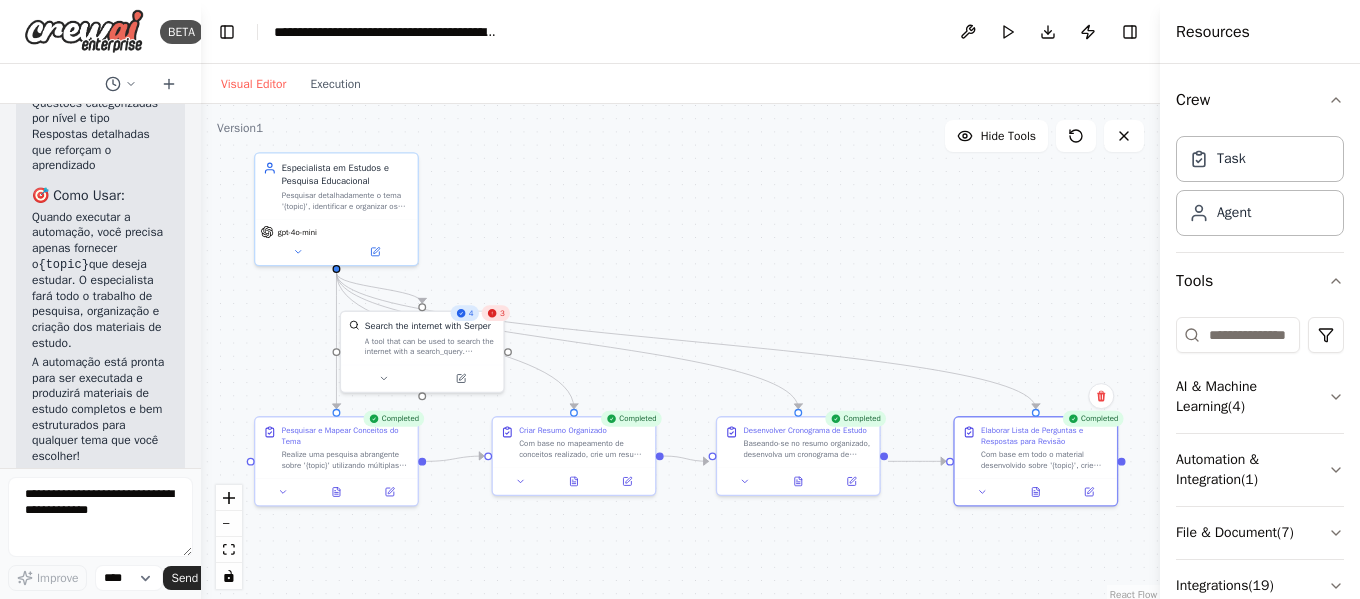 drag, startPoint x: 757, startPoint y: 246, endPoint x: 714, endPoint y: 242, distance: 43.185646 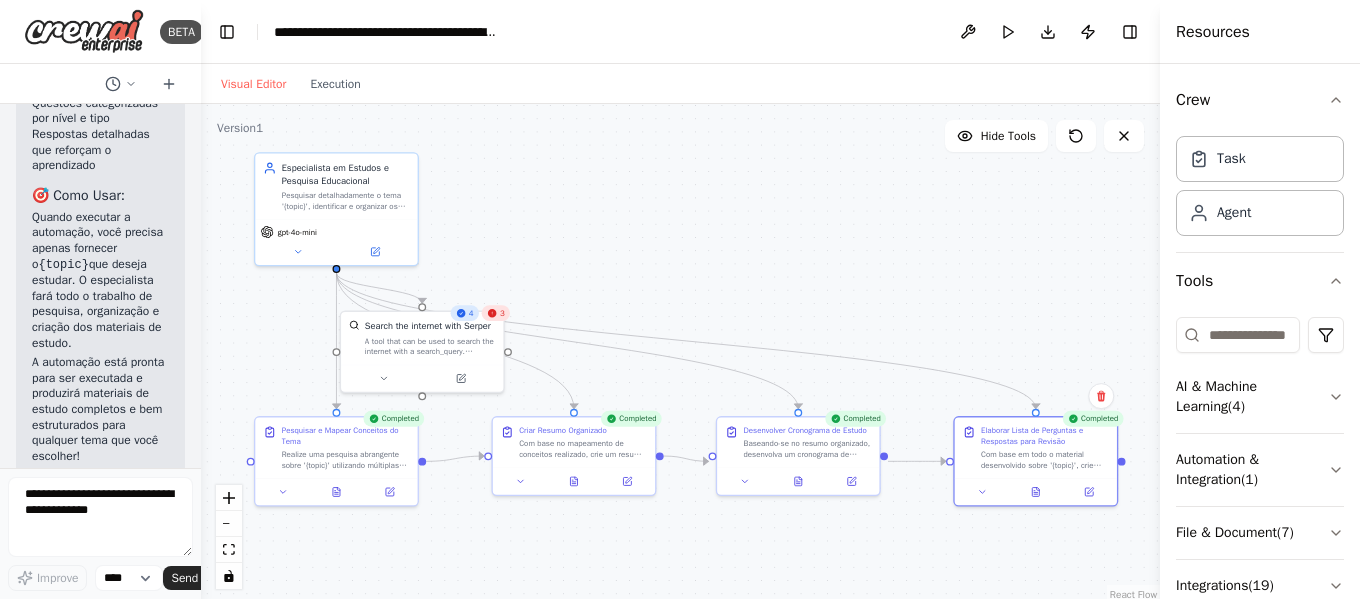 click on ".deletable-edge-delete-btn {
width: 20px;
height: 20px;
border: 0px solid #ffffff;
color: #6b7280;
background-color: #f8fafc;
cursor: pointer;
border-radius: 50%;
font-size: 12px;
padding: 3px;
display: flex;
align-items: center;
justify-content: center;
transition: all 0.2s cubic-bezier(0.4, 0, 0.2, 1);
box-shadow: 0 2px 4px rgba(0, 0, 0, 0.1);
}
.deletable-edge-delete-btn:hover {
background-color: #ef4444;
color: #ffffff;
border-color: #dc2626;
transform: scale(1.1);
box-shadow: 0 4px 12px rgba(239, 68, 68, 0.4);
}
.deletable-edge-delete-btn:active {
transform: scale(0.95);
box-shadow: 0 2px 4px rgba(239, 68, 68, 0.3);
}
Especialista em Estudos e Pesquisa Educacional gpt-4o-mini 4 3" at bounding box center (680, 354) 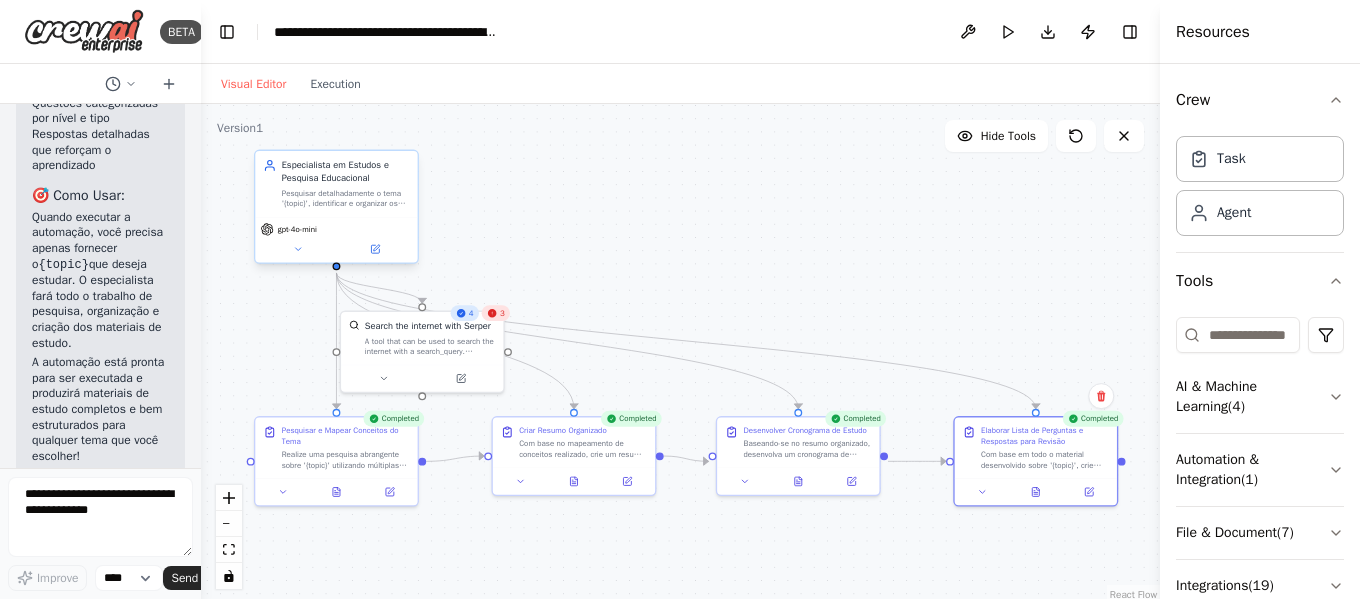 click on "Pesquisar detalhadamente o tema '{topic}', identificar e organizar os principais conceitos, criar materiais de estudo estruturados incluindo resumos organizados, cronogramas de estudo por tópicos, e elaborar questões com respostas para revisão eficaz do conteúdo." at bounding box center (346, 198) 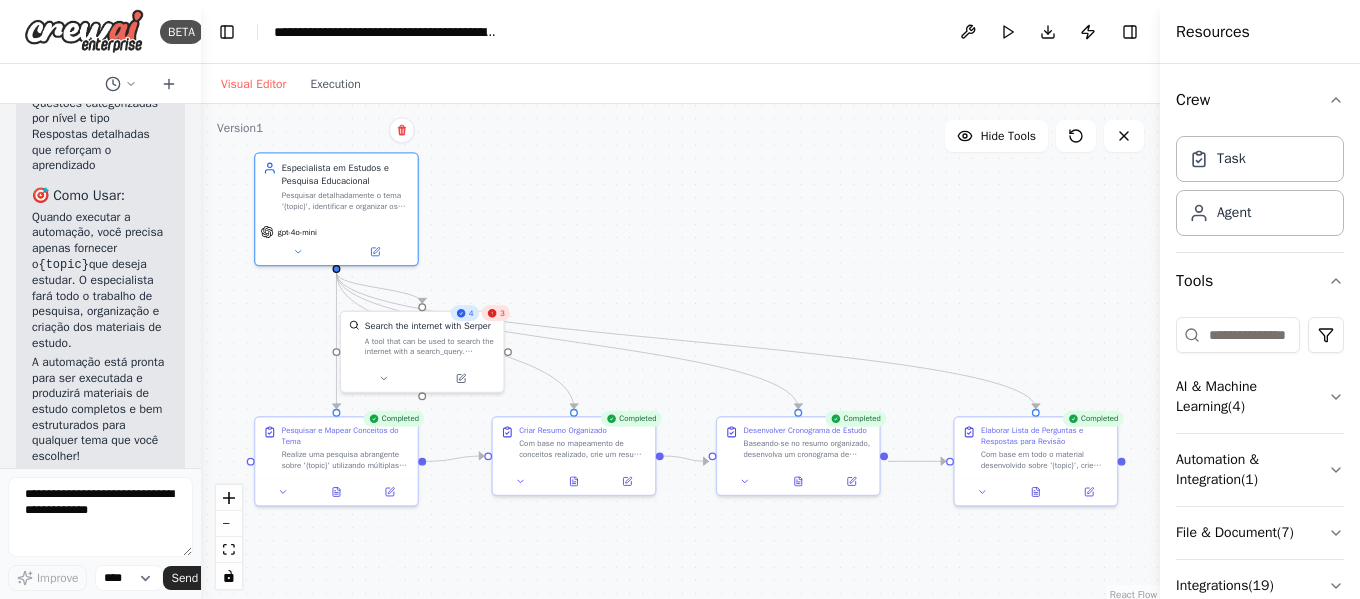 click on ".deletable-edge-delete-btn {
width: 20px;
height: 20px;
border: 0px solid #ffffff;
color: #6b7280;
background-color: #f8fafc;
cursor: pointer;
border-radius: 50%;
font-size: 12px;
padding: 3px;
display: flex;
align-items: center;
justify-content: center;
transition: all 0.2s cubic-bezier(0.4, 0, 0.2, 1);
box-shadow: 0 2px 4px rgba(0, 0, 0, 0.1);
}
.deletable-edge-delete-btn:hover {
background-color: #ef4444;
color: #ffffff;
border-color: #dc2626;
transform: scale(1.1);
box-shadow: 0 4px 12px rgba(239, 68, 68, 0.4);
}
.deletable-edge-delete-btn:active {
transform: scale(0.95);
box-shadow: 0 2px 4px rgba(239, 68, 68, 0.3);
}
Especialista em Estudos e Pesquisa Educacional gpt-4o-mini 4 3" at bounding box center (680, 354) 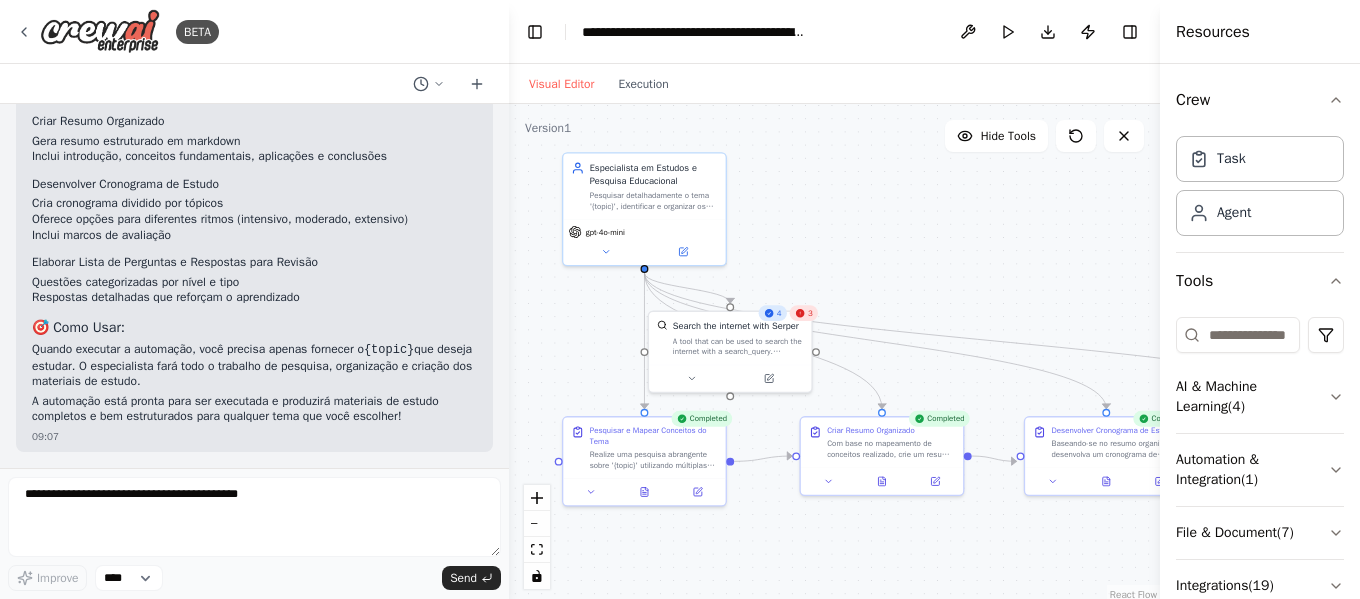 drag, startPoint x: 198, startPoint y: 283, endPoint x: 509, endPoint y: 305, distance: 311.77716 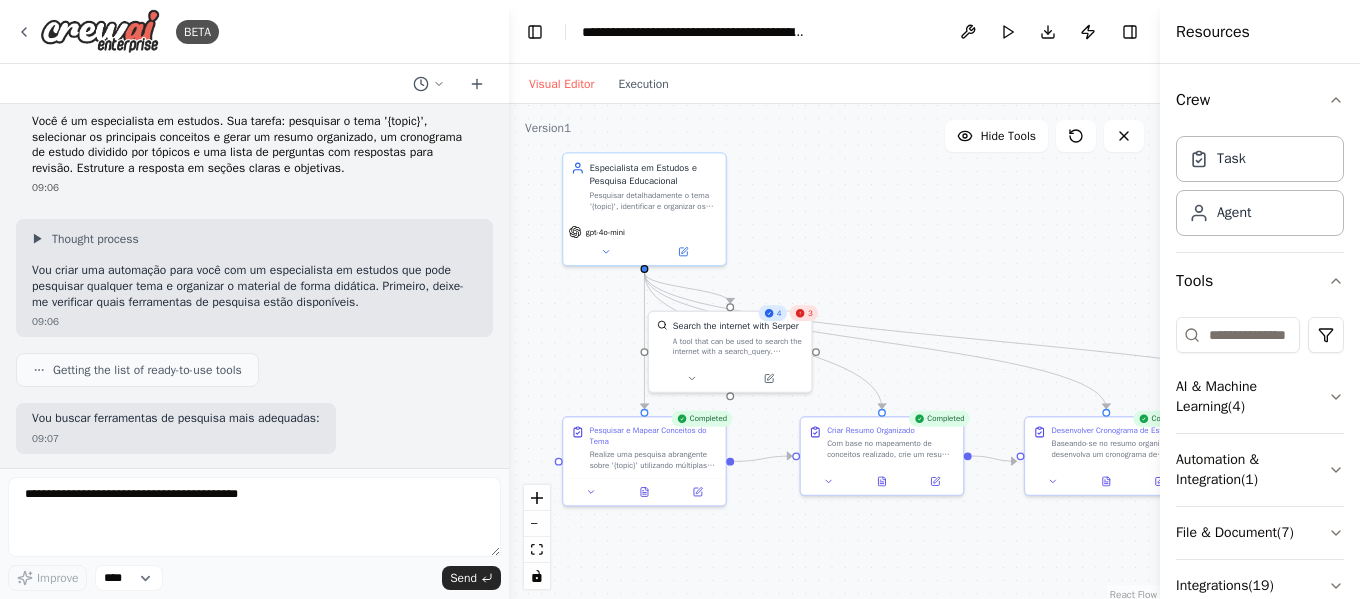 scroll, scrollTop: 0, scrollLeft: 0, axis: both 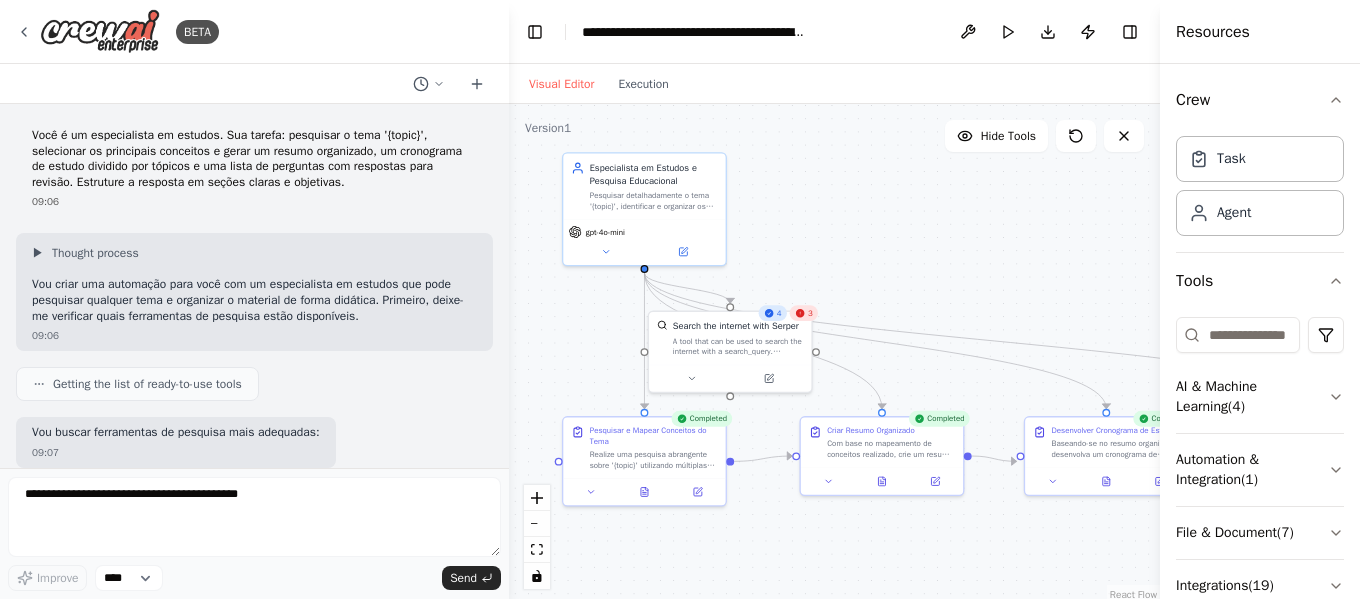 click on "Você é um especialista em estudos. Sua tarefa: pesquisar o tema '{topic}', selecionar os principais conceitos e gerar um resumo organizado, um cronograma de estudo dividido por tópicos e uma lista de perguntas com respostas para revisão. Estruture a resposta em seções claras e objetivas." at bounding box center (254, 159) 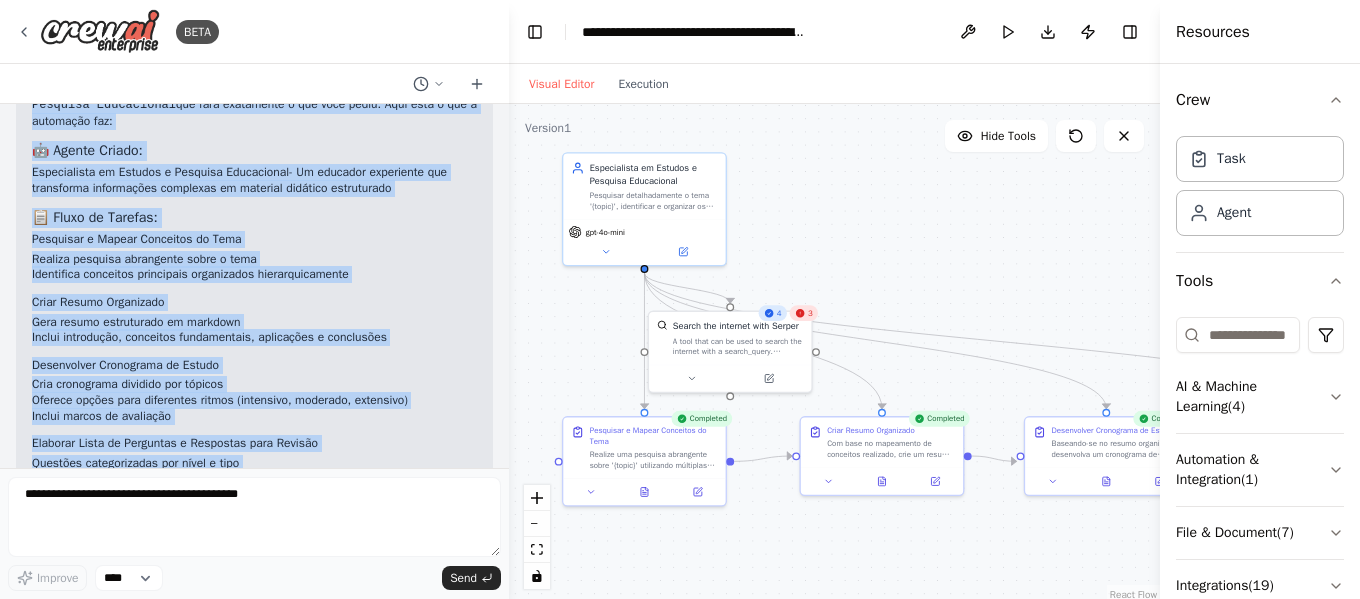scroll, scrollTop: 1338, scrollLeft: 0, axis: vertical 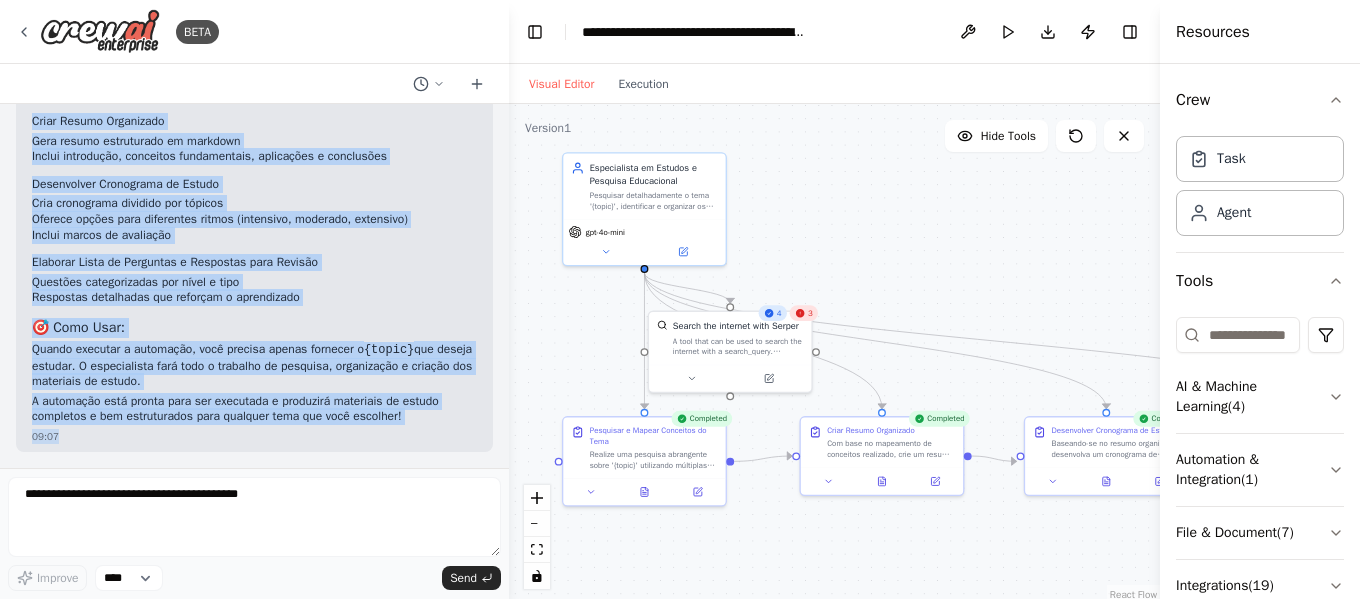drag, startPoint x: 39, startPoint y: 133, endPoint x: 419, endPoint y: 442, distance: 489.7765 